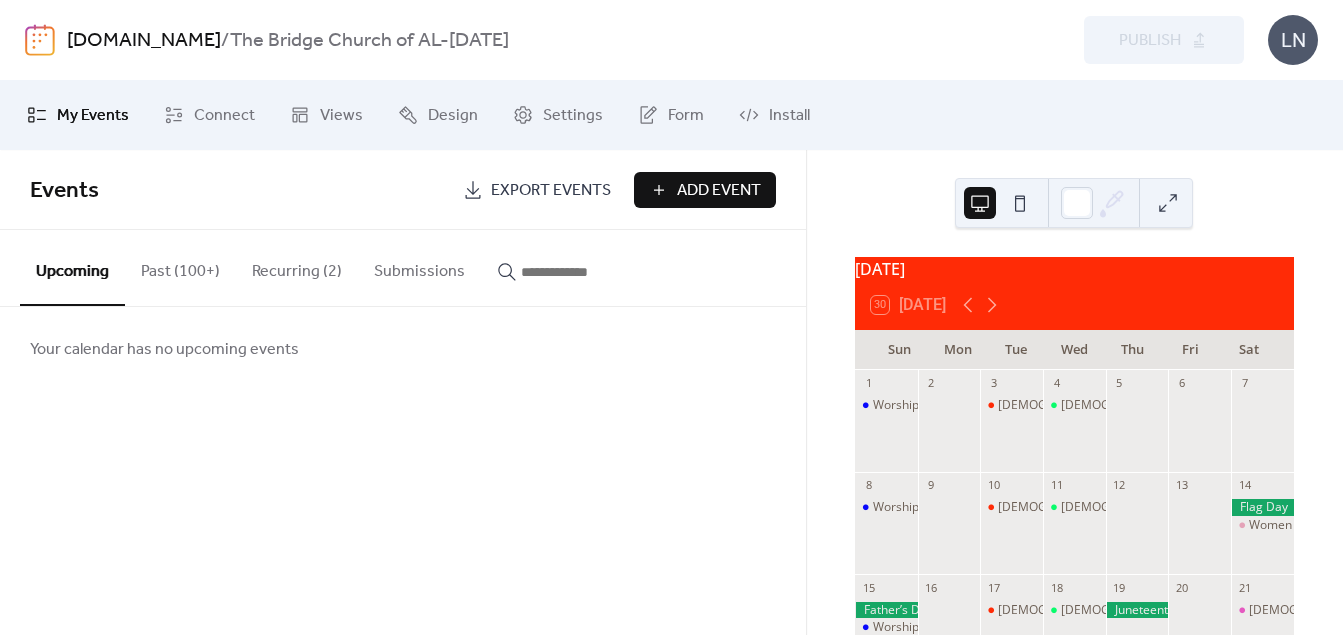 scroll, scrollTop: 0, scrollLeft: 0, axis: both 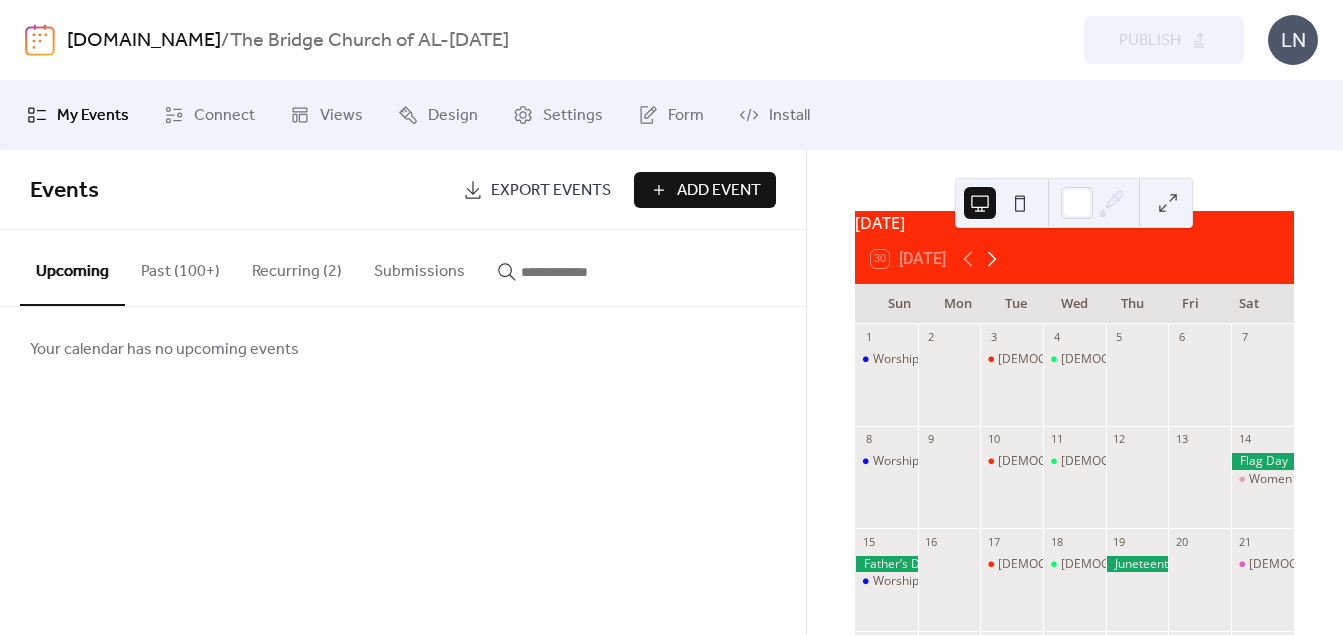 click 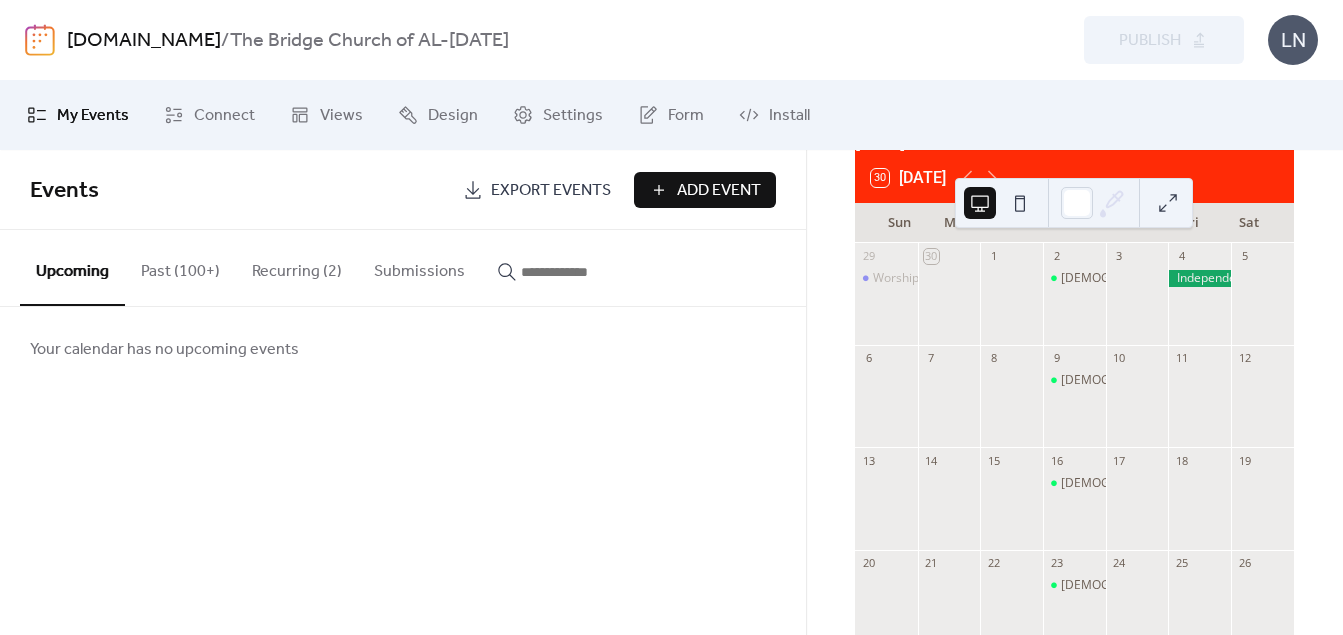scroll, scrollTop: 123, scrollLeft: 0, axis: vertical 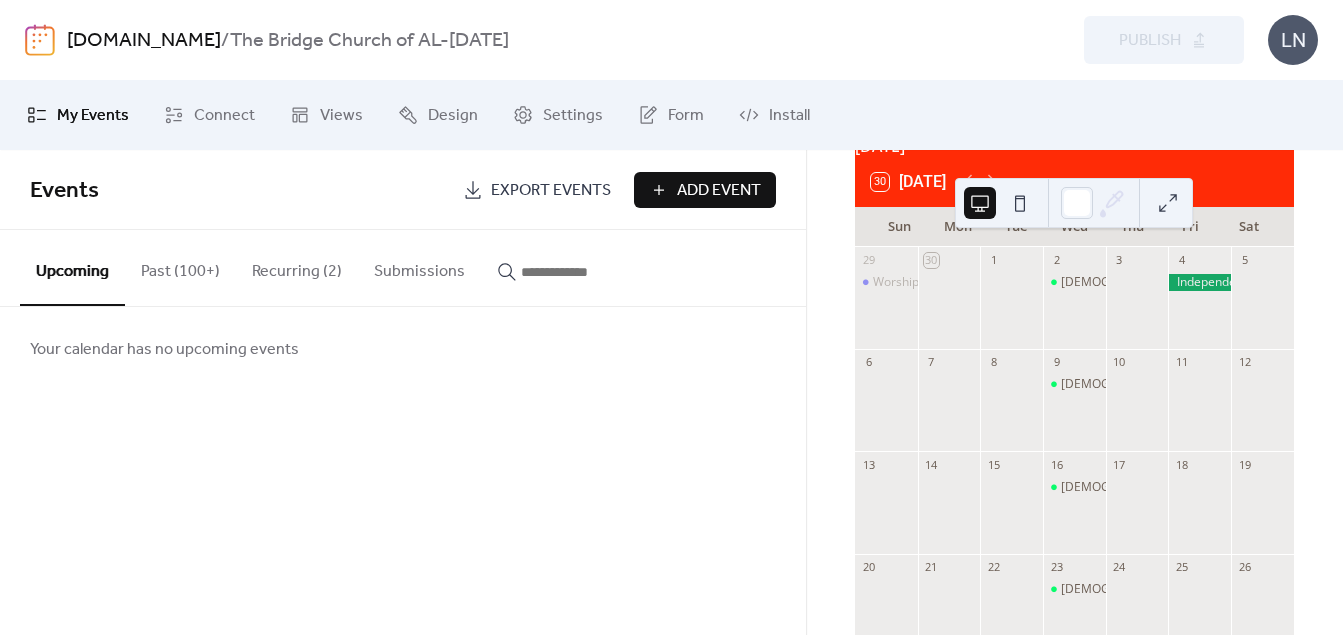 click on "Past  (100+)" at bounding box center [180, 267] 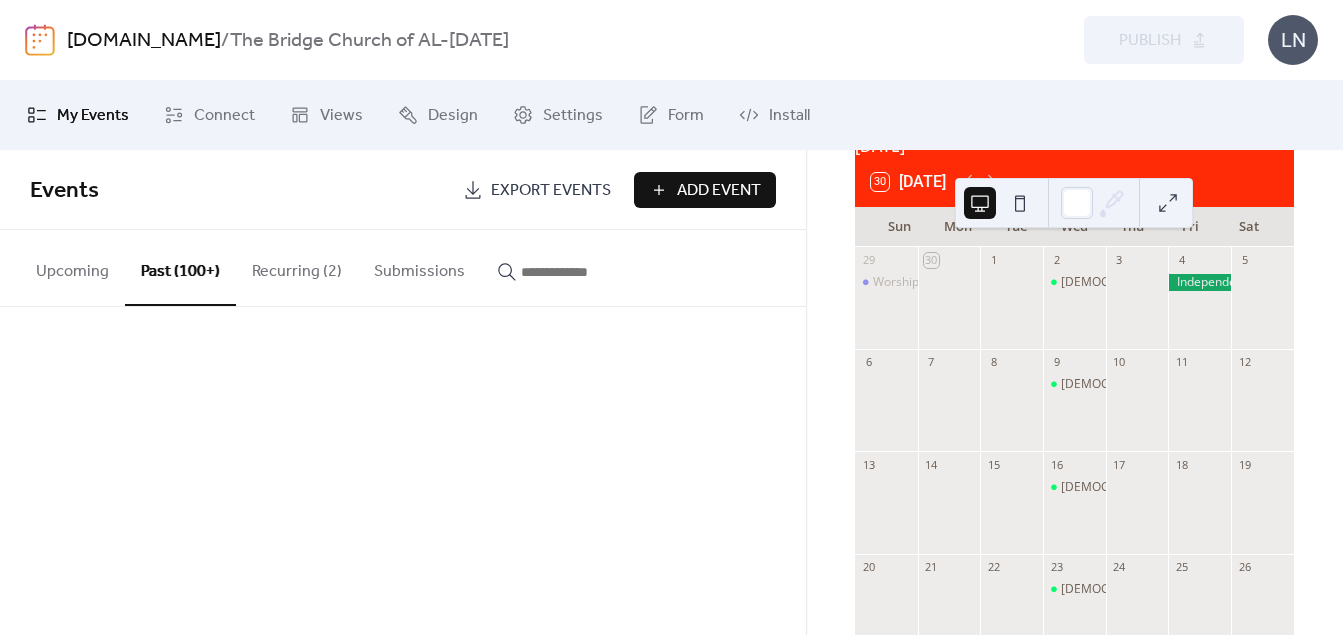 click on "Past  (100+)" at bounding box center [180, 268] 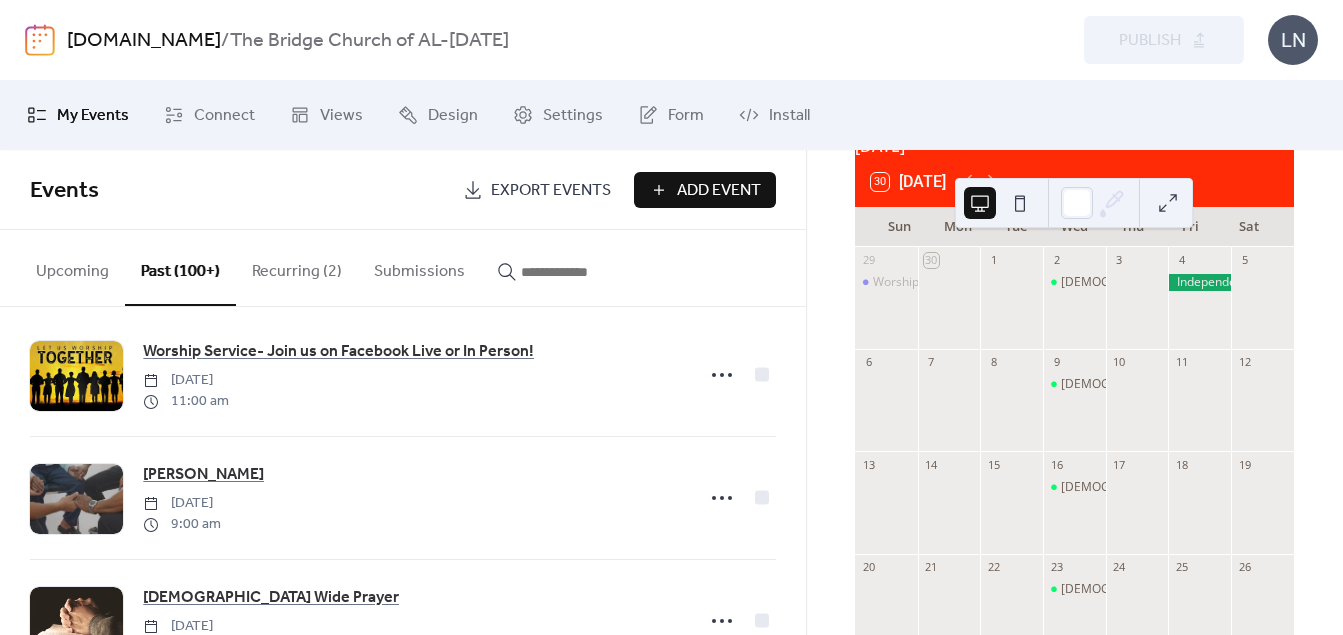 scroll, scrollTop: 0, scrollLeft: 0, axis: both 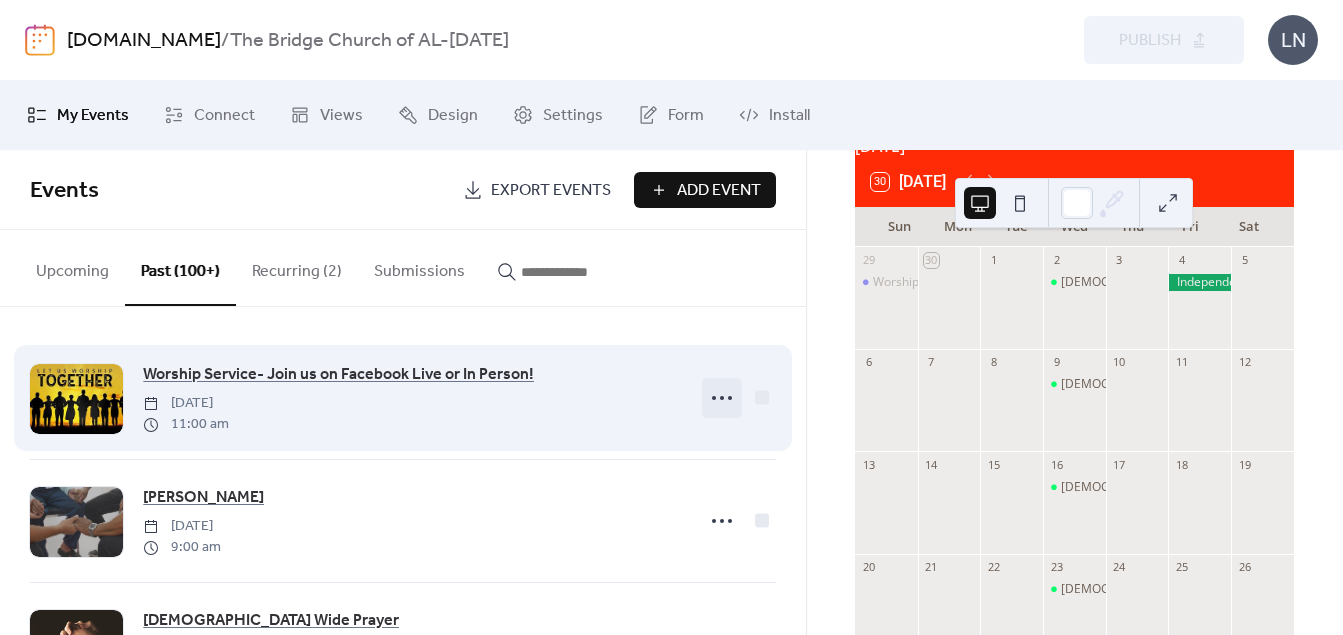 click 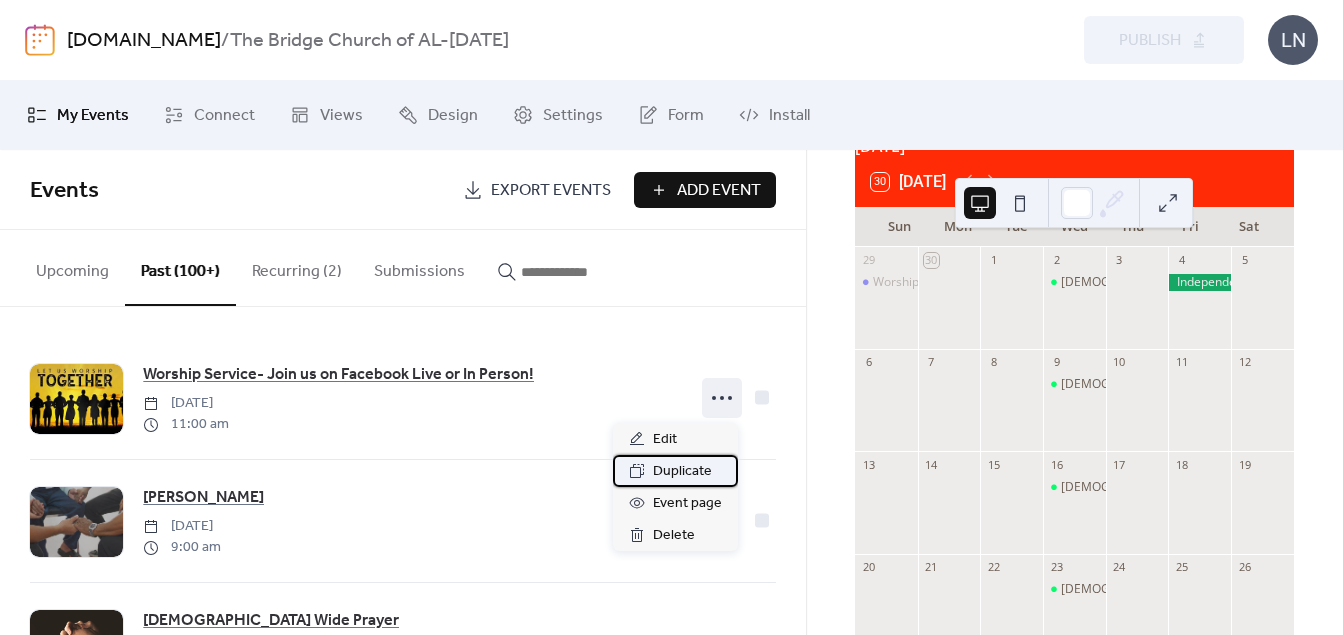 click on "Duplicate" at bounding box center (682, 472) 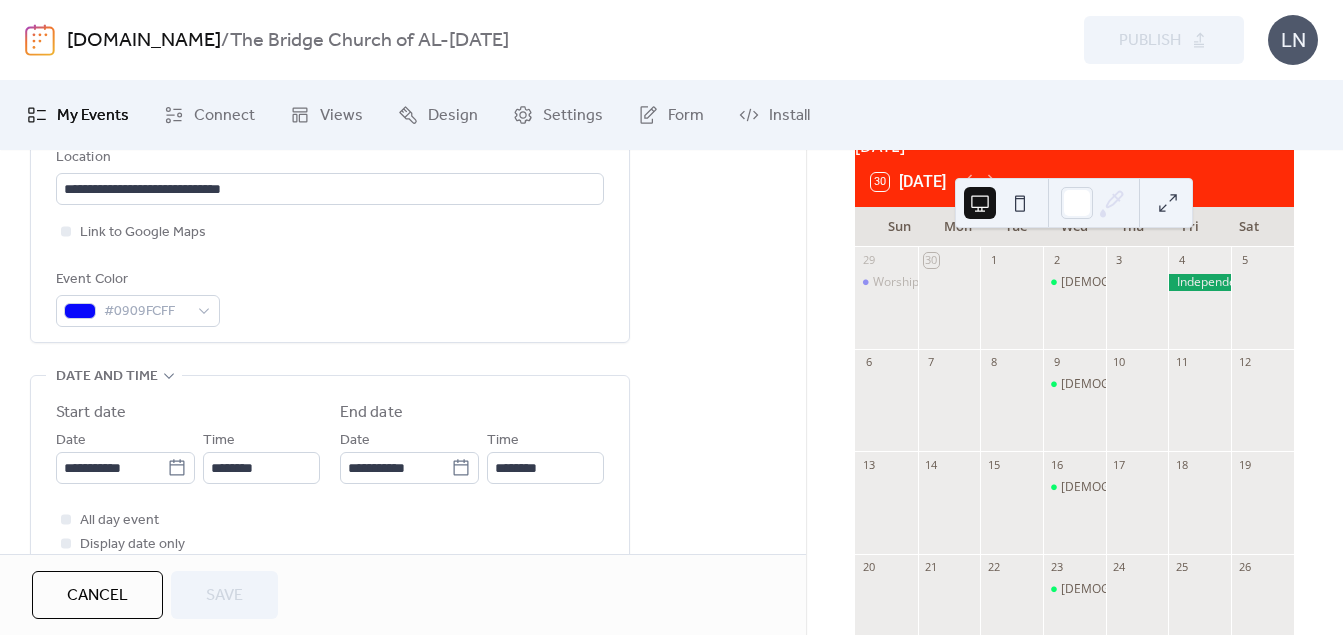 scroll, scrollTop: 474, scrollLeft: 0, axis: vertical 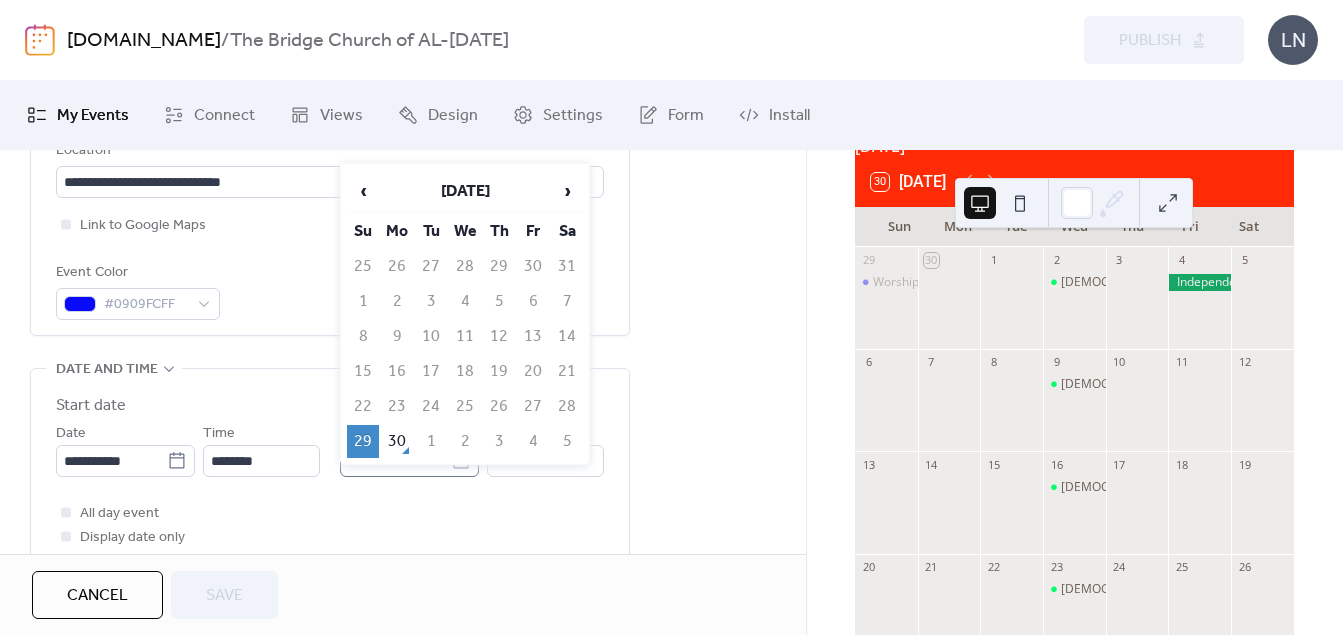 click 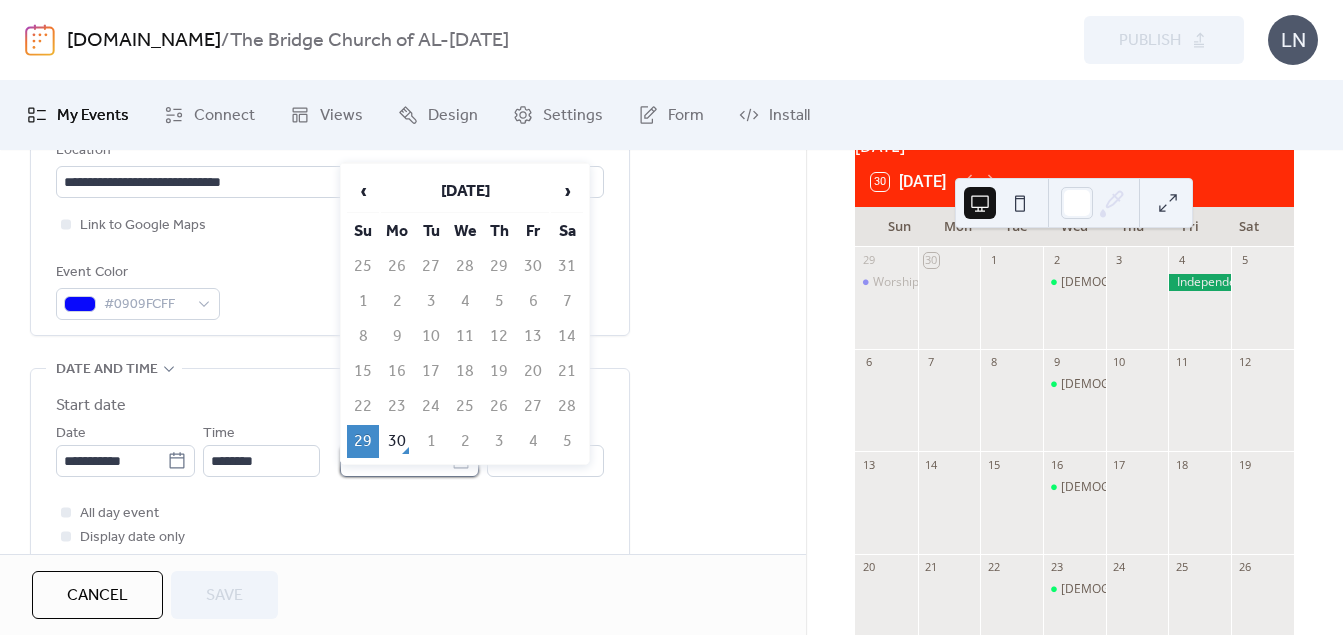 click on "**********" at bounding box center [395, 461] 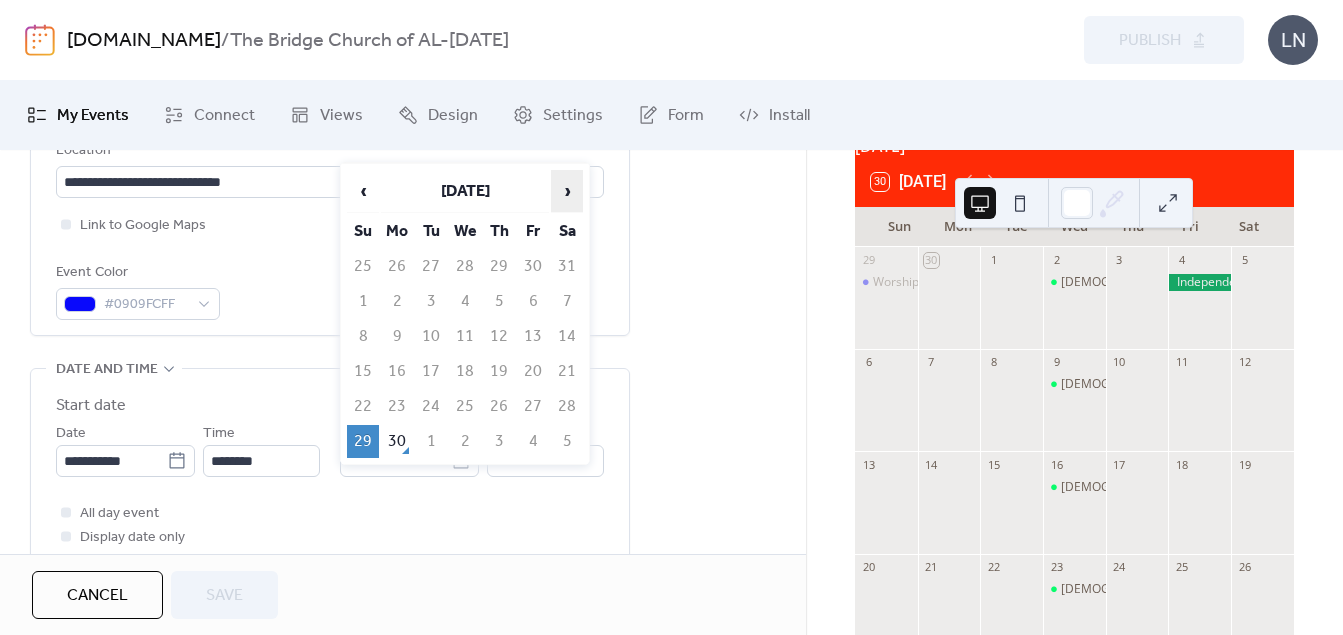 click on "›" at bounding box center (567, 191) 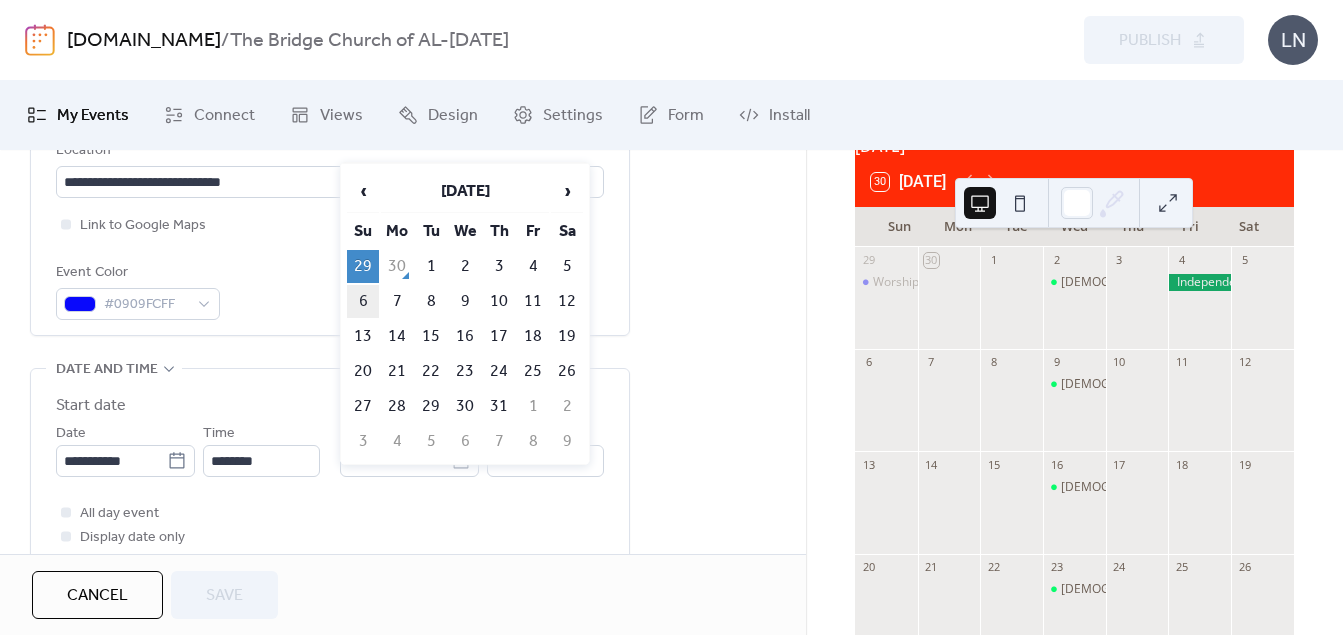 click on "6" at bounding box center [363, 301] 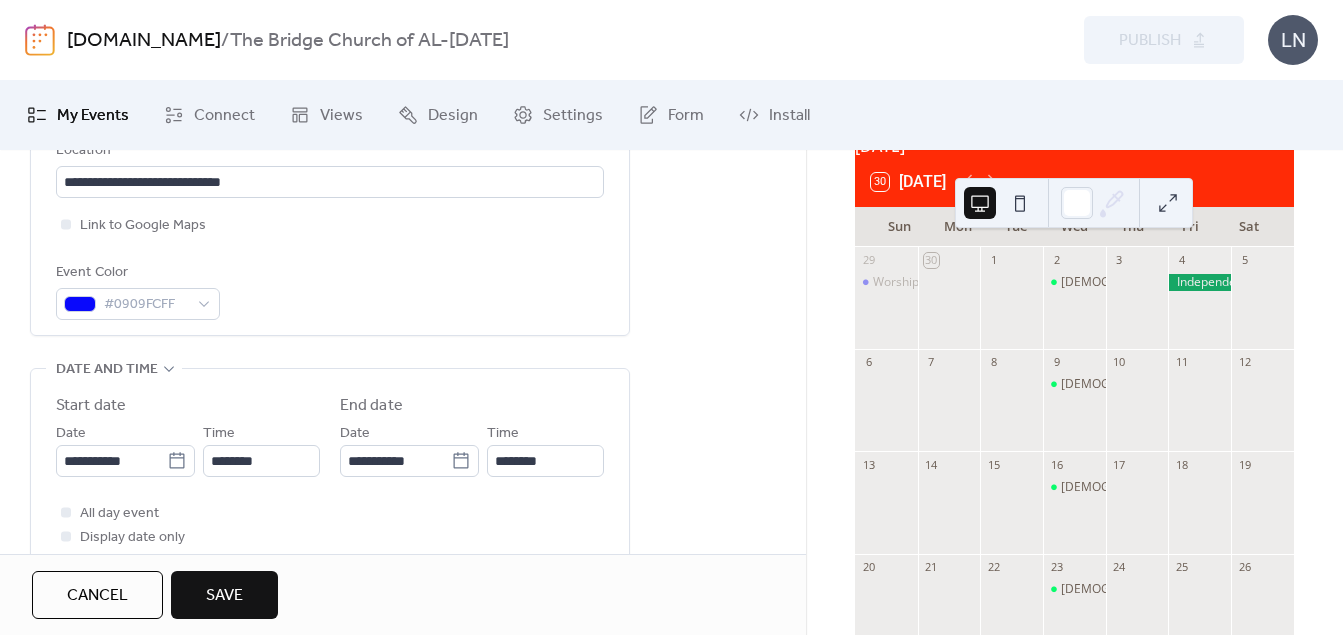 click on "Save" at bounding box center (224, 596) 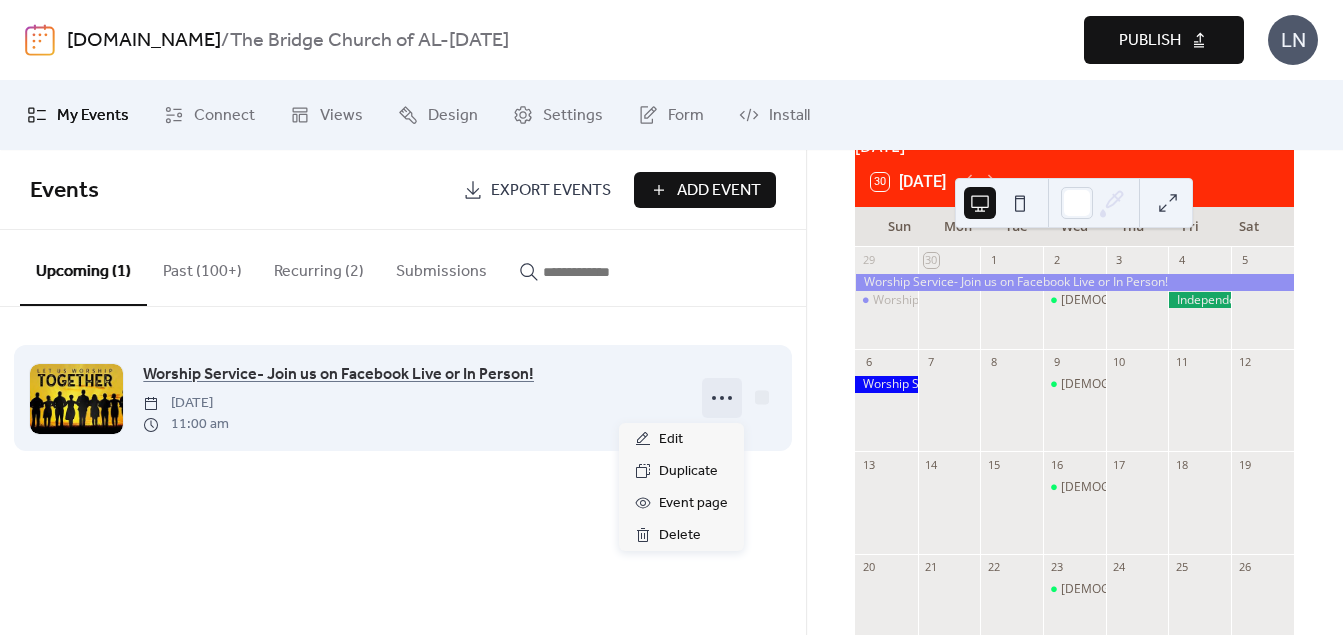 click 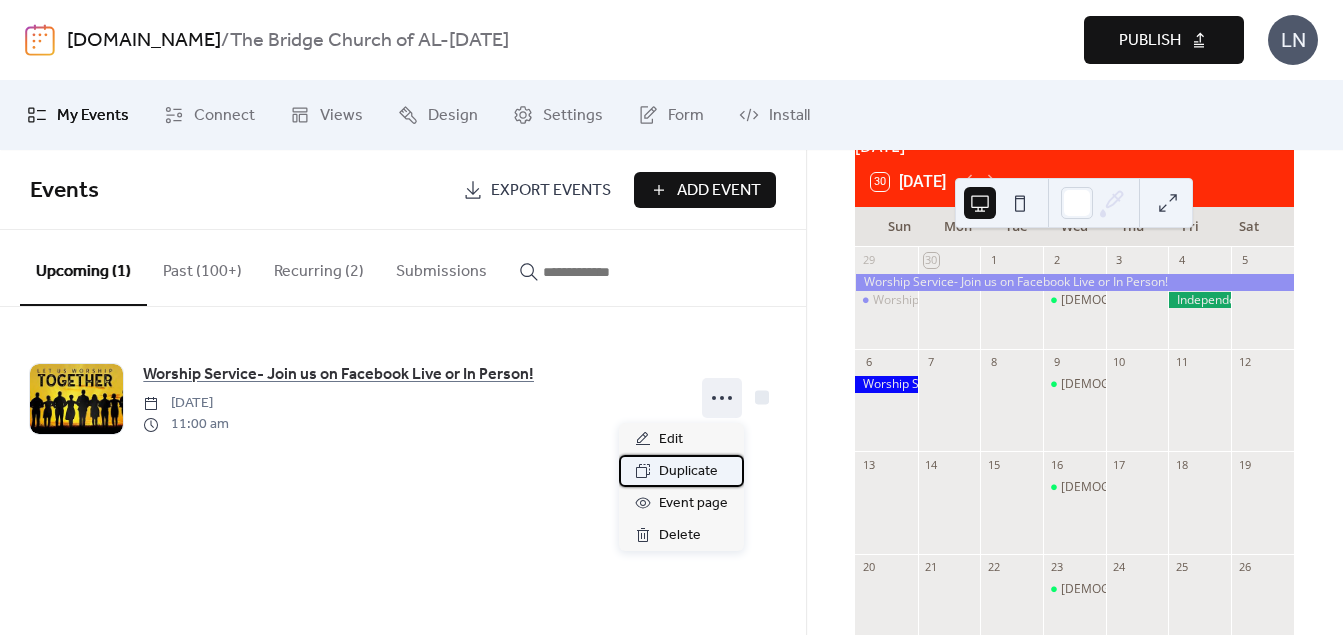 click on "Duplicate" at bounding box center (688, 472) 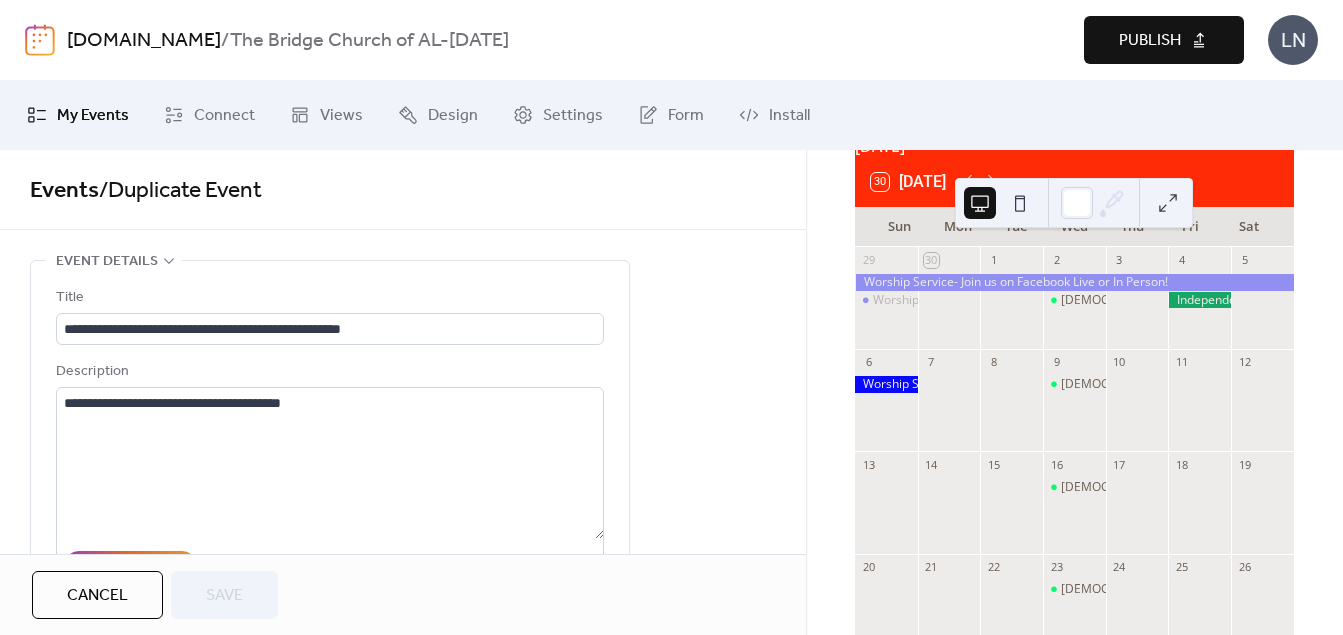 drag, startPoint x: 798, startPoint y: 201, endPoint x: 800, endPoint y: 233, distance: 32.06244 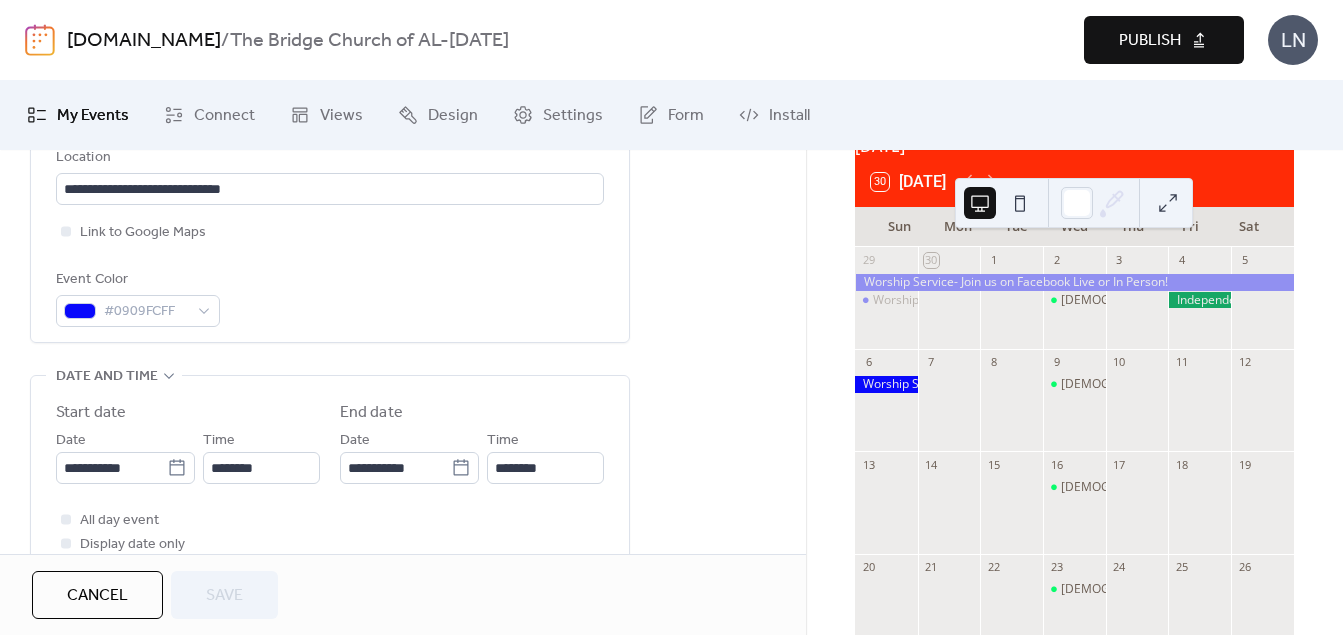 scroll, scrollTop: 470, scrollLeft: 0, axis: vertical 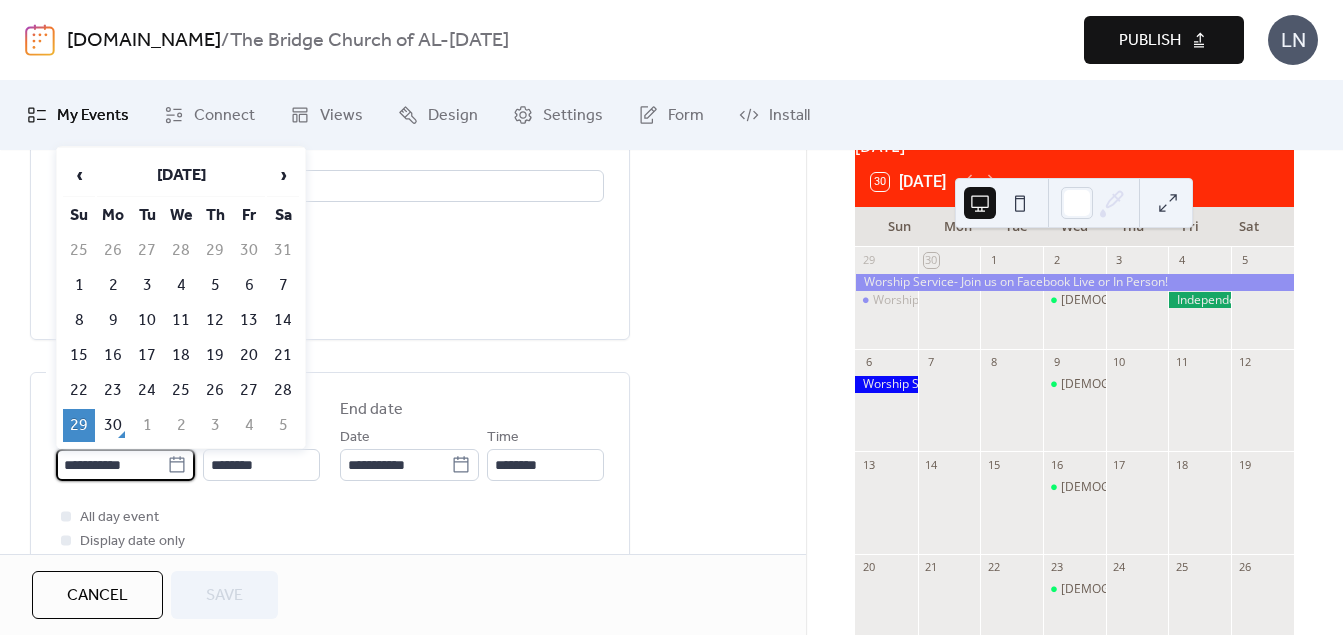 click on "**********" at bounding box center (111, 465) 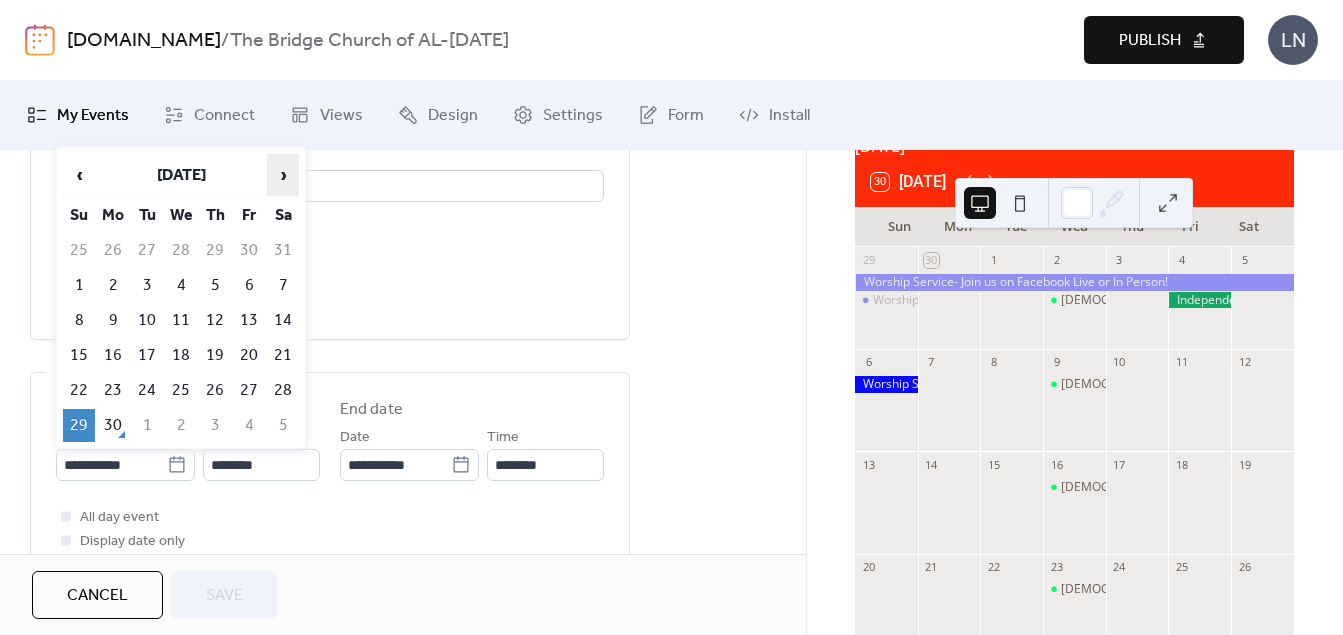click on "›" at bounding box center (283, 175) 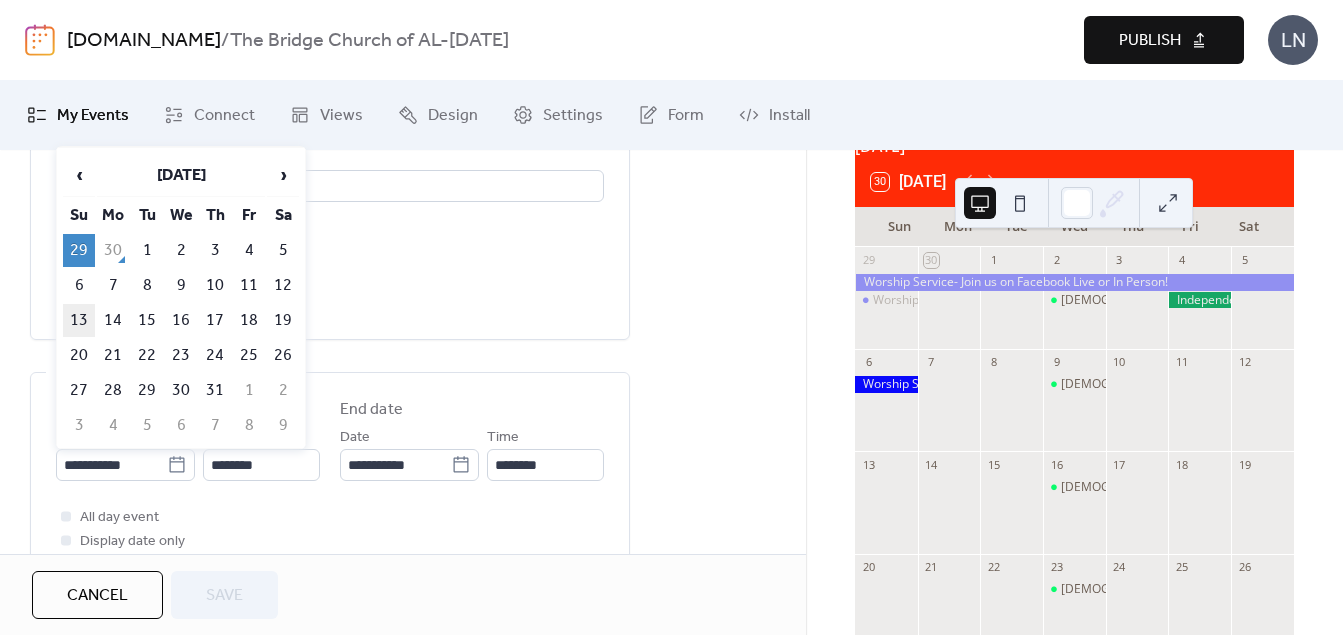 click on "13" at bounding box center [79, 320] 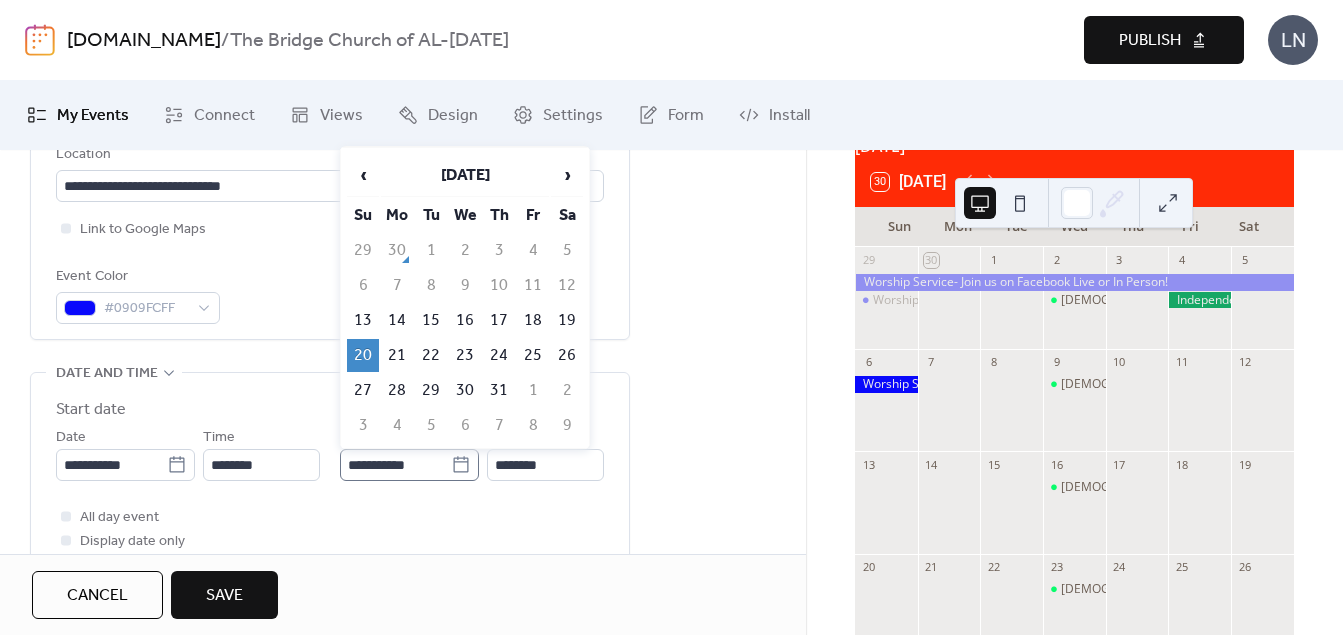 click 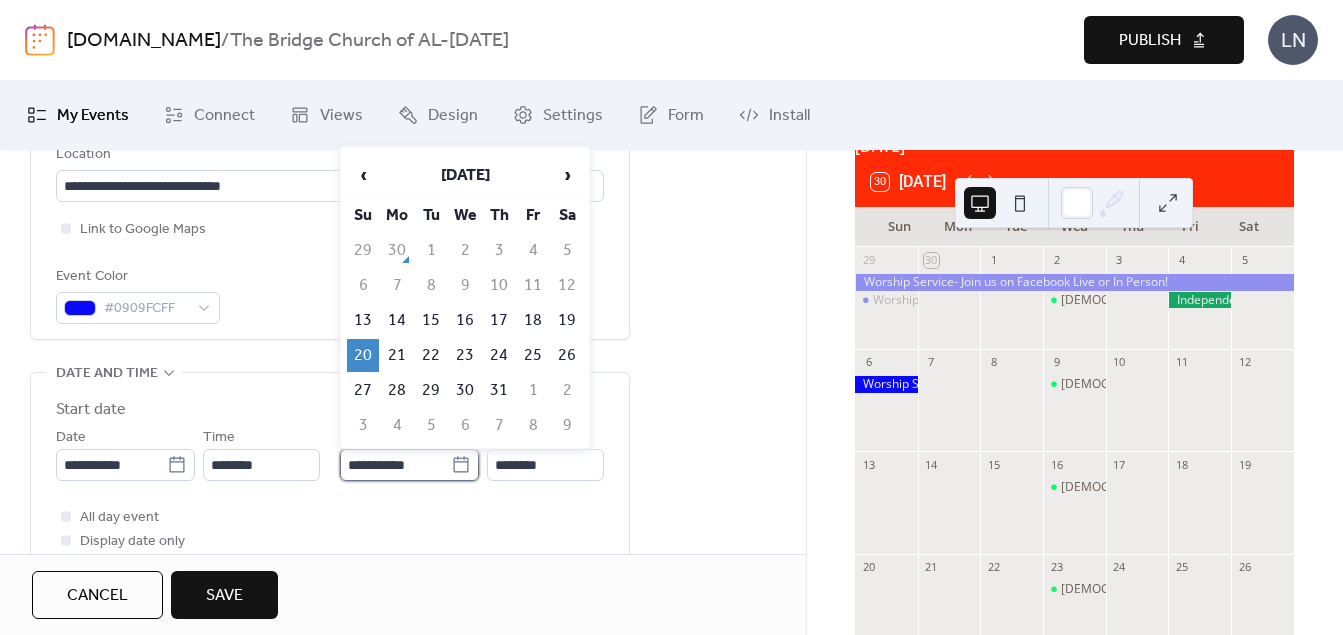 click on "**********" at bounding box center (395, 465) 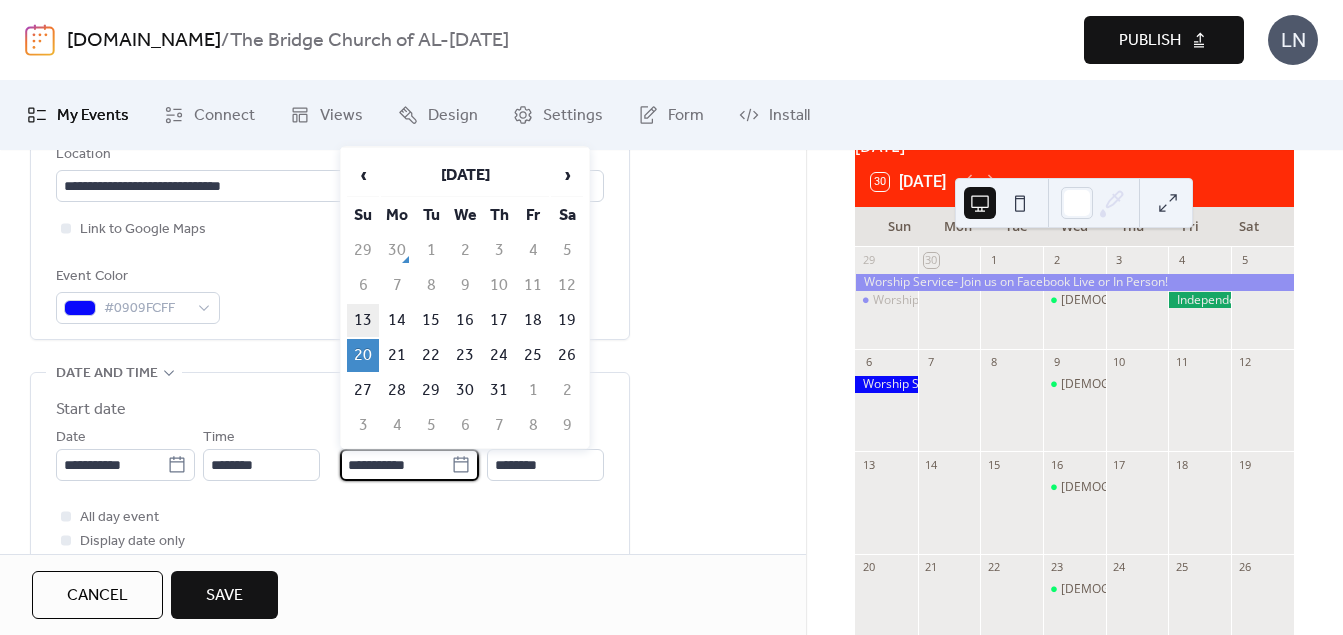 click on "13" at bounding box center (363, 320) 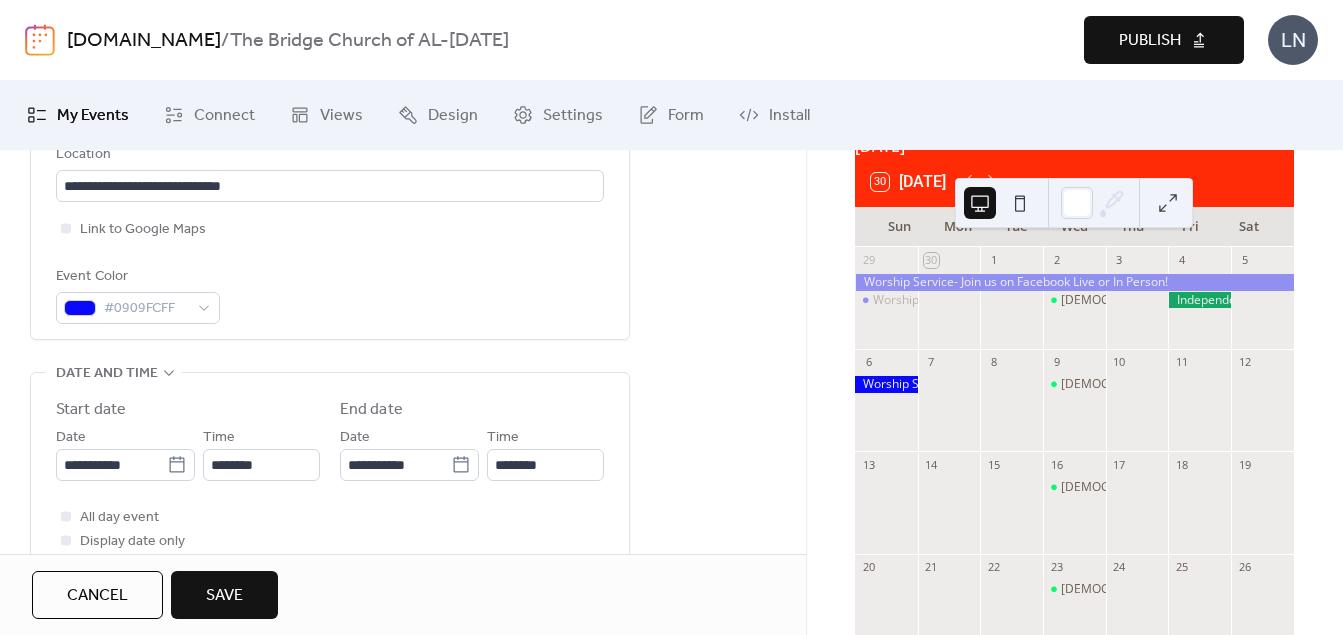 click on "Save" at bounding box center (224, 596) 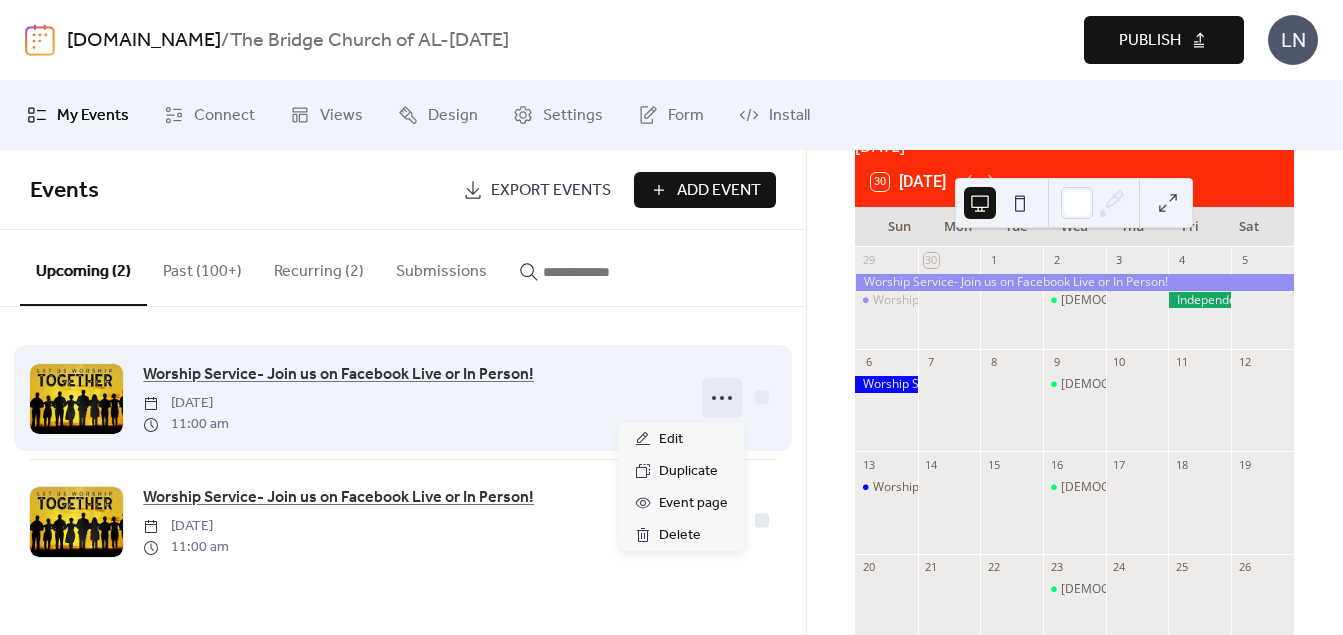 click 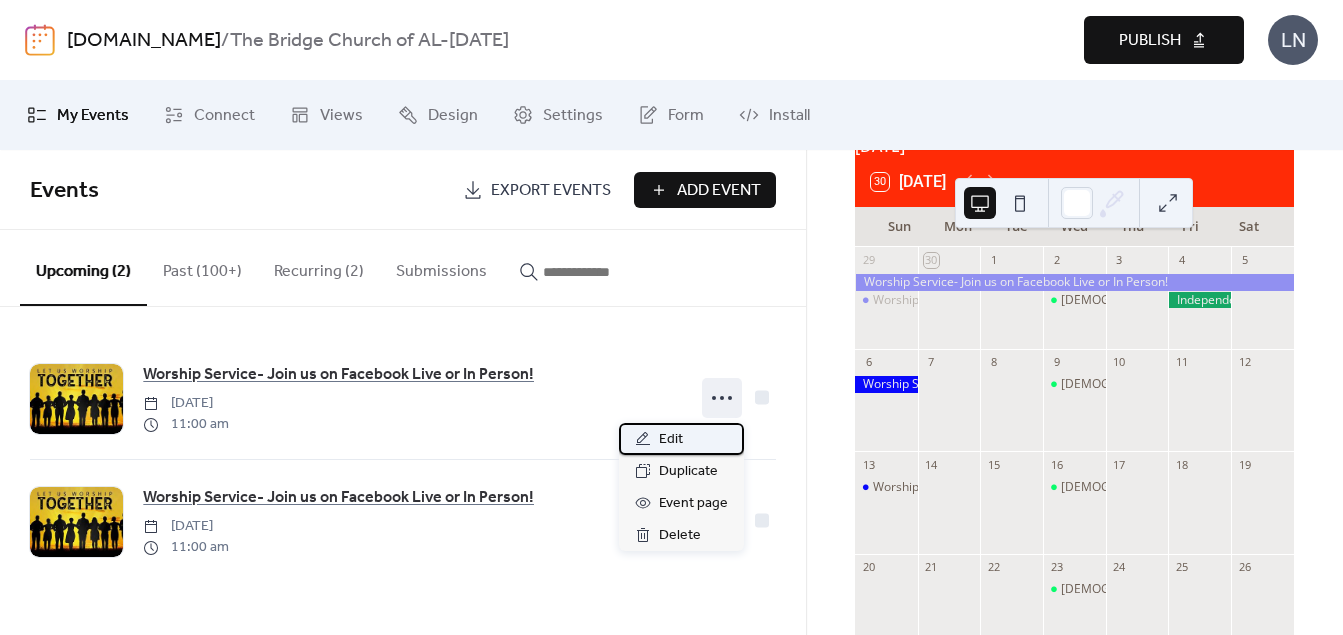 click on "Edit" at bounding box center (681, 439) 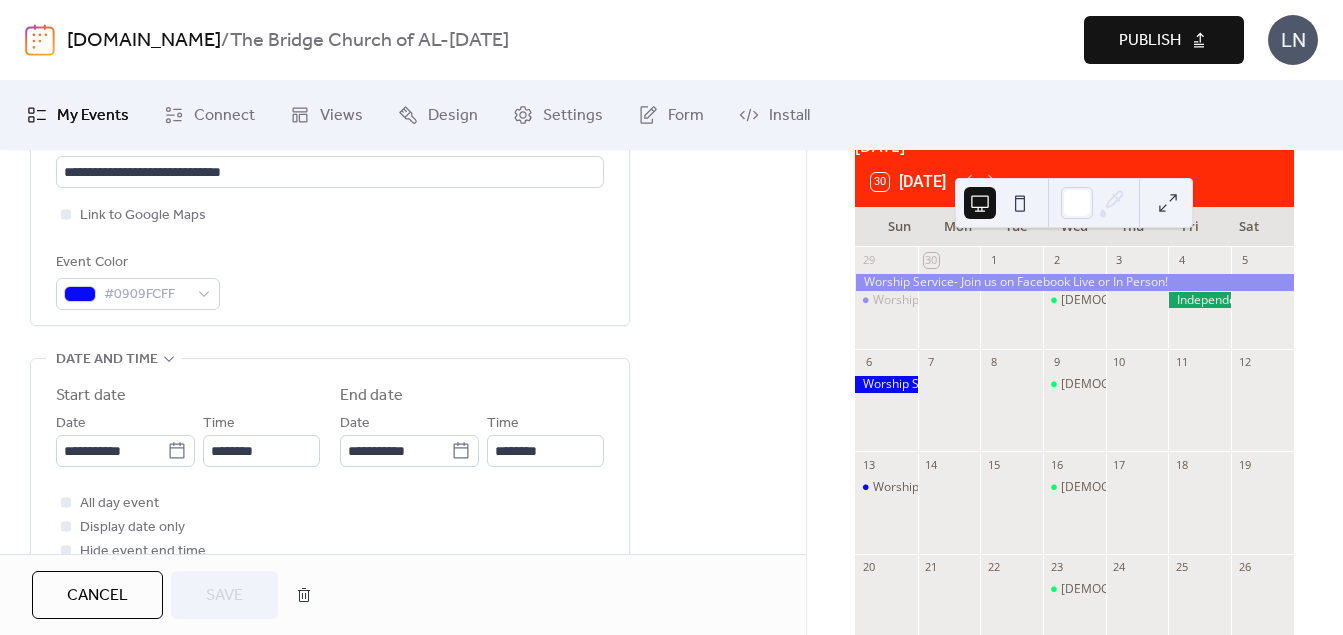 scroll, scrollTop: 491, scrollLeft: 0, axis: vertical 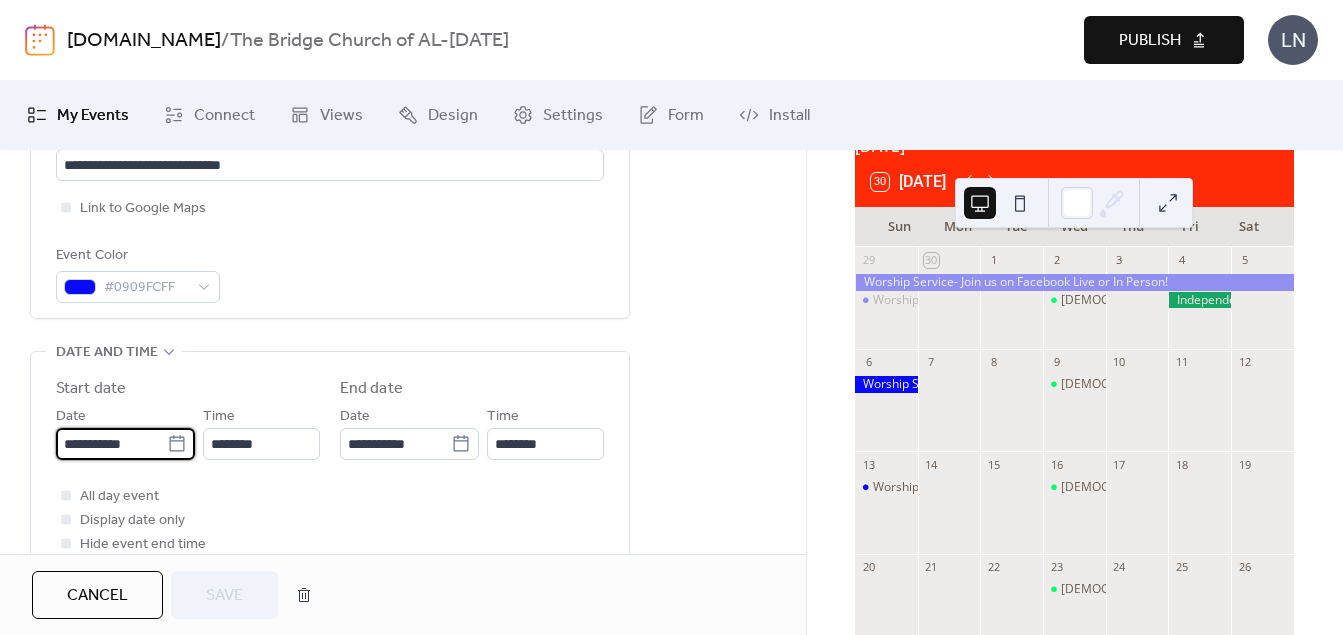 click on "**********" at bounding box center [111, 444] 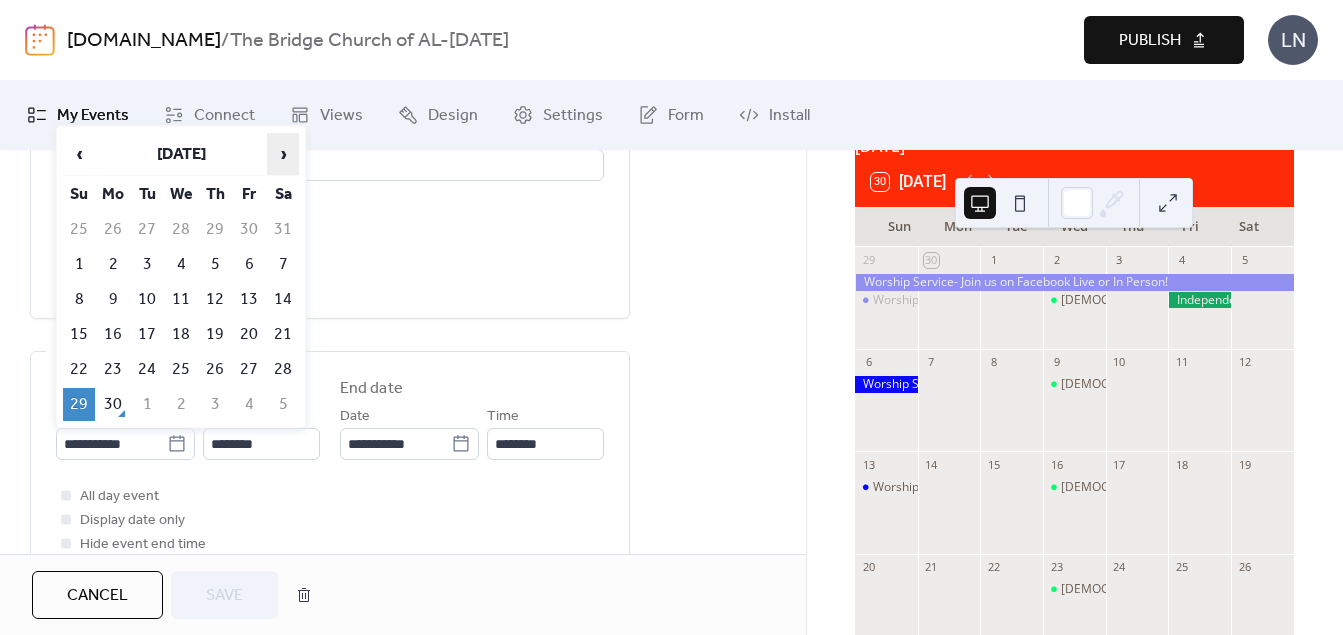 click on "›" at bounding box center (283, 154) 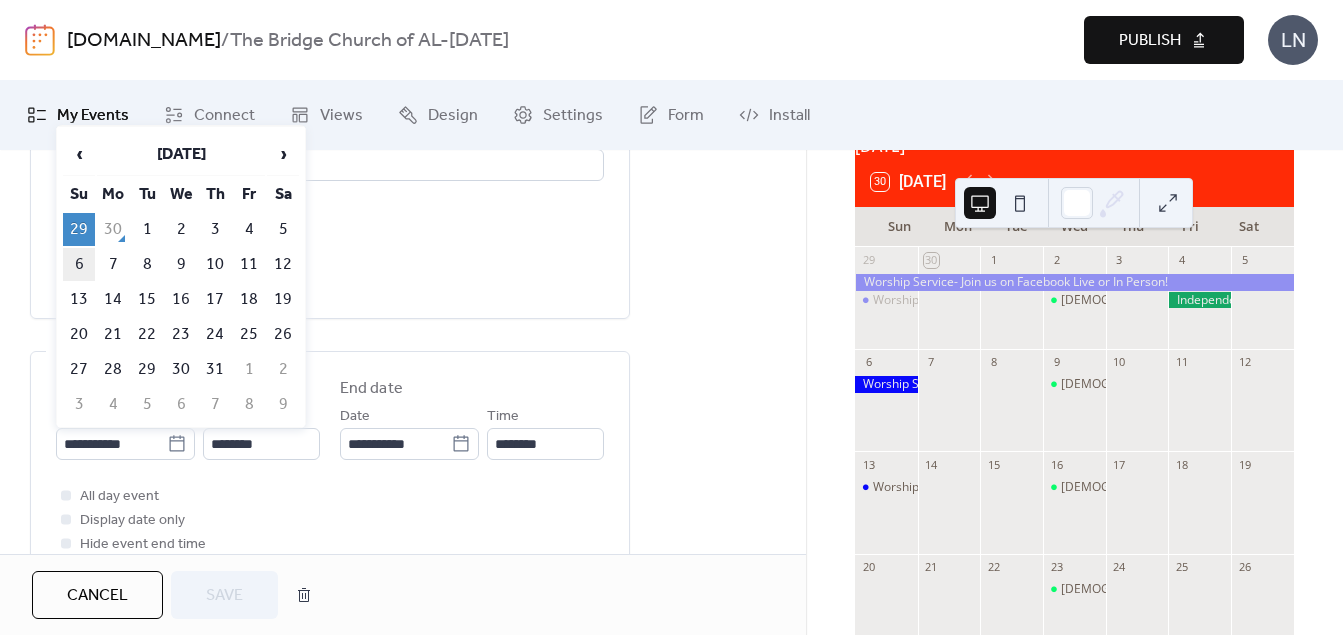 click on "6" at bounding box center [79, 264] 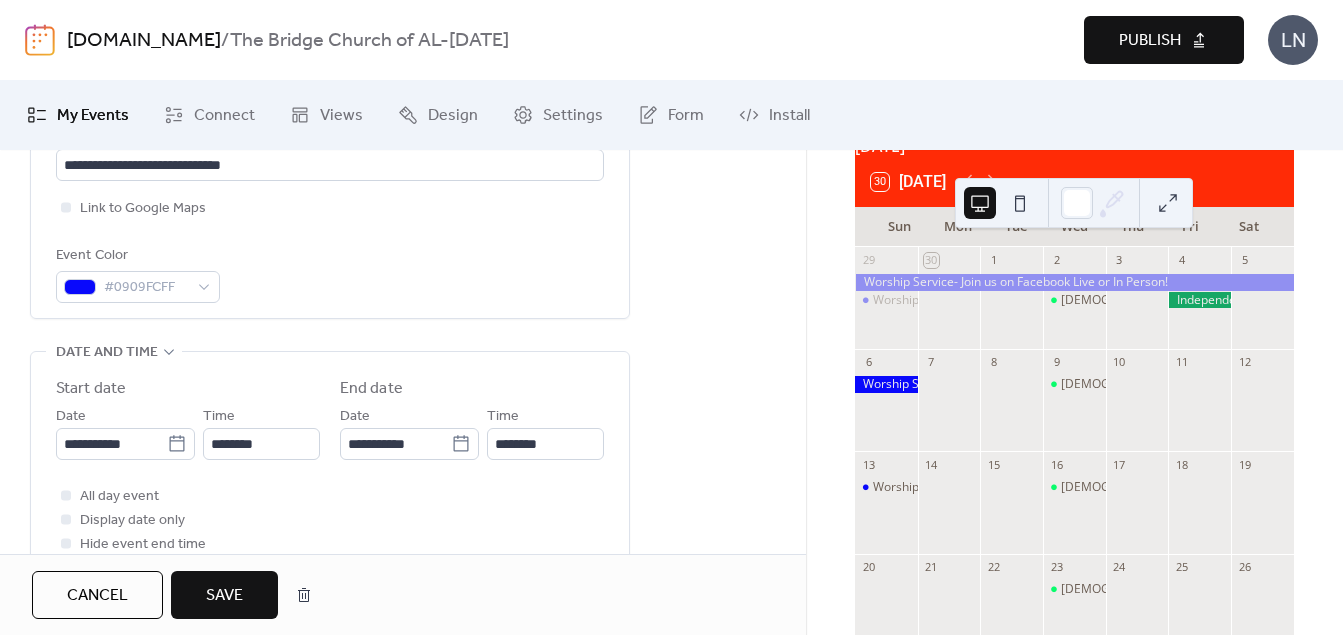 click on "Save" at bounding box center [224, 595] 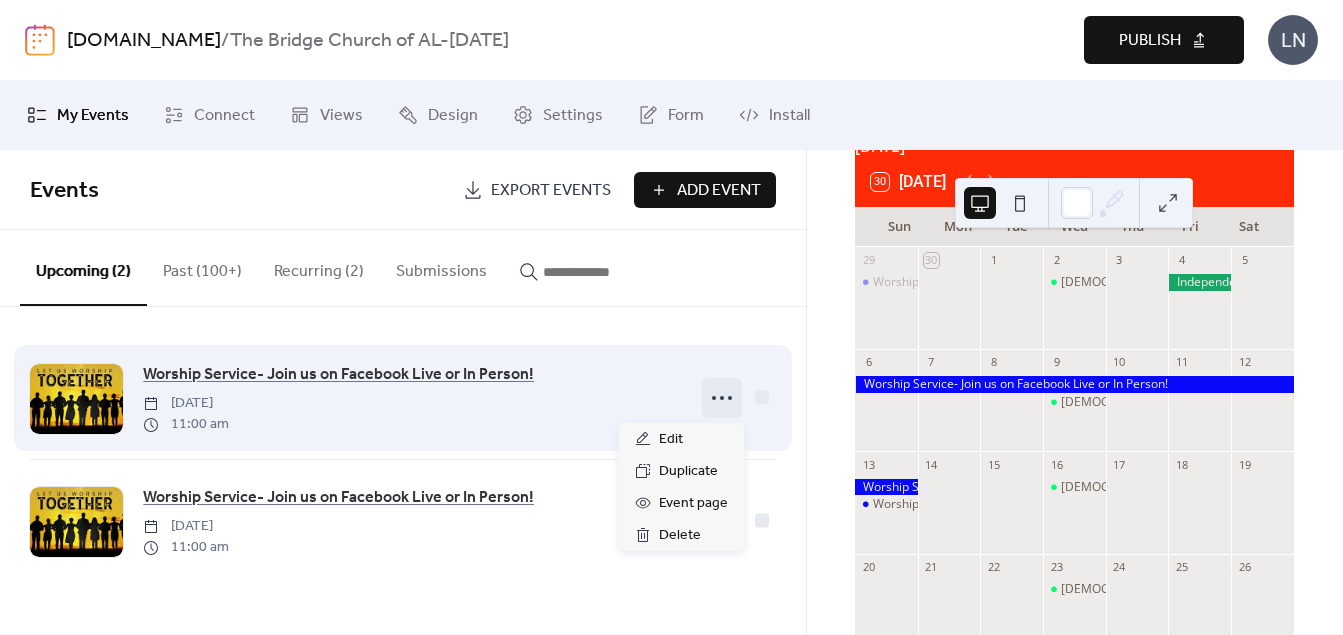 click 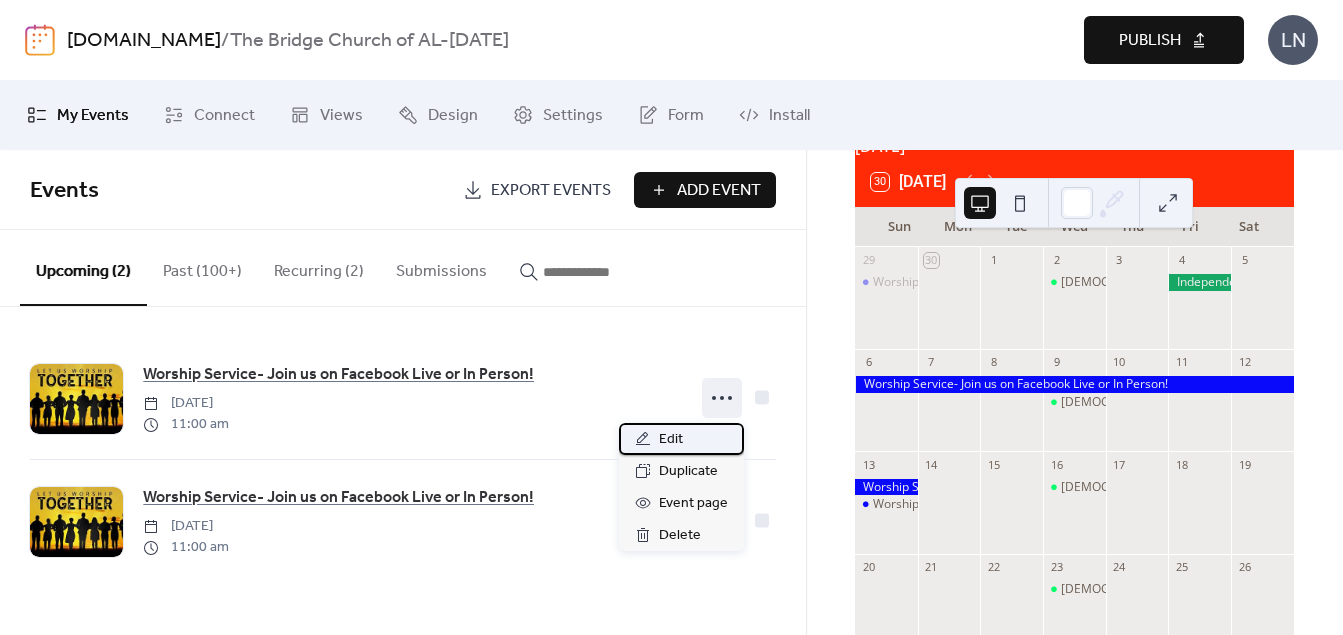 click on "Edit" at bounding box center (681, 439) 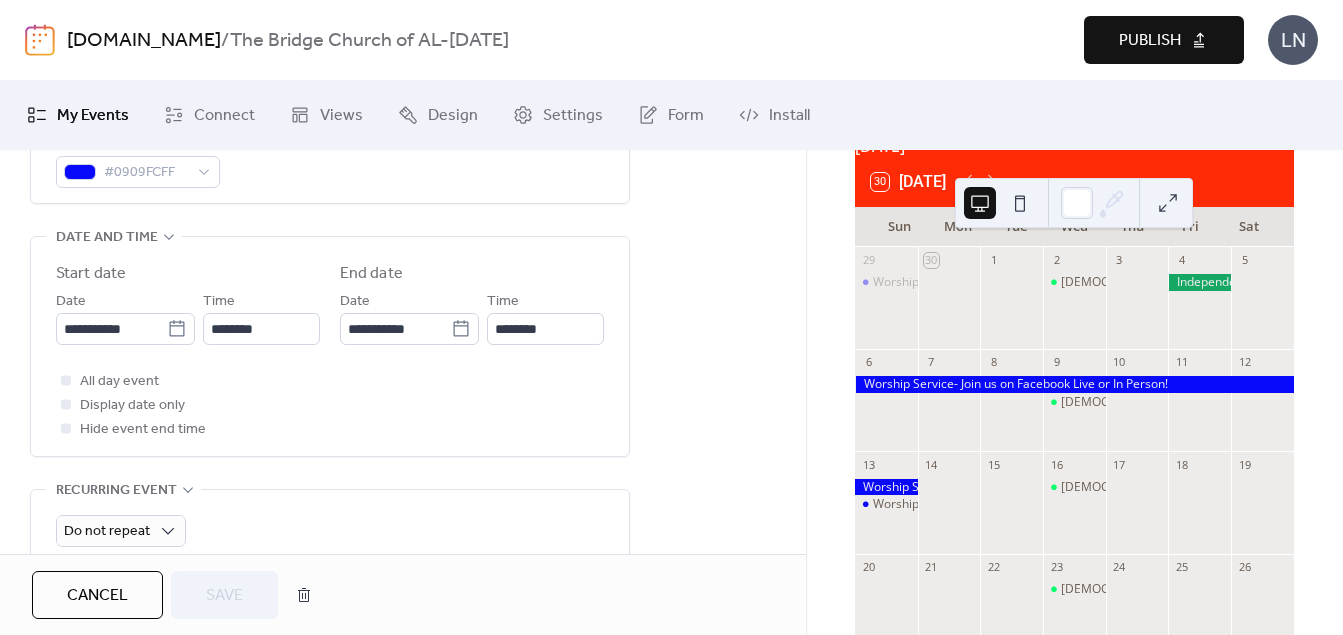 scroll, scrollTop: 608, scrollLeft: 0, axis: vertical 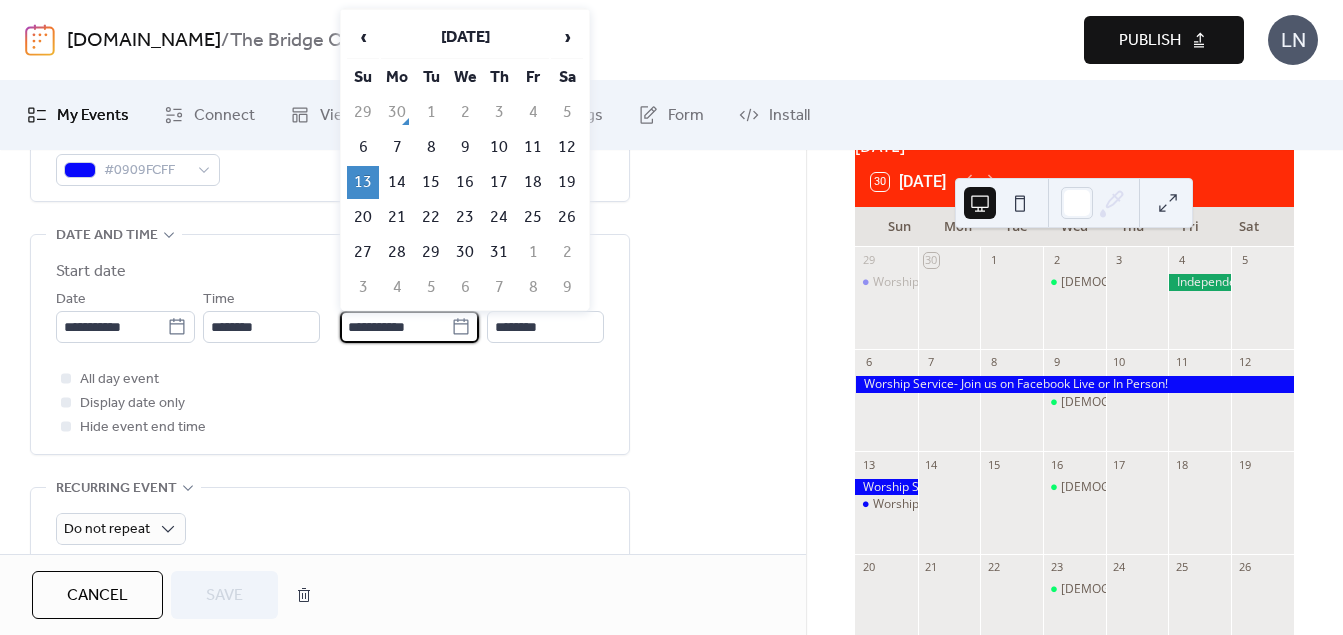 click on "**********" at bounding box center (395, 327) 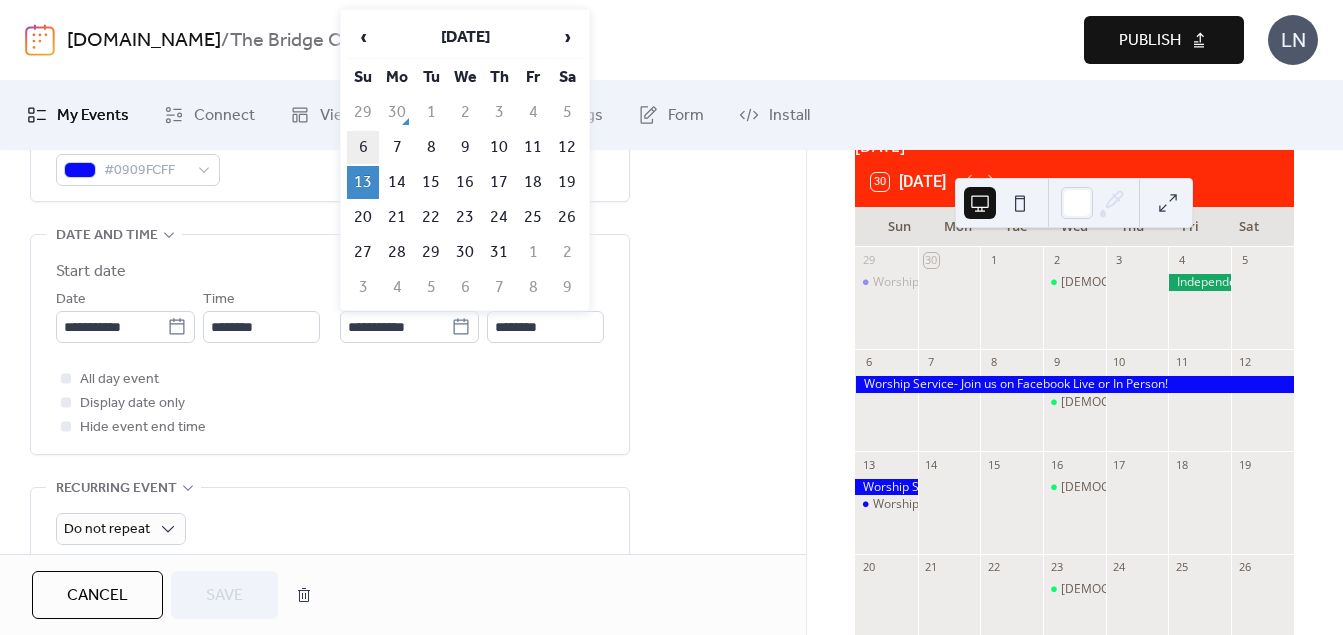 click on "6" at bounding box center [363, 147] 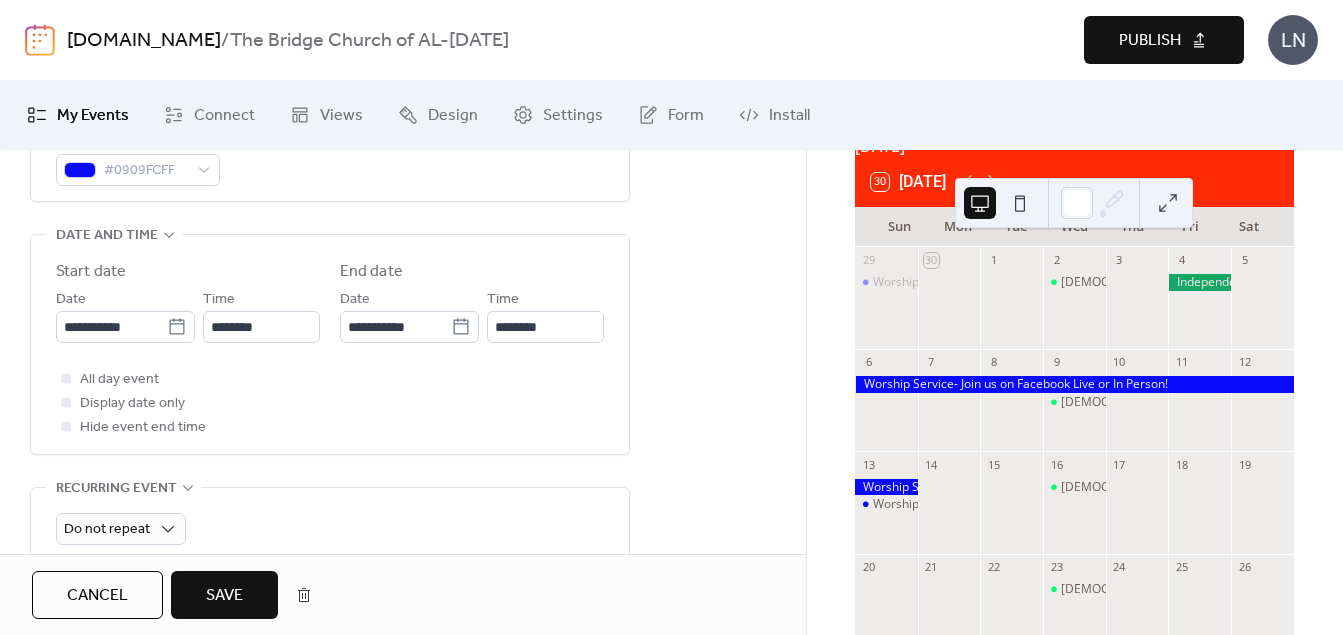 click on "Save" at bounding box center [224, 596] 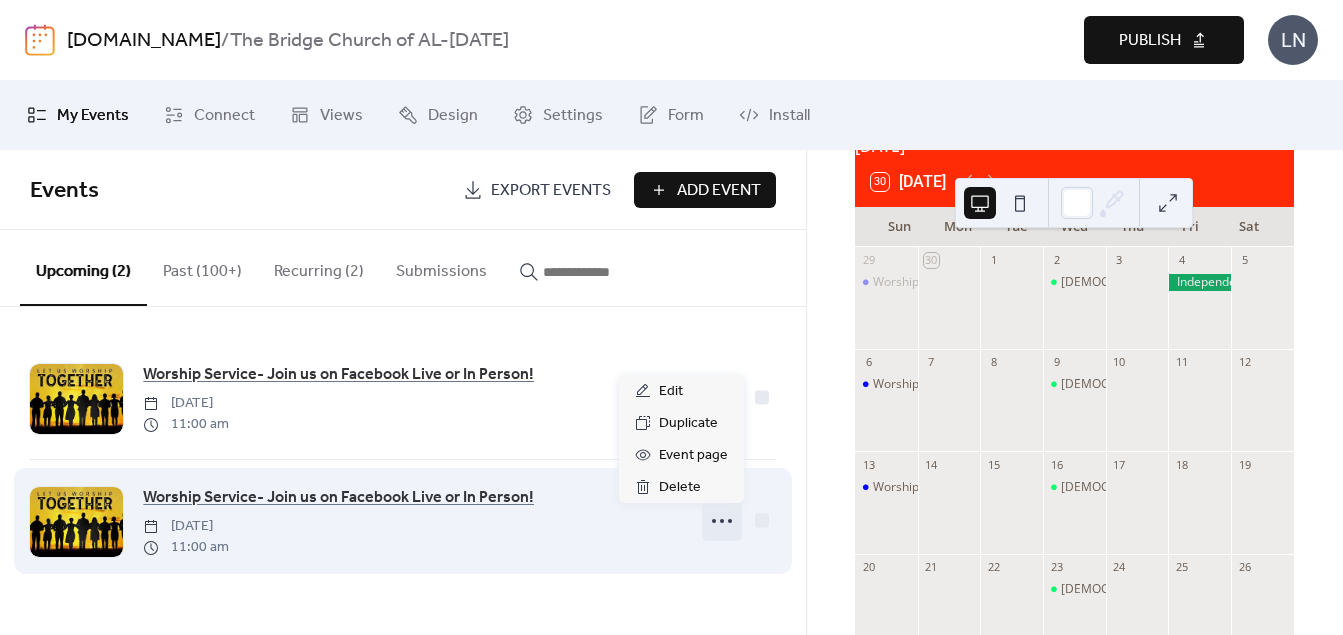 click 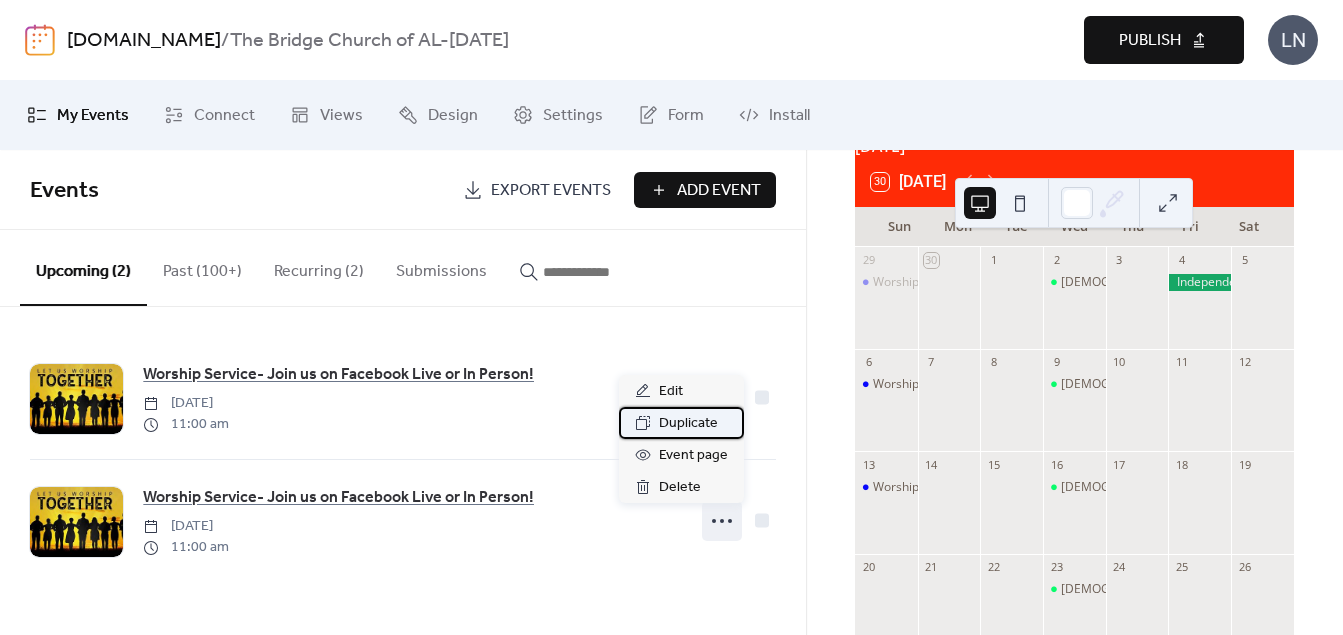 click on "Duplicate" at bounding box center (688, 424) 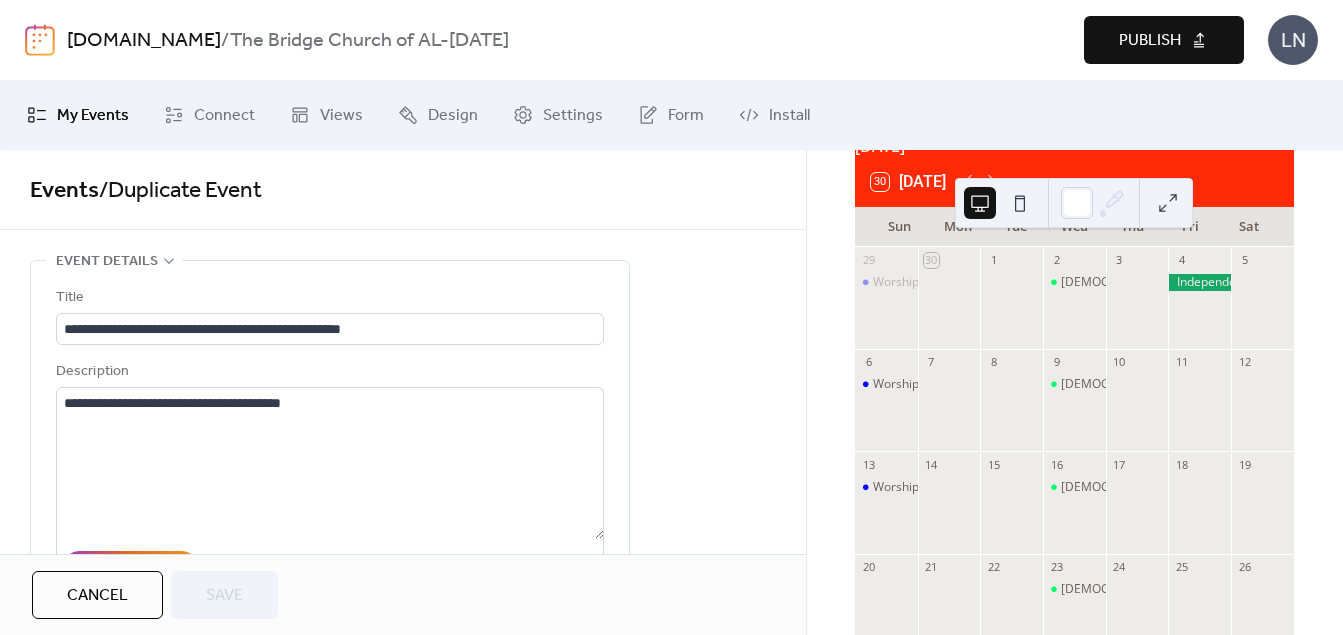 drag, startPoint x: 799, startPoint y: 217, endPoint x: 758, endPoint y: 201, distance: 44.011364 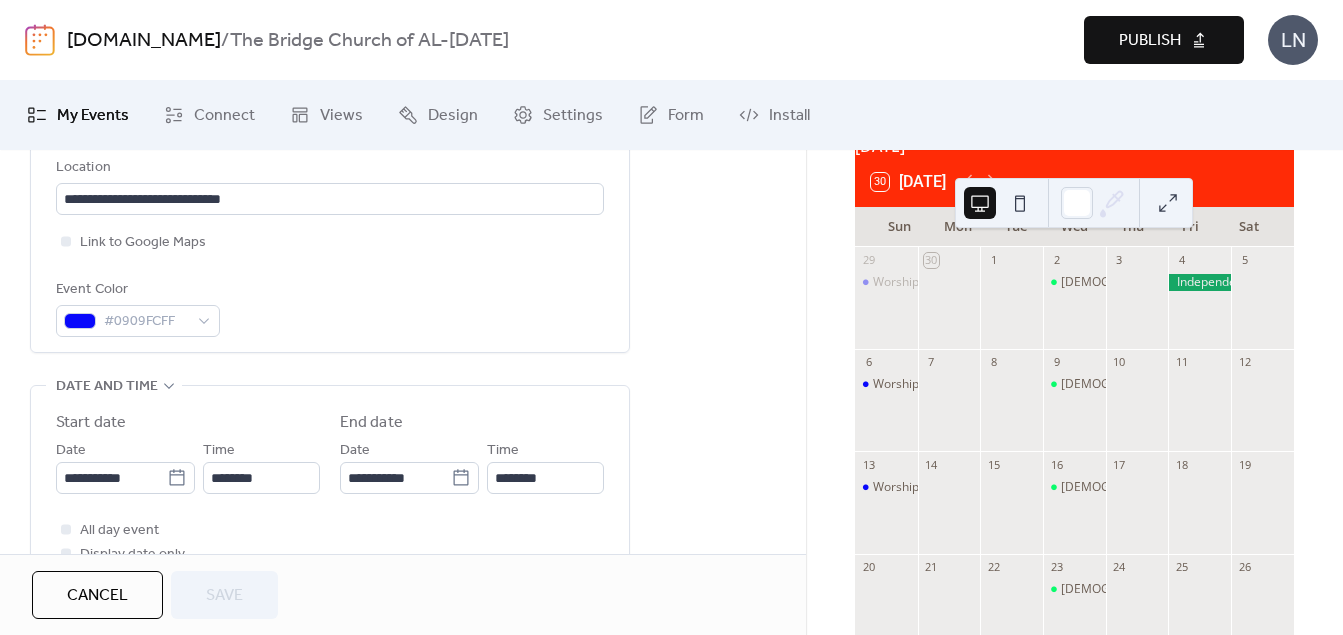 scroll, scrollTop: 499, scrollLeft: 0, axis: vertical 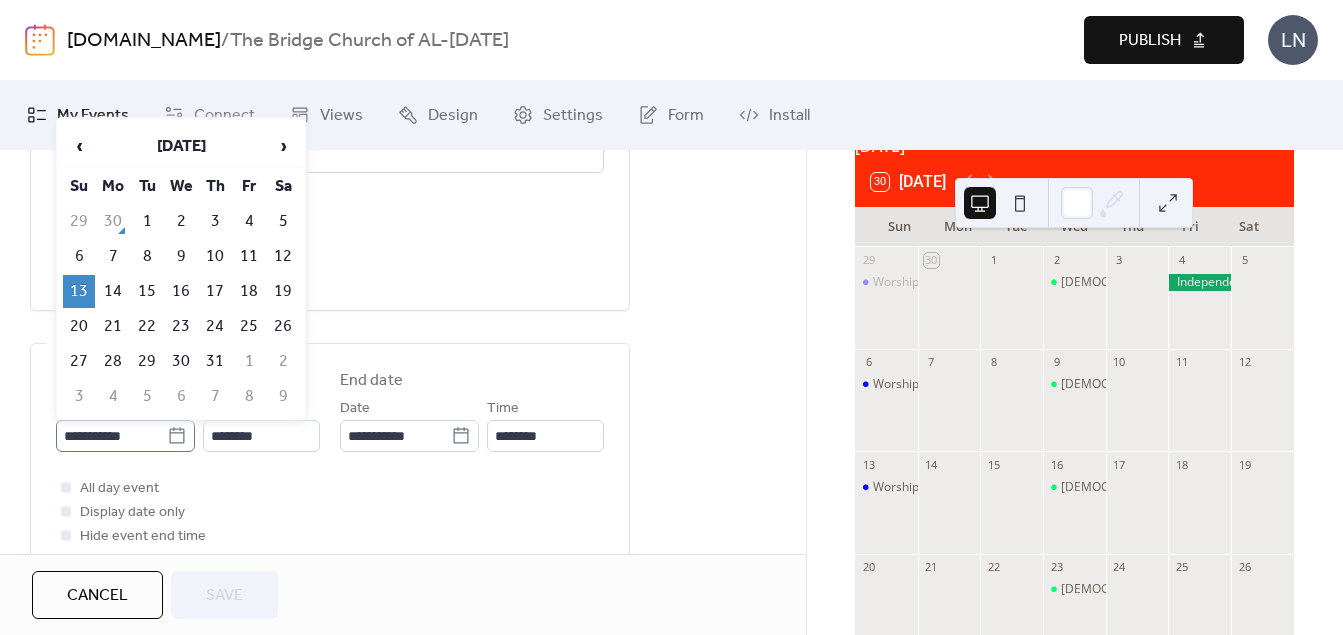 click 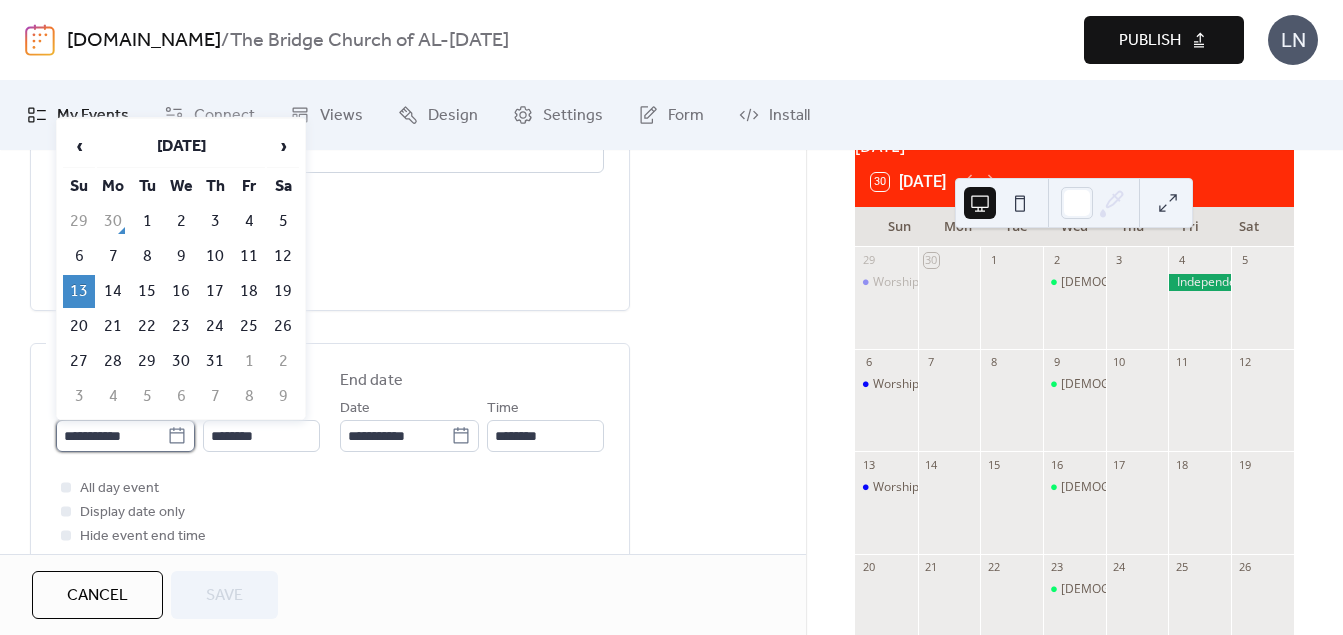 click on "**********" at bounding box center [111, 436] 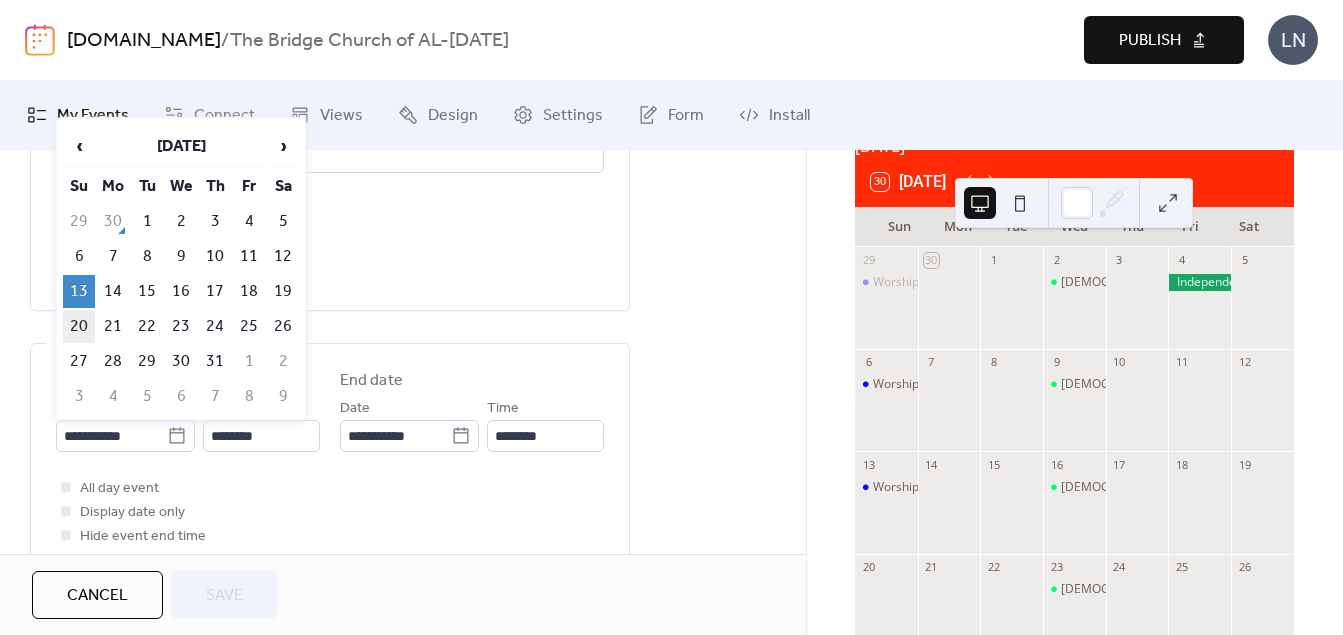 click on "20" at bounding box center [79, 326] 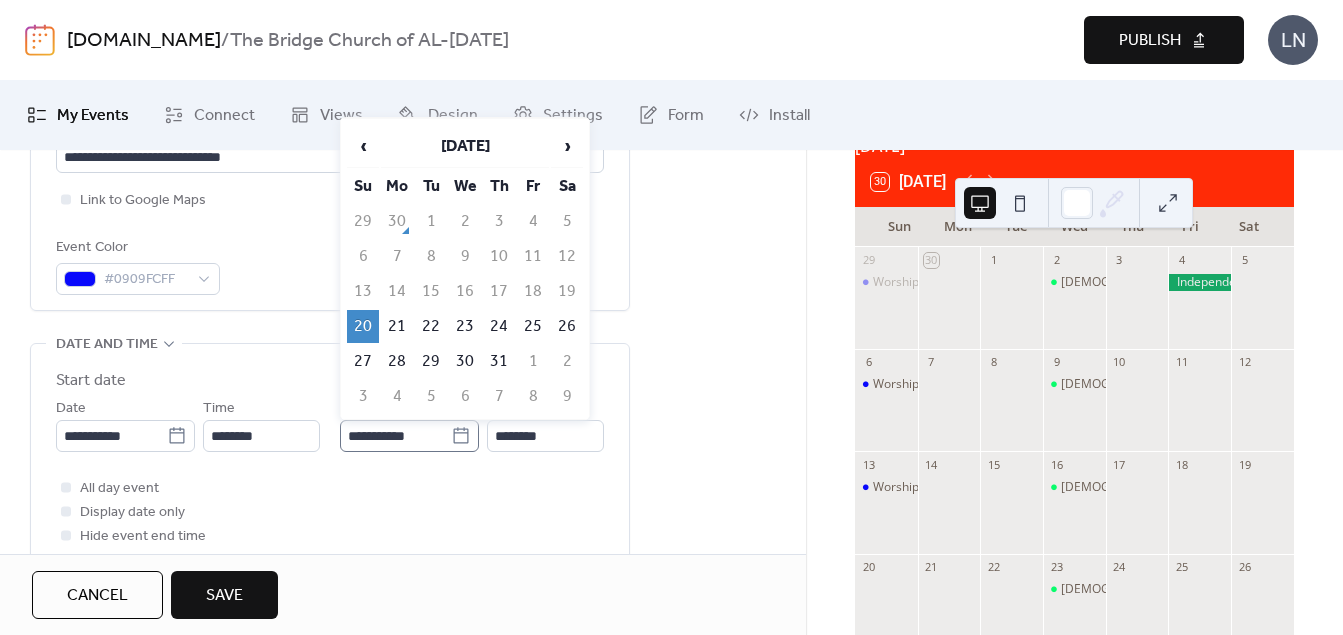 click 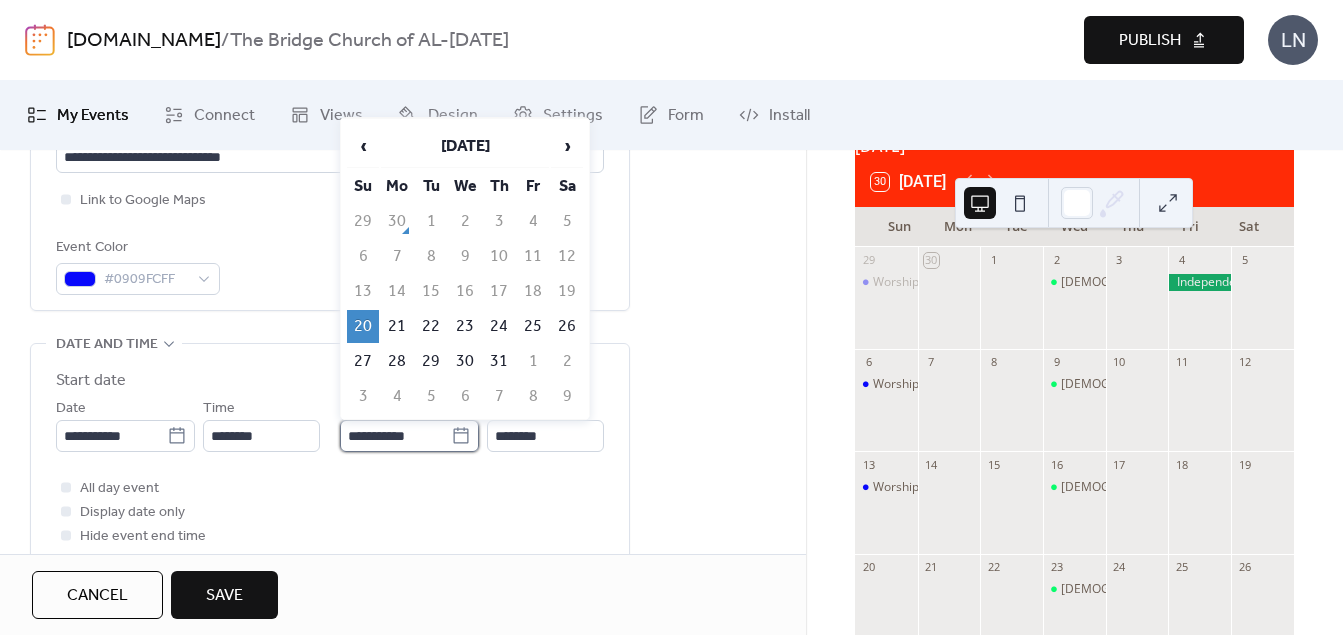click on "**********" at bounding box center (395, 436) 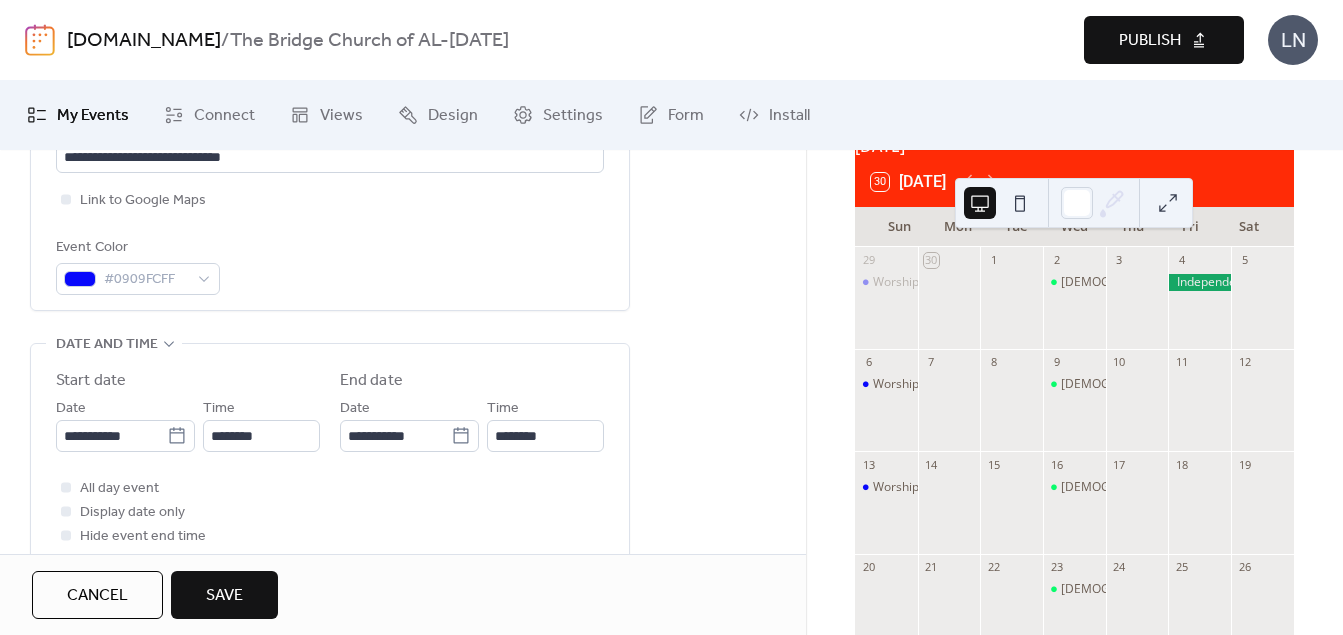 click on "All day event Display date only Hide event end time" at bounding box center [330, 512] 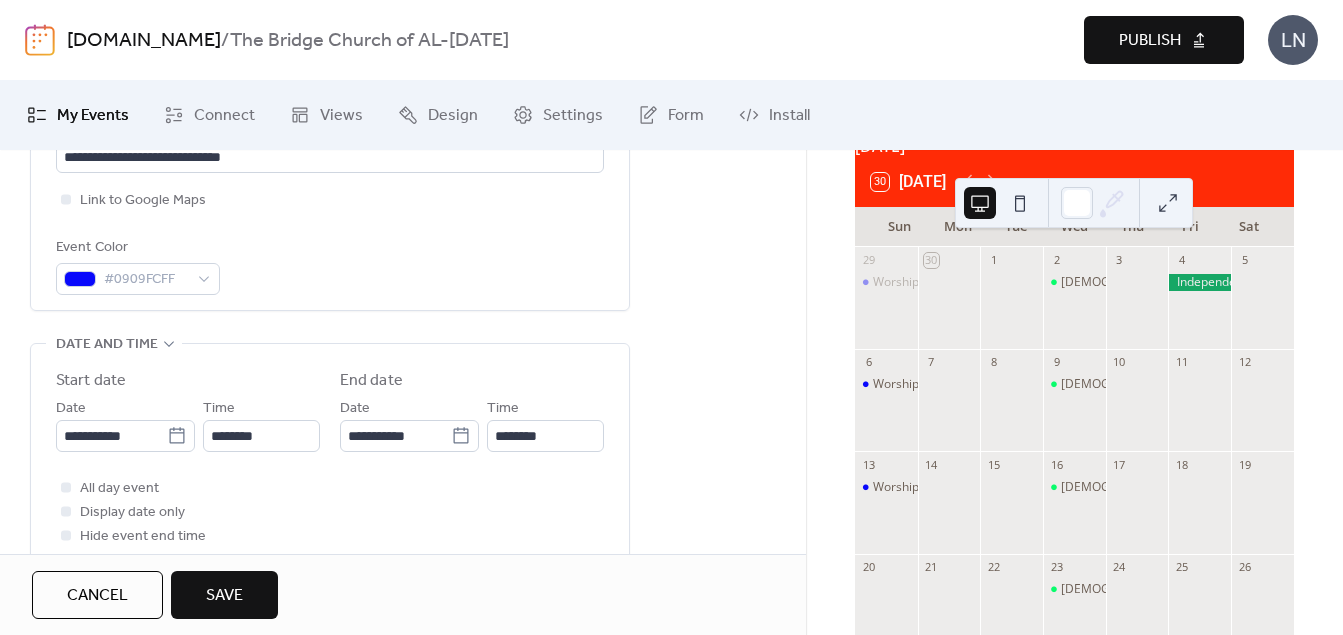click on "Save" at bounding box center (224, 596) 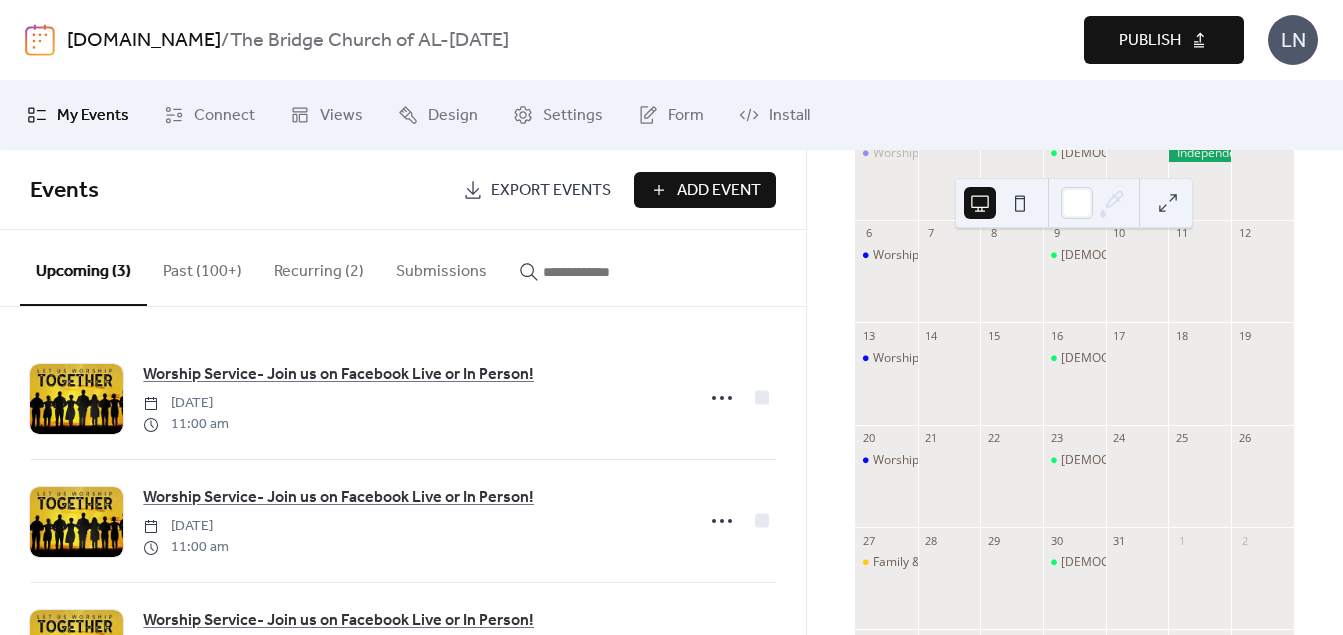 scroll, scrollTop: 249, scrollLeft: 0, axis: vertical 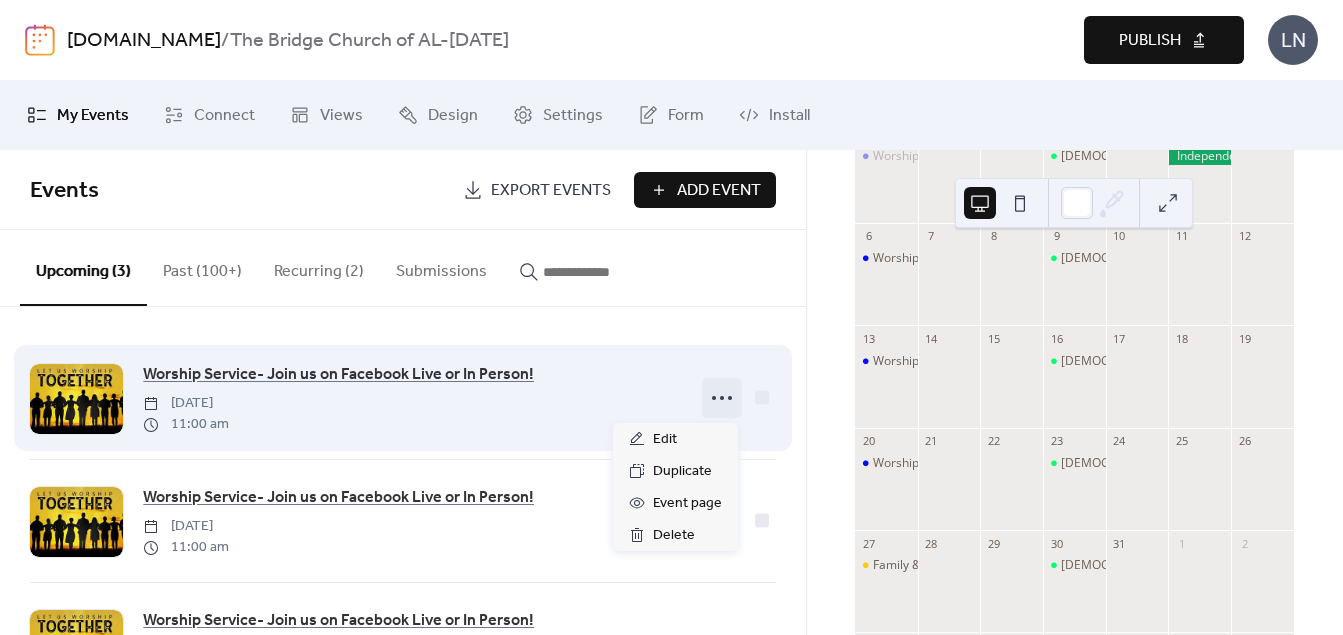 click 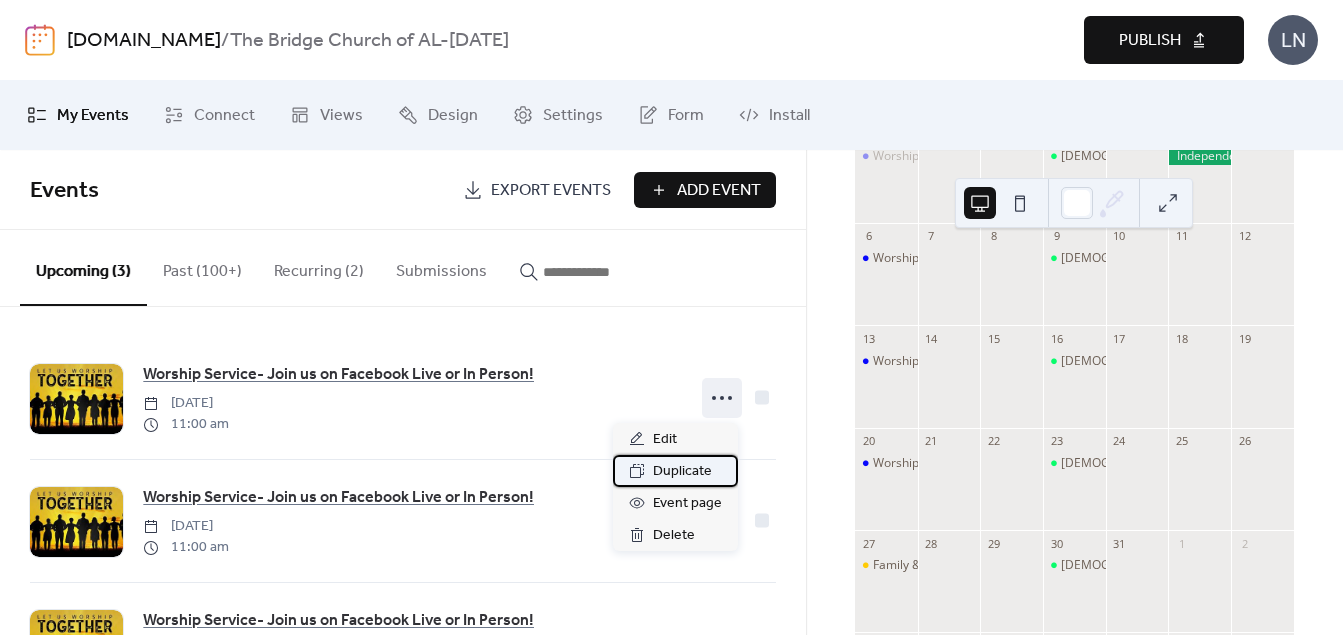 click on "Duplicate" at bounding box center [682, 472] 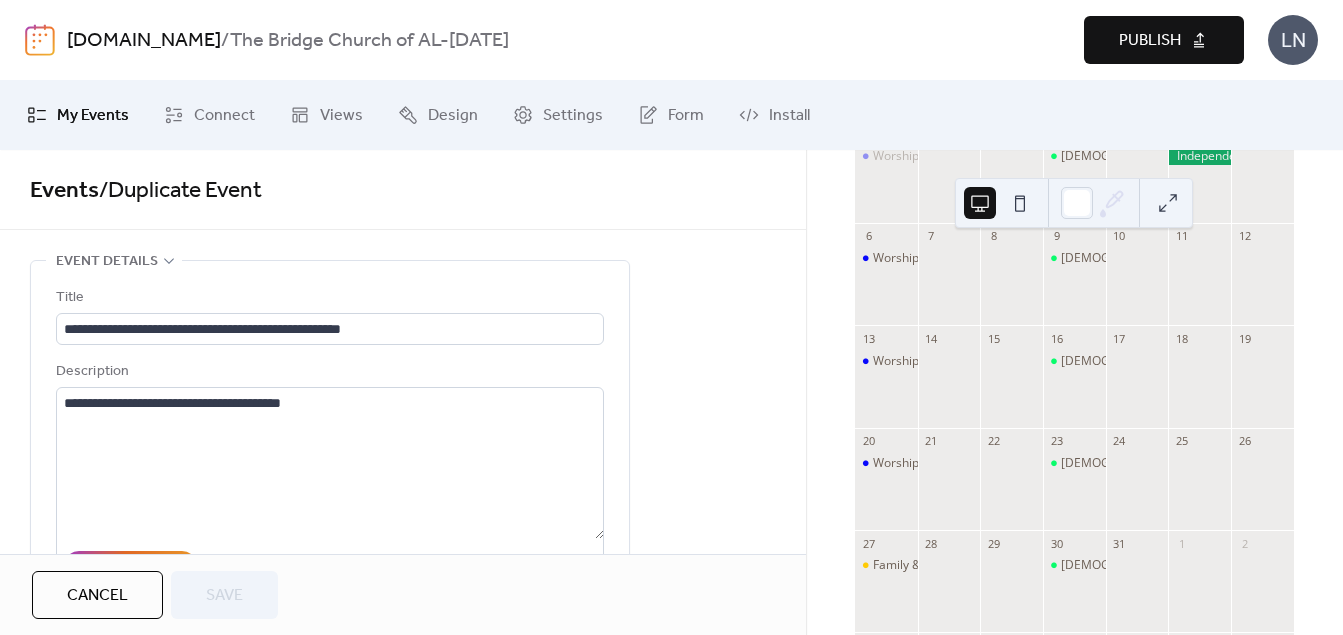drag, startPoint x: 799, startPoint y: 221, endPoint x: 789, endPoint y: 217, distance: 10.770329 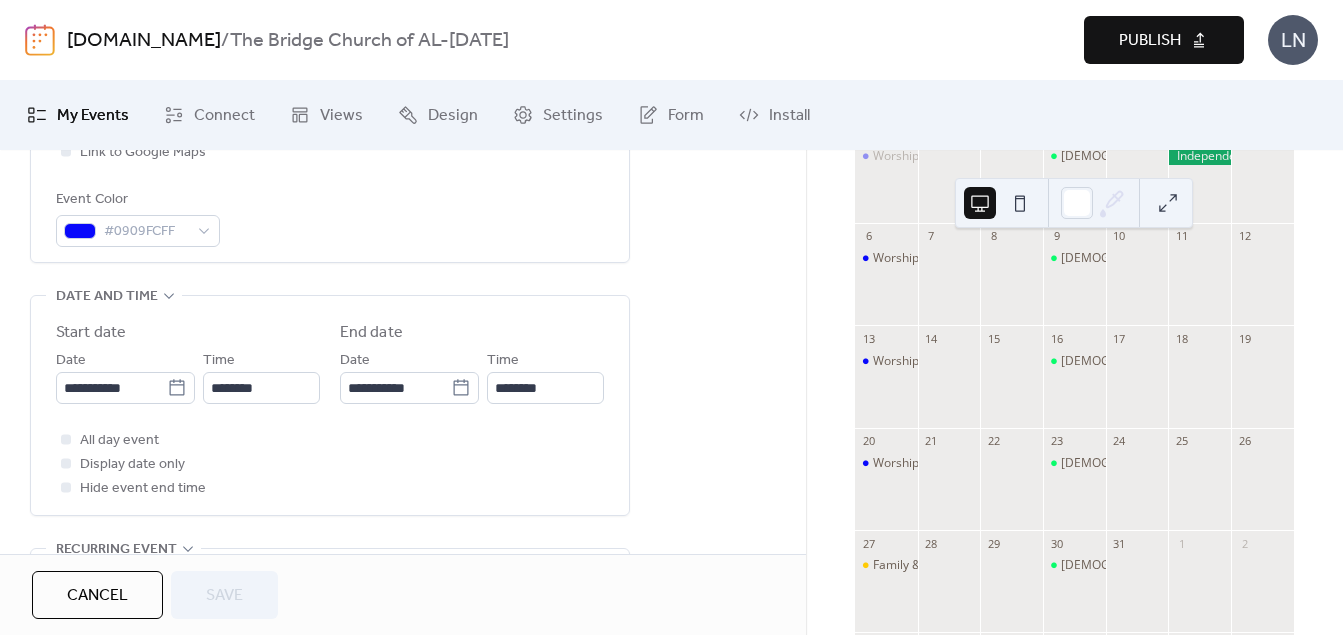 scroll, scrollTop: 564, scrollLeft: 0, axis: vertical 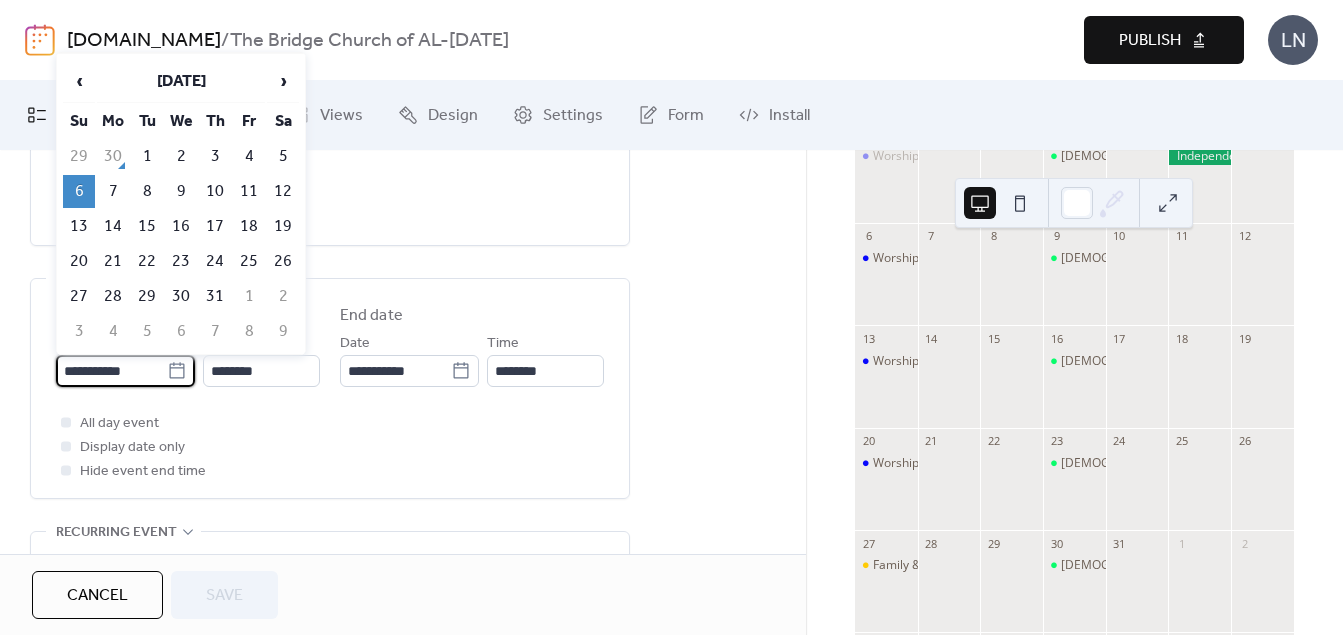 click on "**********" at bounding box center (111, 371) 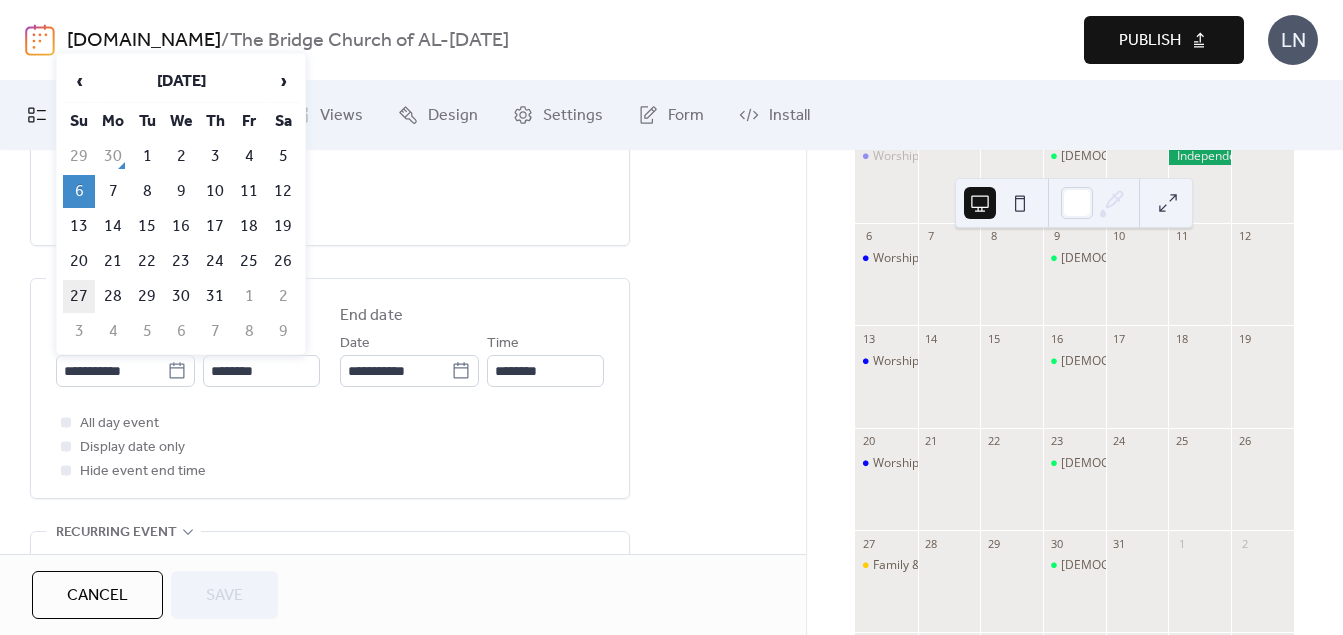 click on "27" at bounding box center [79, 296] 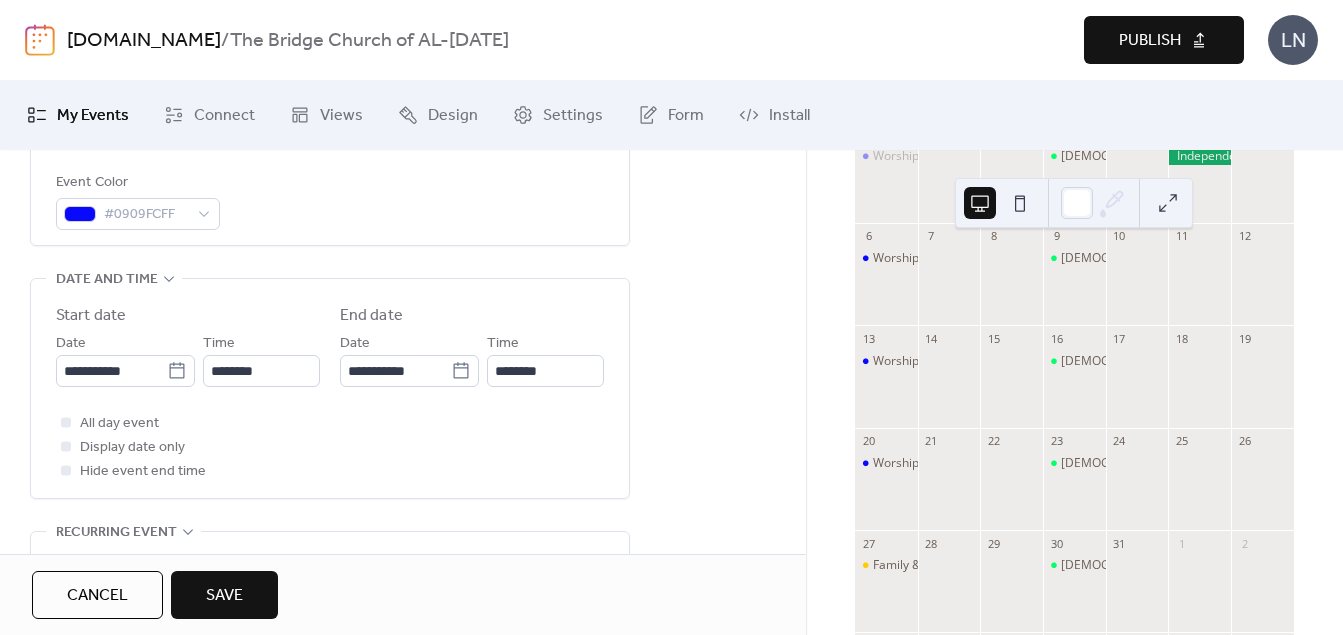 click on "Save" at bounding box center (224, 596) 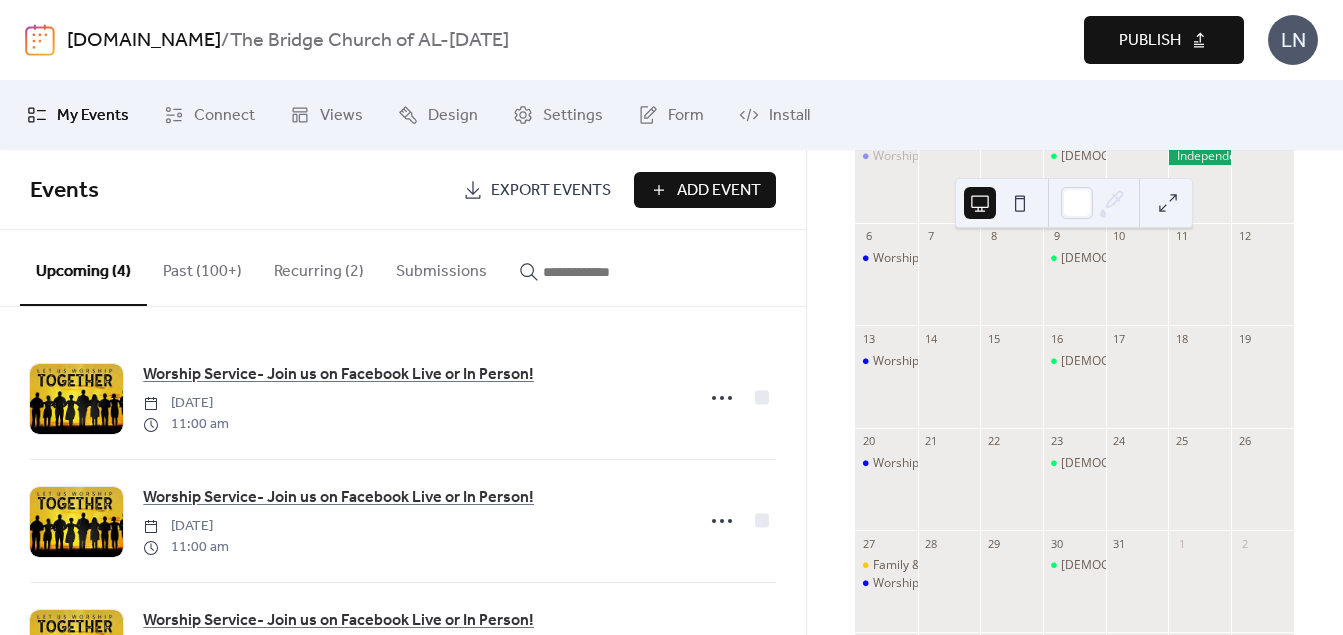 click on "Preview Publish" at bounding box center (1023, 40) 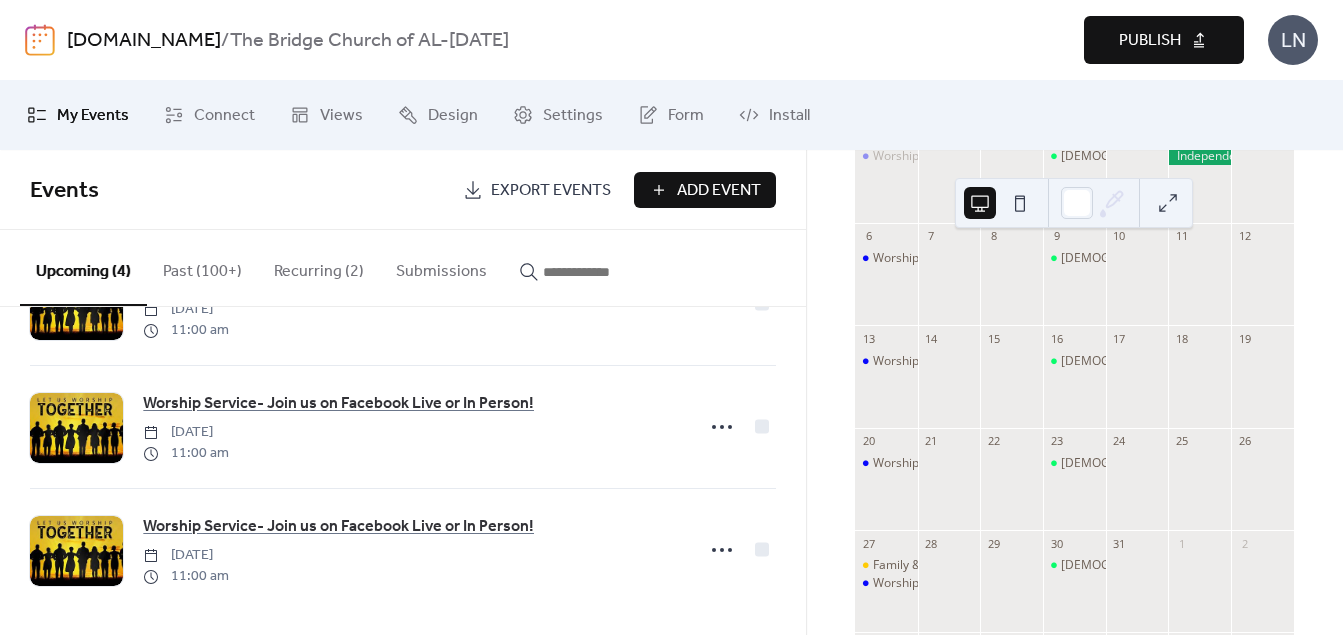 scroll, scrollTop: 227, scrollLeft: 0, axis: vertical 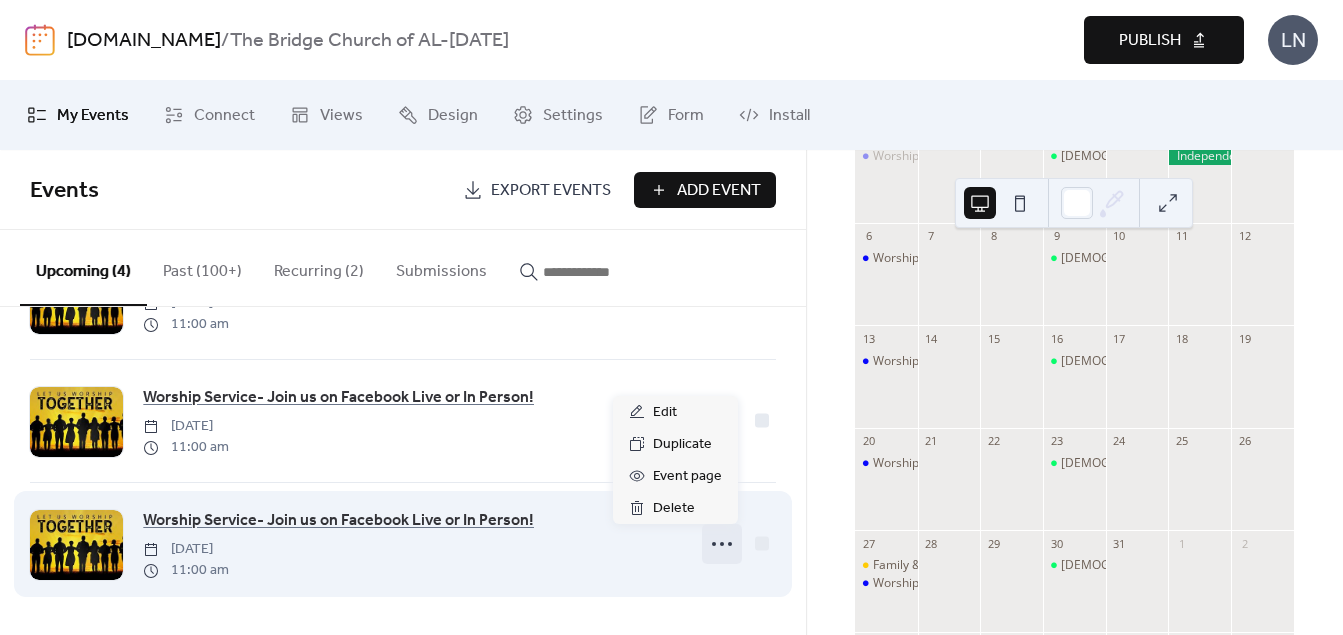 click 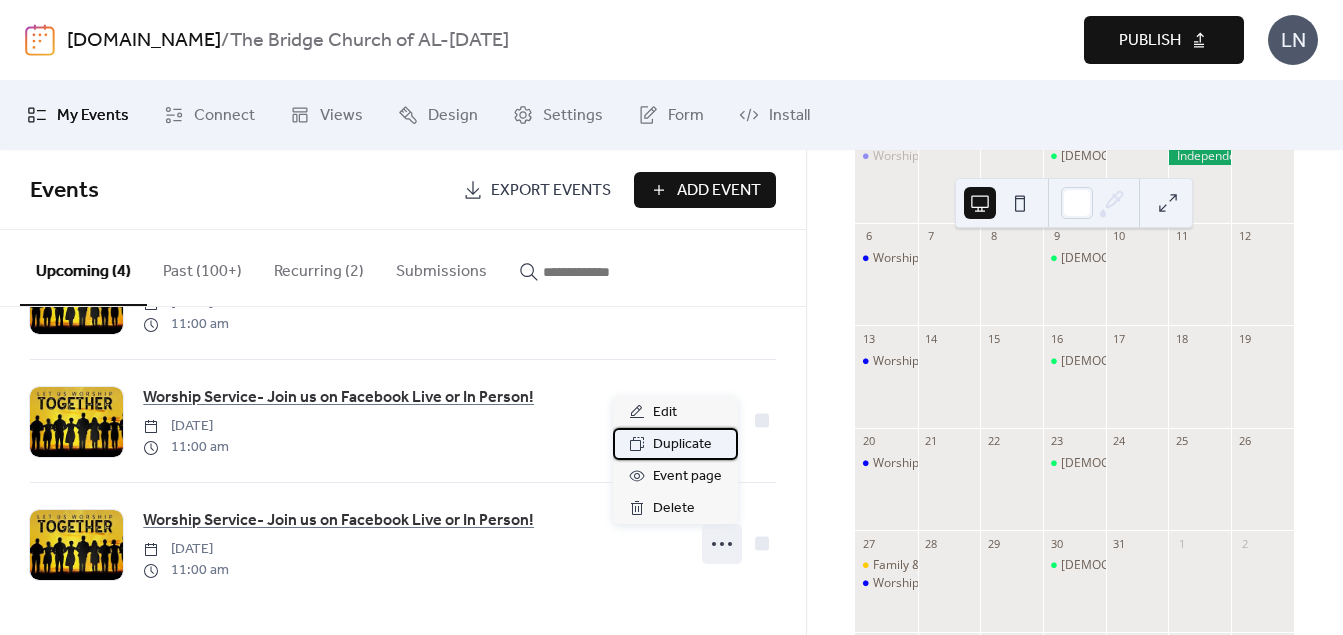 click on "Duplicate" at bounding box center [682, 445] 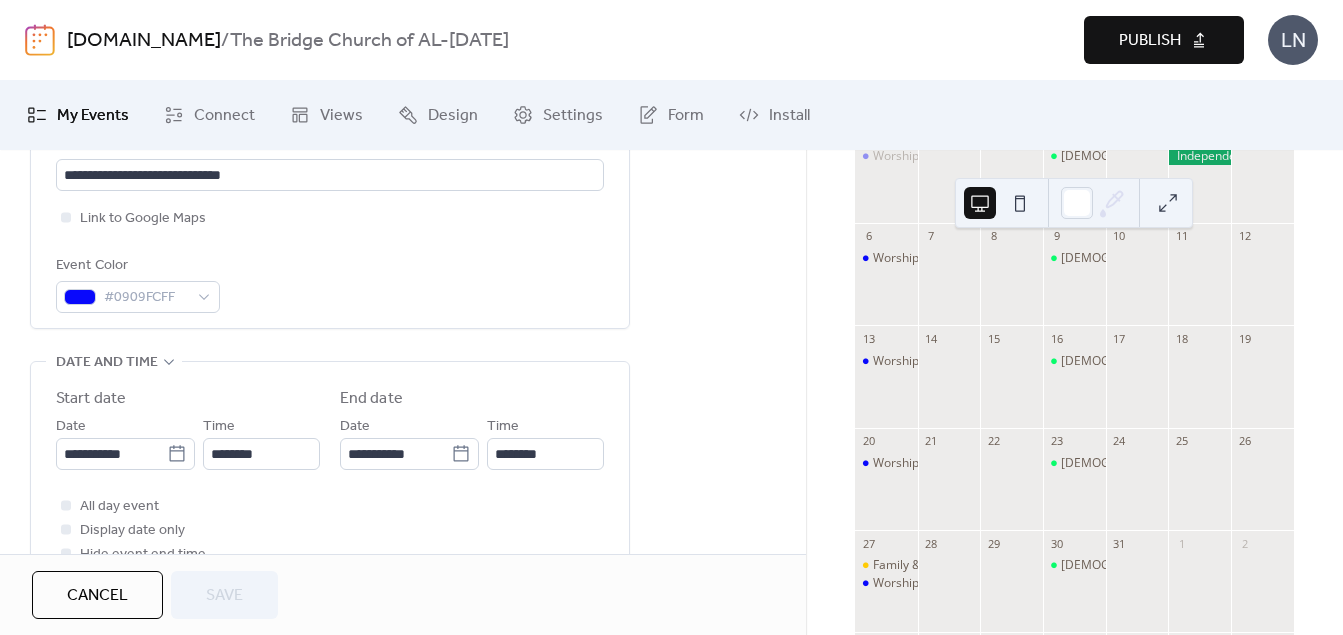 scroll, scrollTop: 488, scrollLeft: 0, axis: vertical 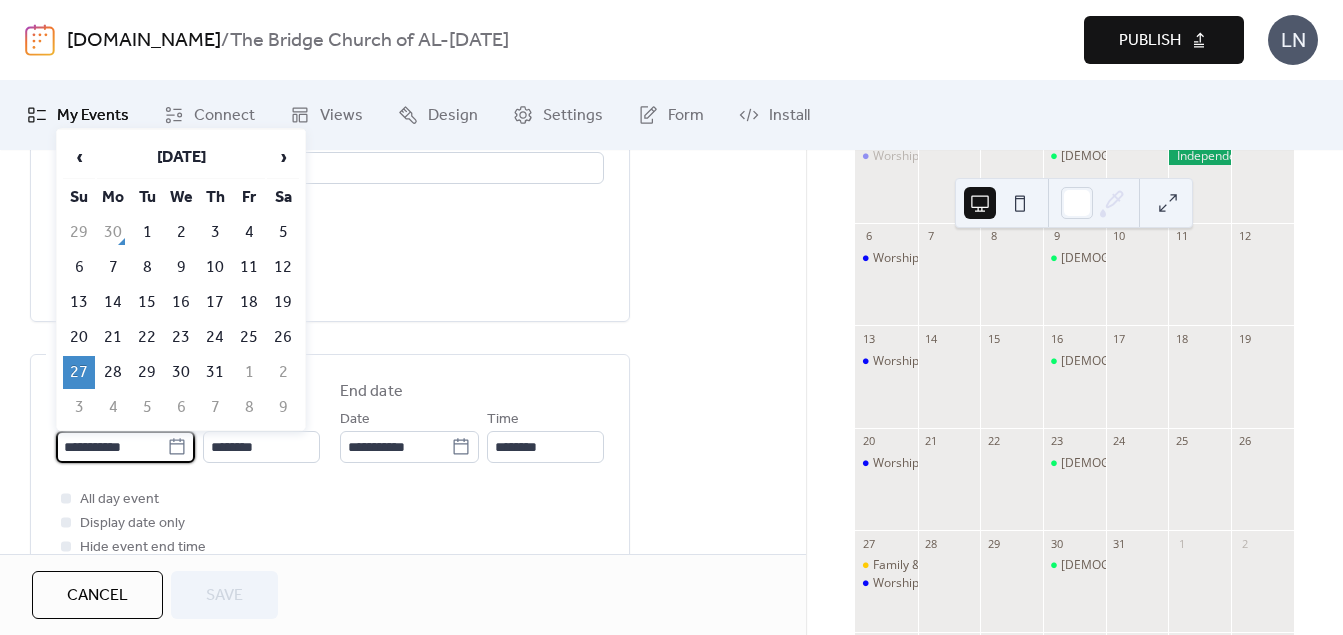 click on "**********" at bounding box center (111, 447) 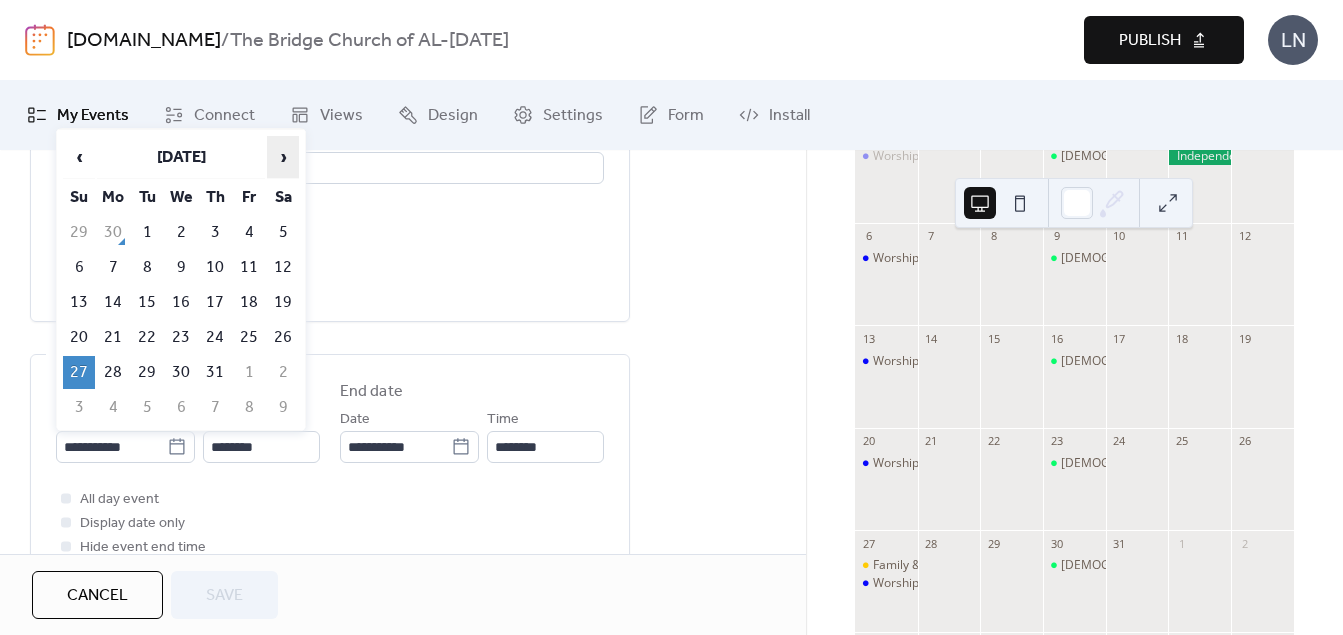 click on "›" at bounding box center (283, 157) 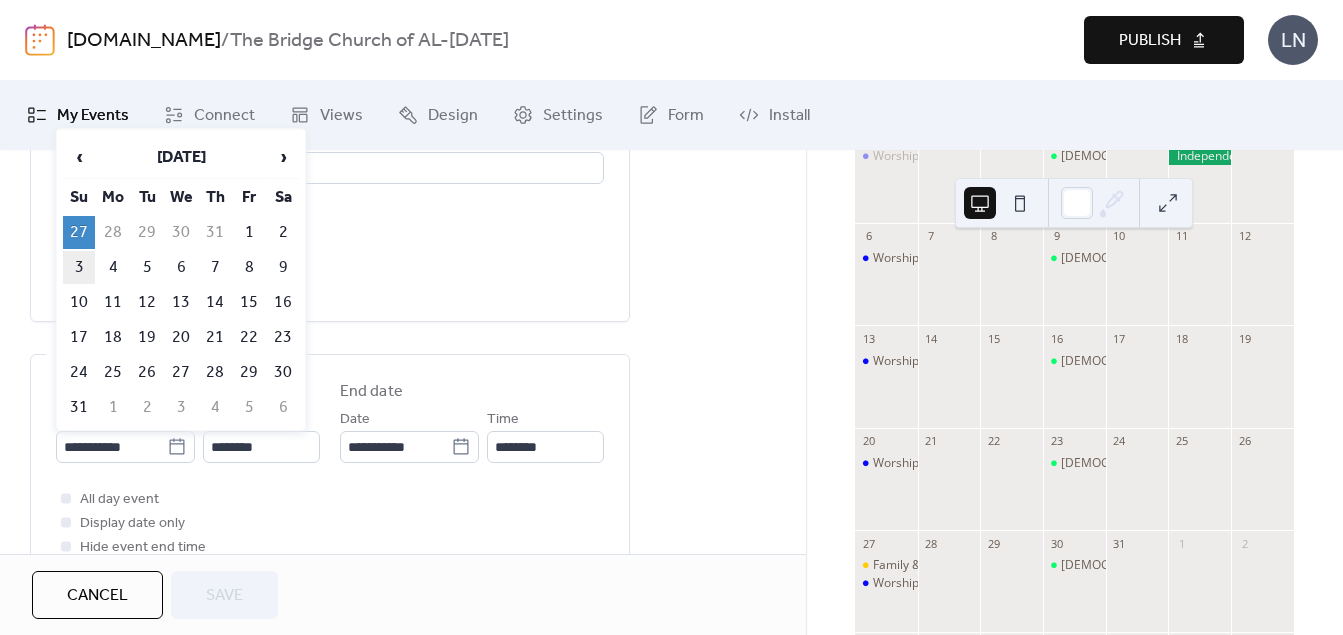 click on "3" at bounding box center (79, 267) 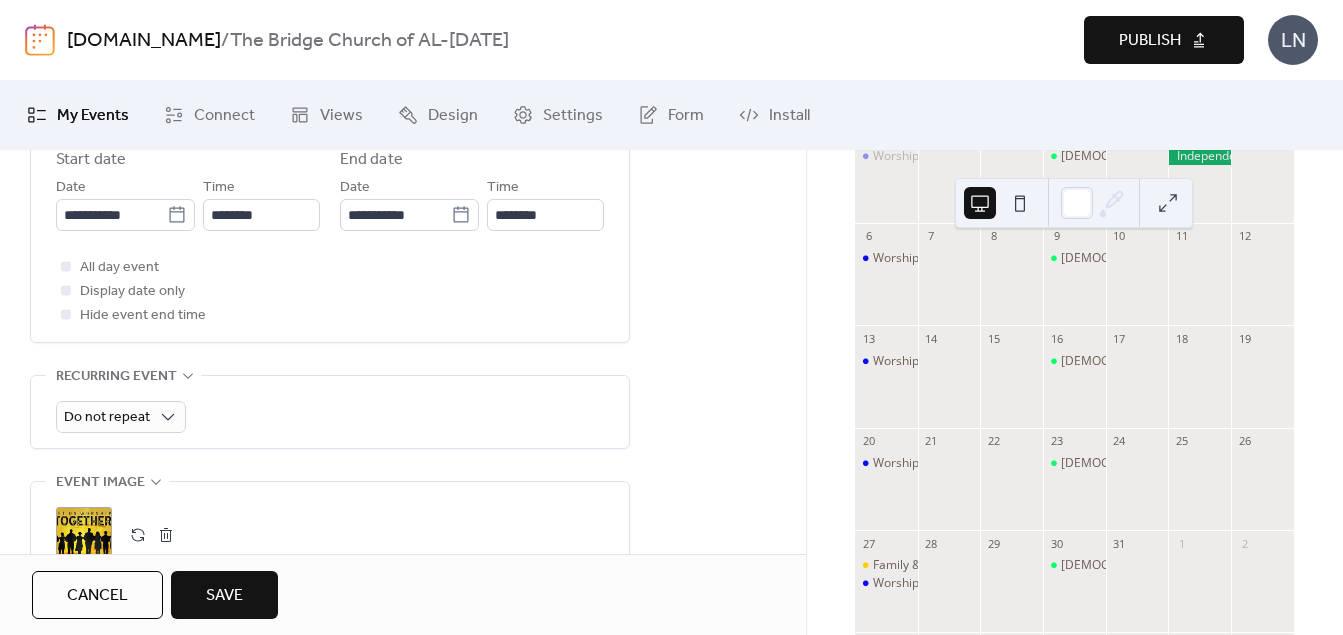 scroll, scrollTop: 723, scrollLeft: 0, axis: vertical 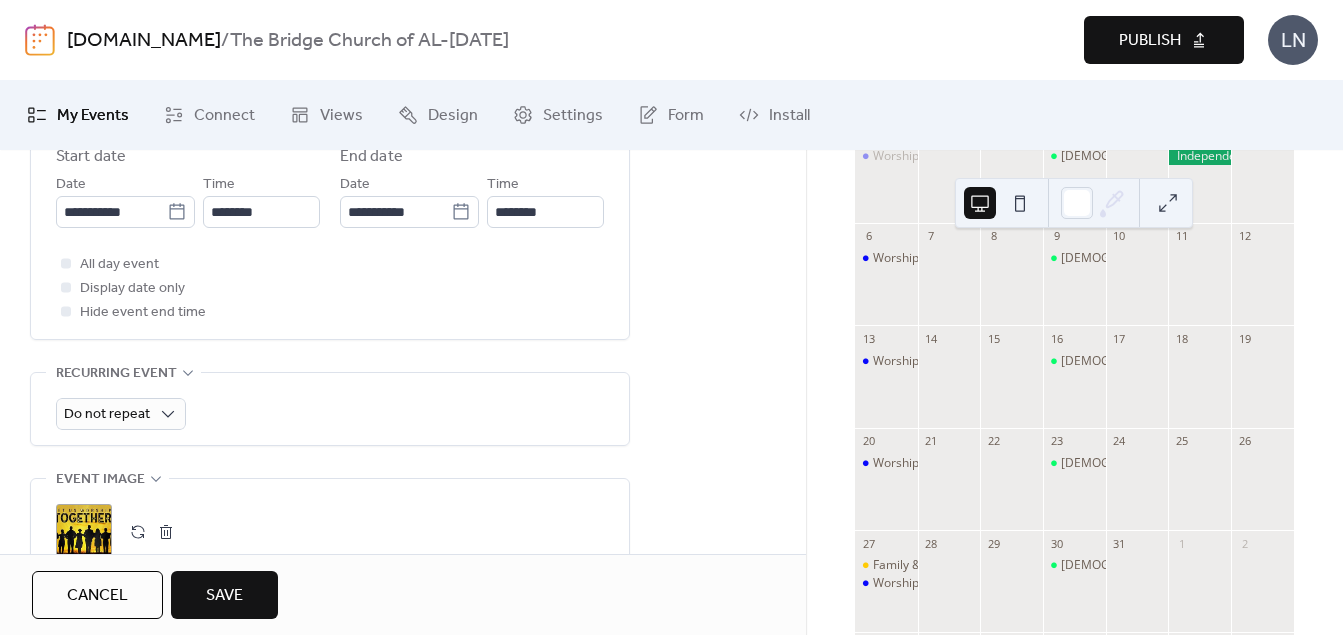 click on "Save" at bounding box center [224, 596] 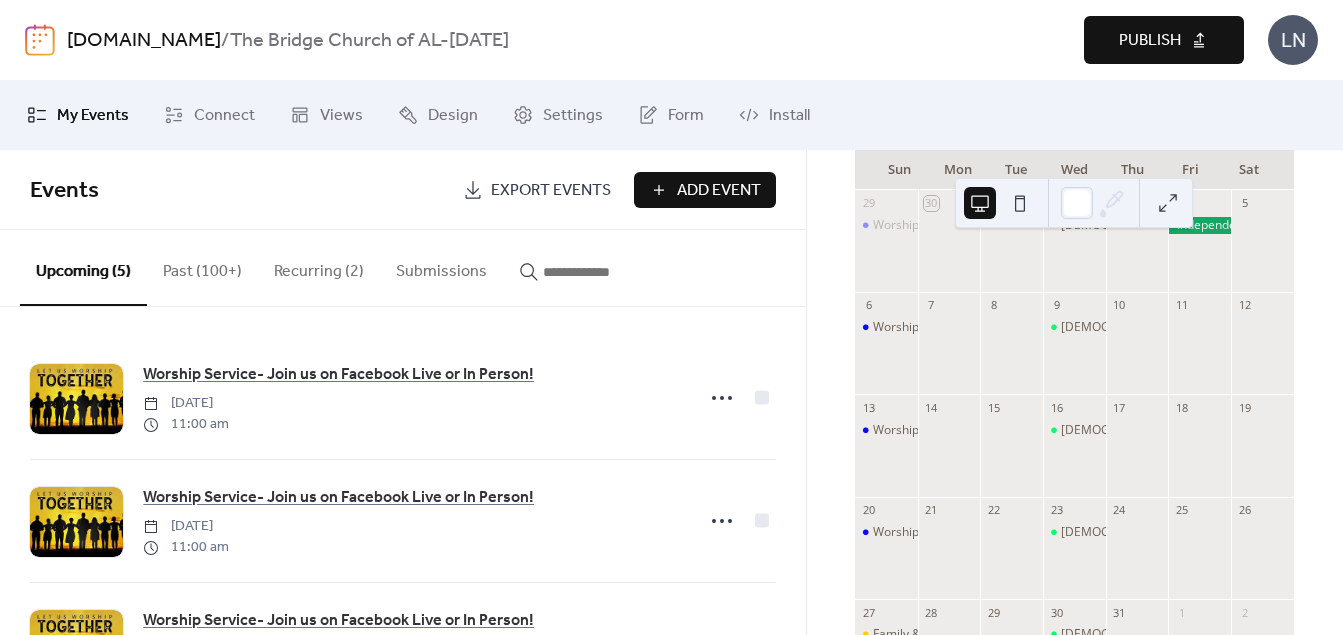 scroll, scrollTop: 183, scrollLeft: 0, axis: vertical 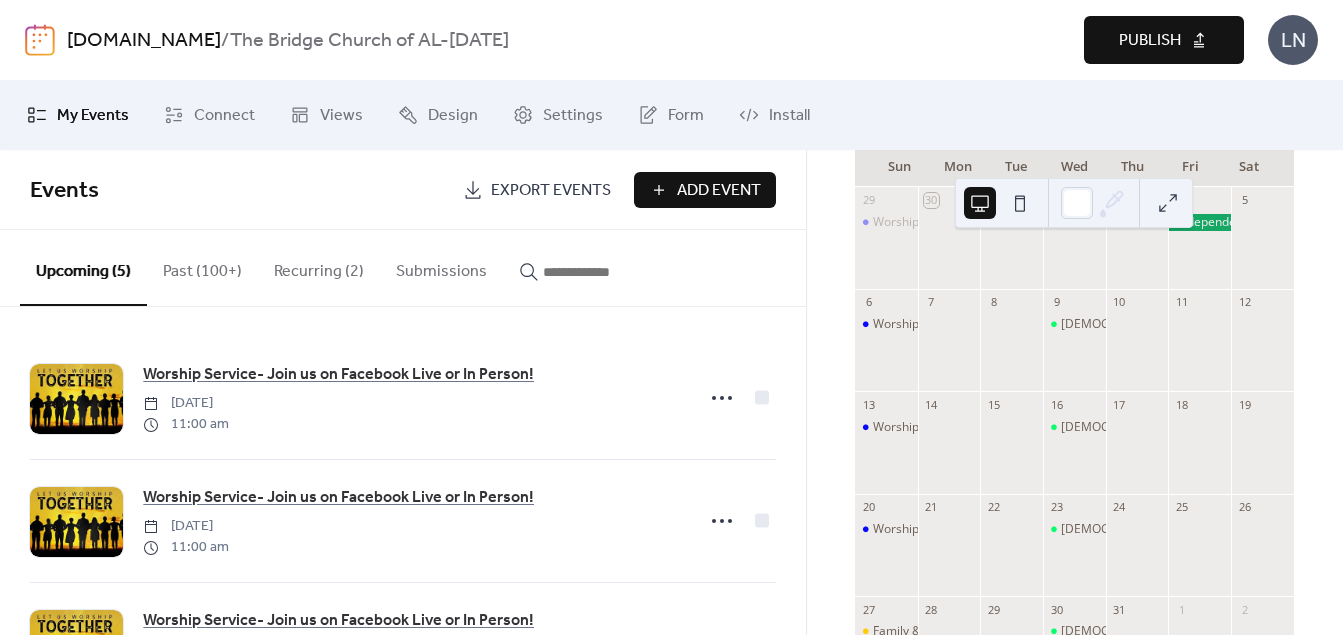 click on "Past  (100+)" at bounding box center (202, 267) 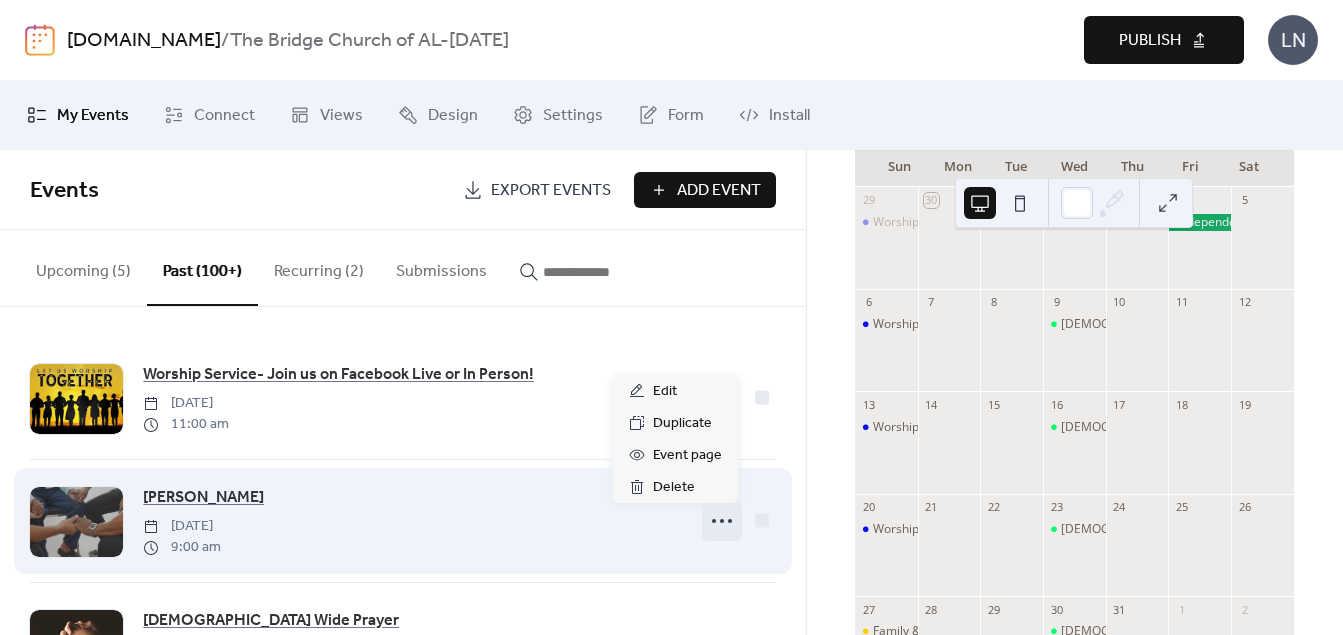 click 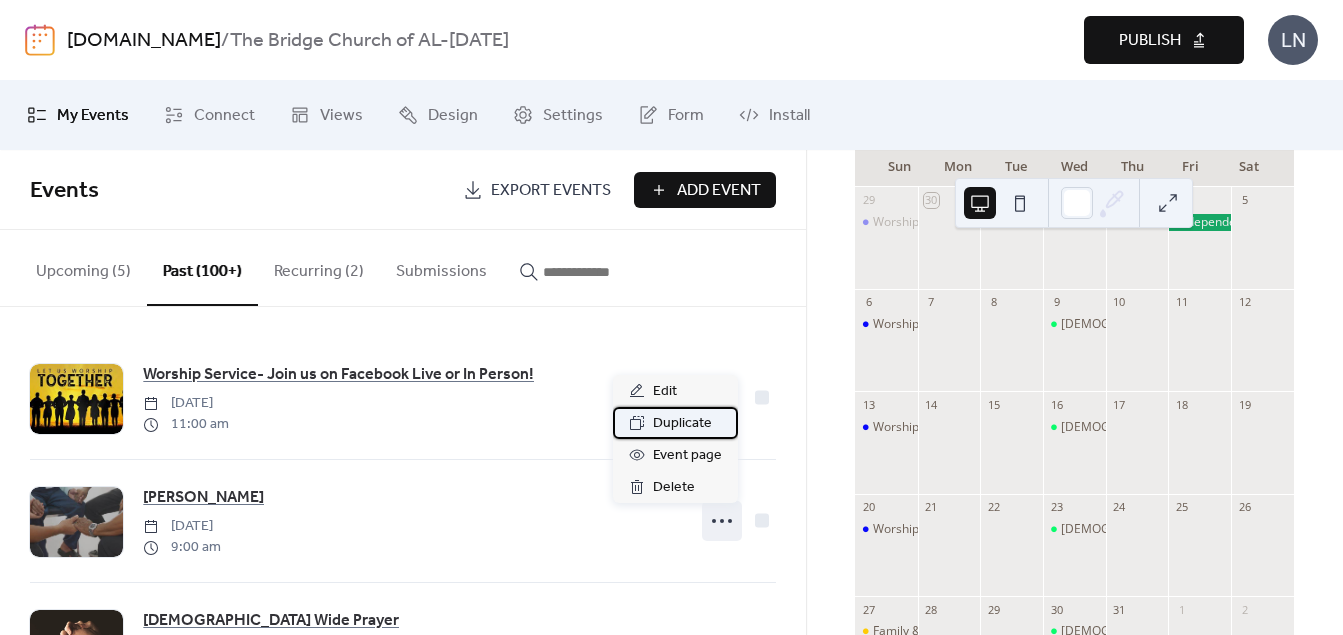 click on "Duplicate" at bounding box center [682, 424] 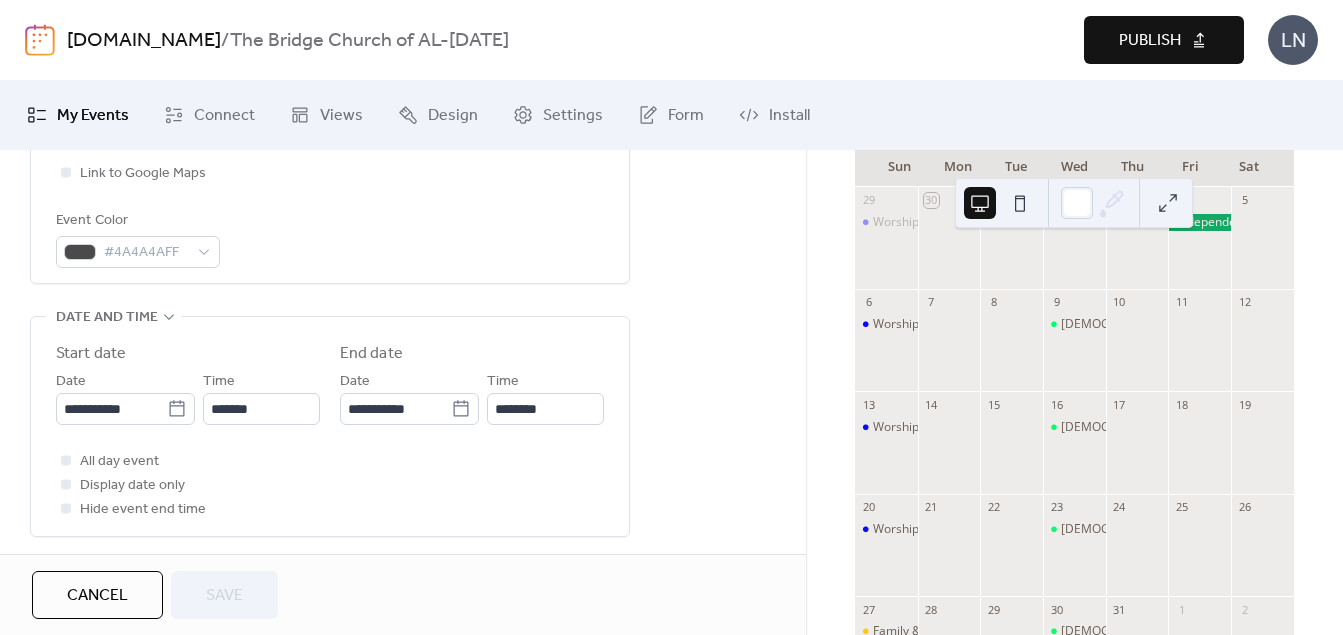 scroll, scrollTop: 530, scrollLeft: 0, axis: vertical 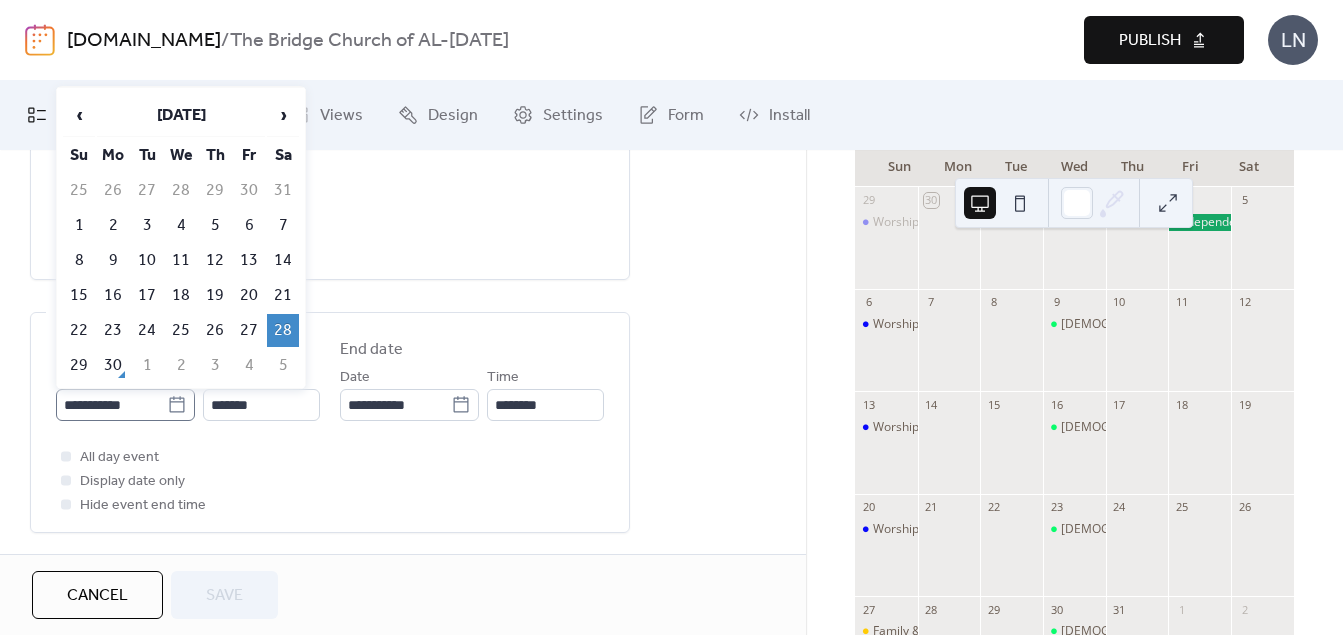 click 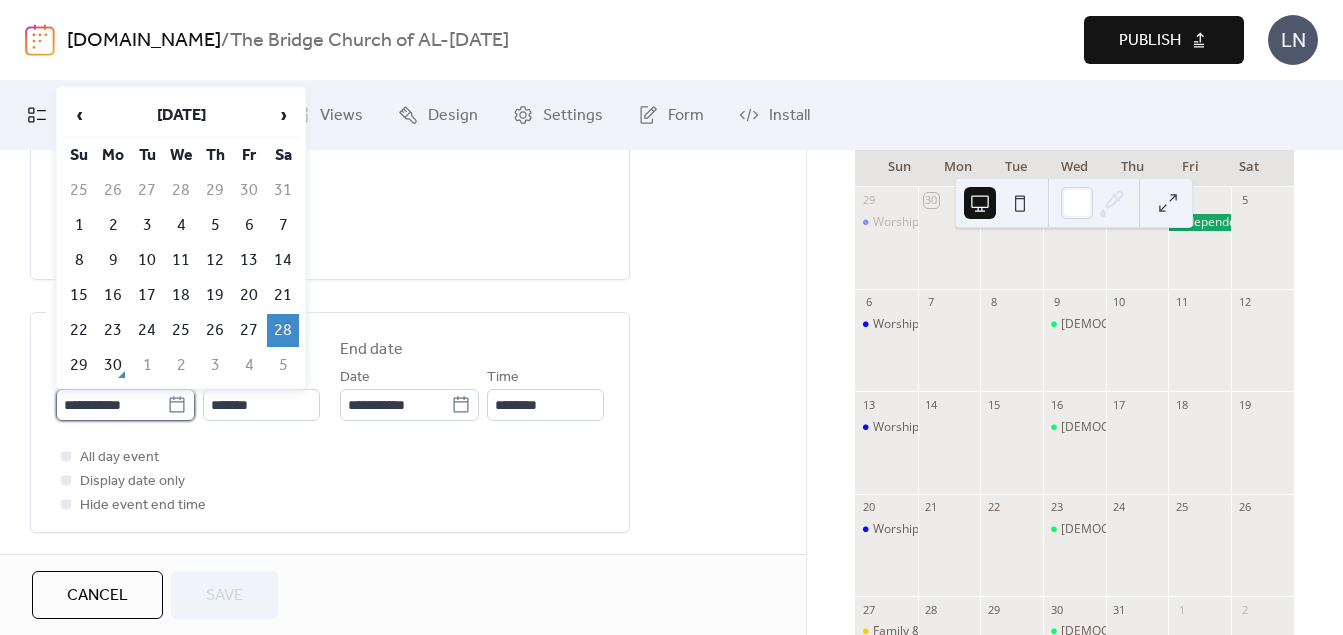 click on "**********" at bounding box center [111, 405] 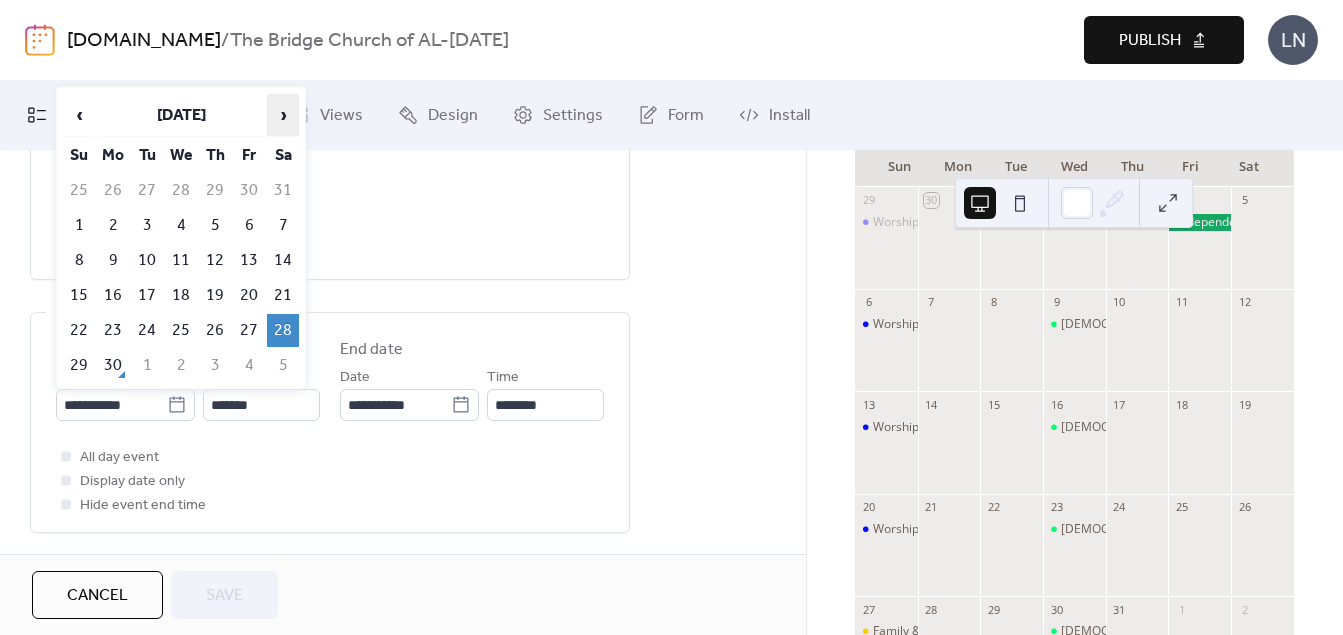 click on "›" at bounding box center (283, 115) 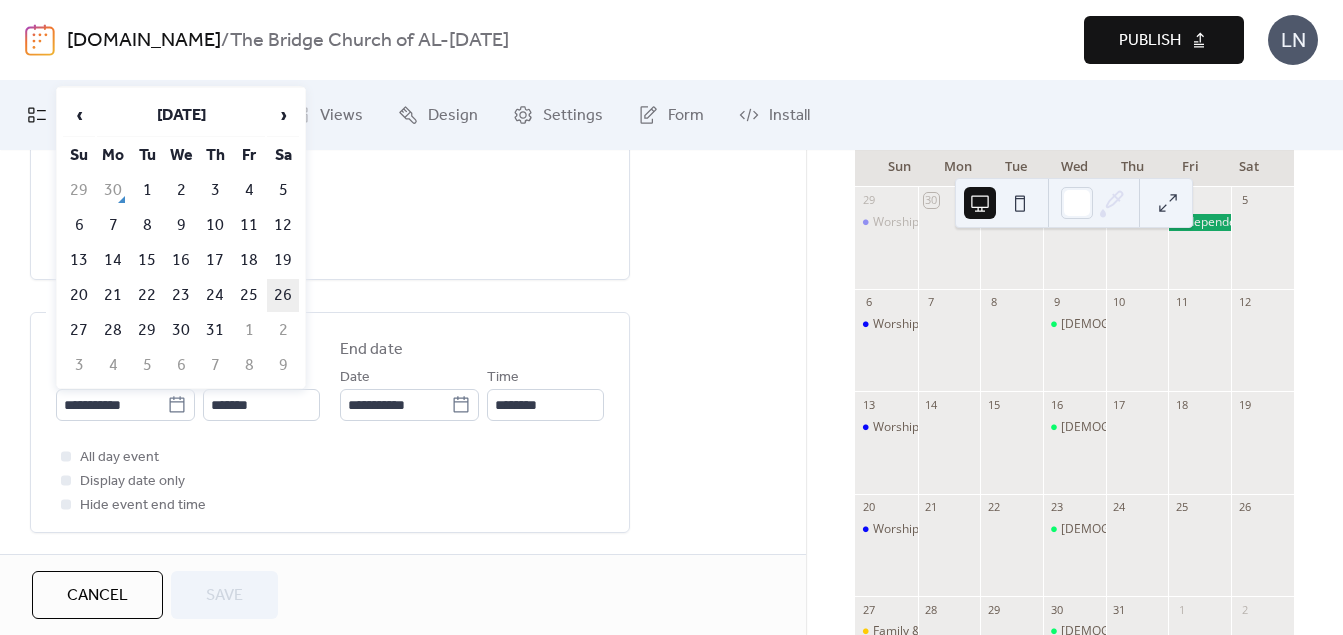 click on "26" at bounding box center (283, 295) 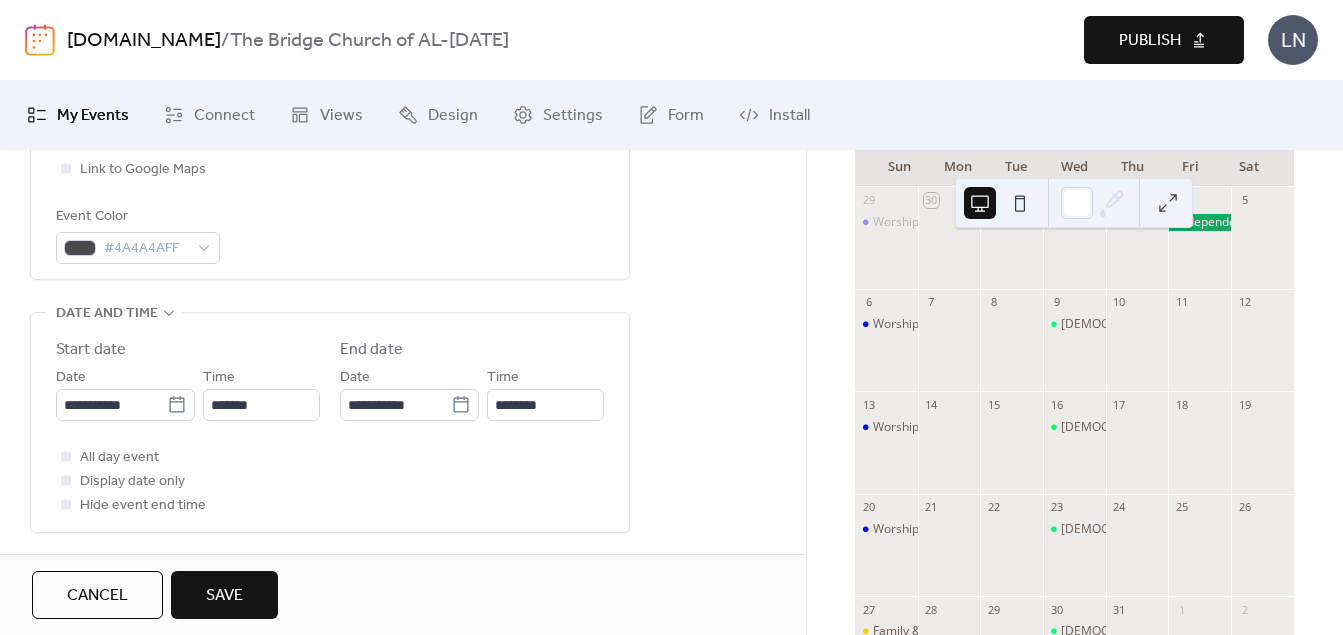 click on "Save" at bounding box center (224, 596) 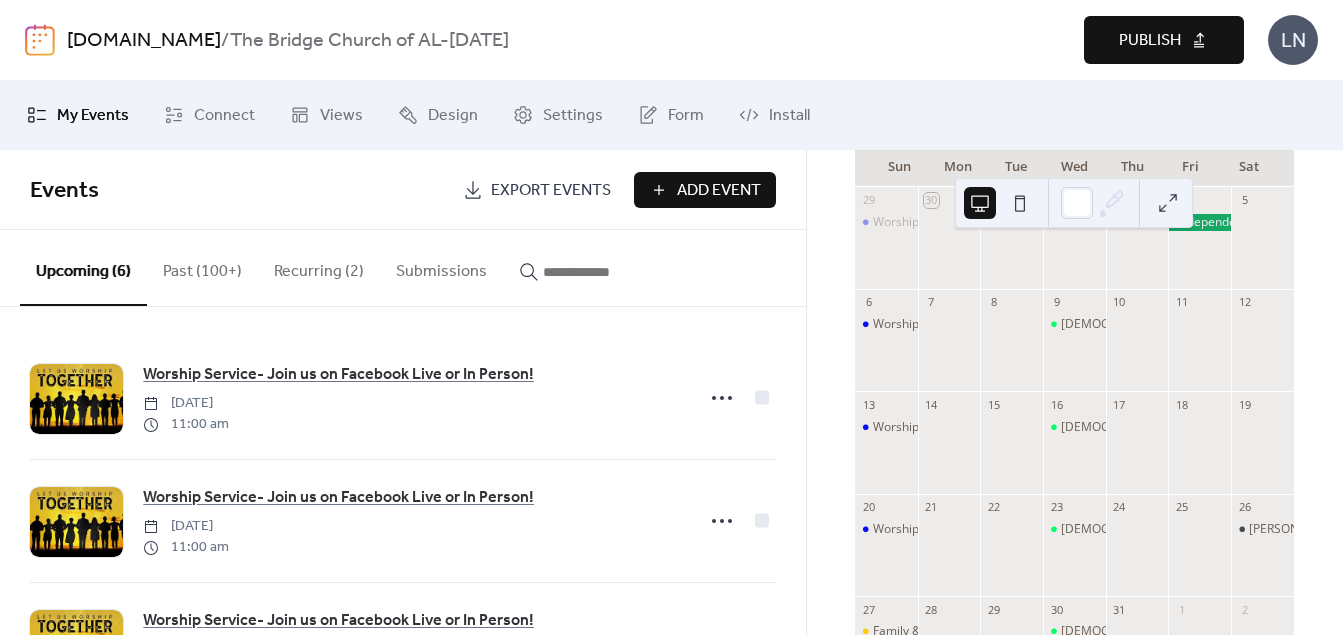 click on "Past  (100+)" at bounding box center [202, 267] 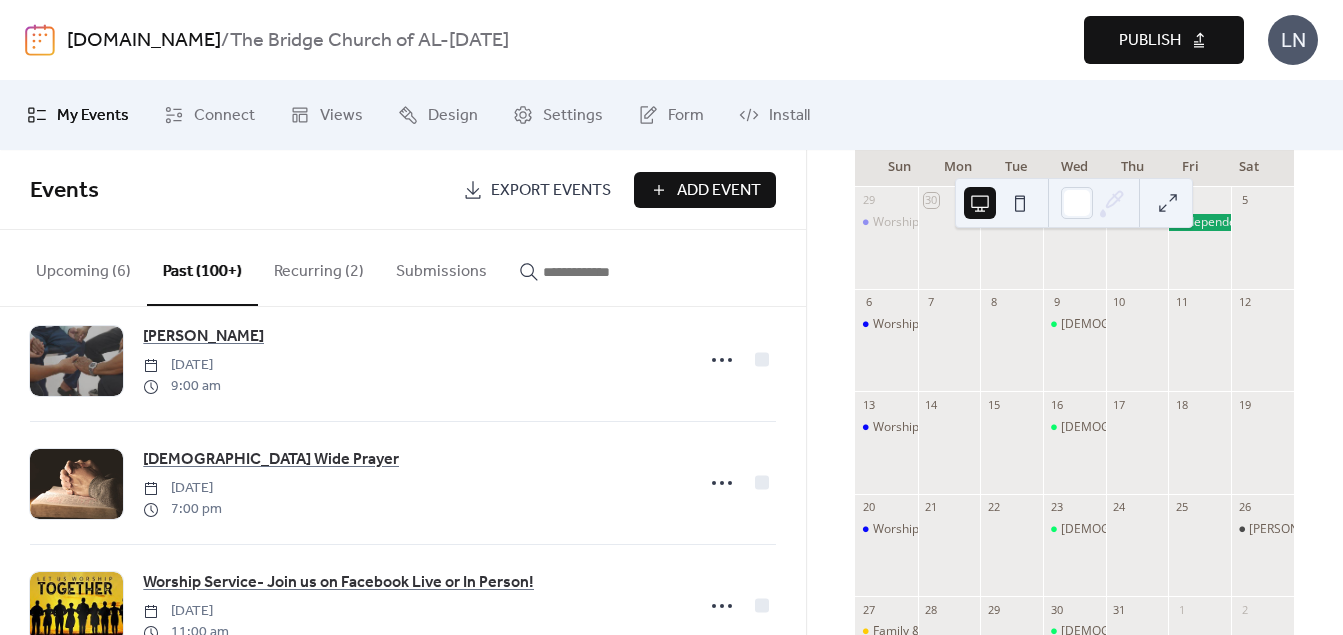 scroll, scrollTop: 184, scrollLeft: 0, axis: vertical 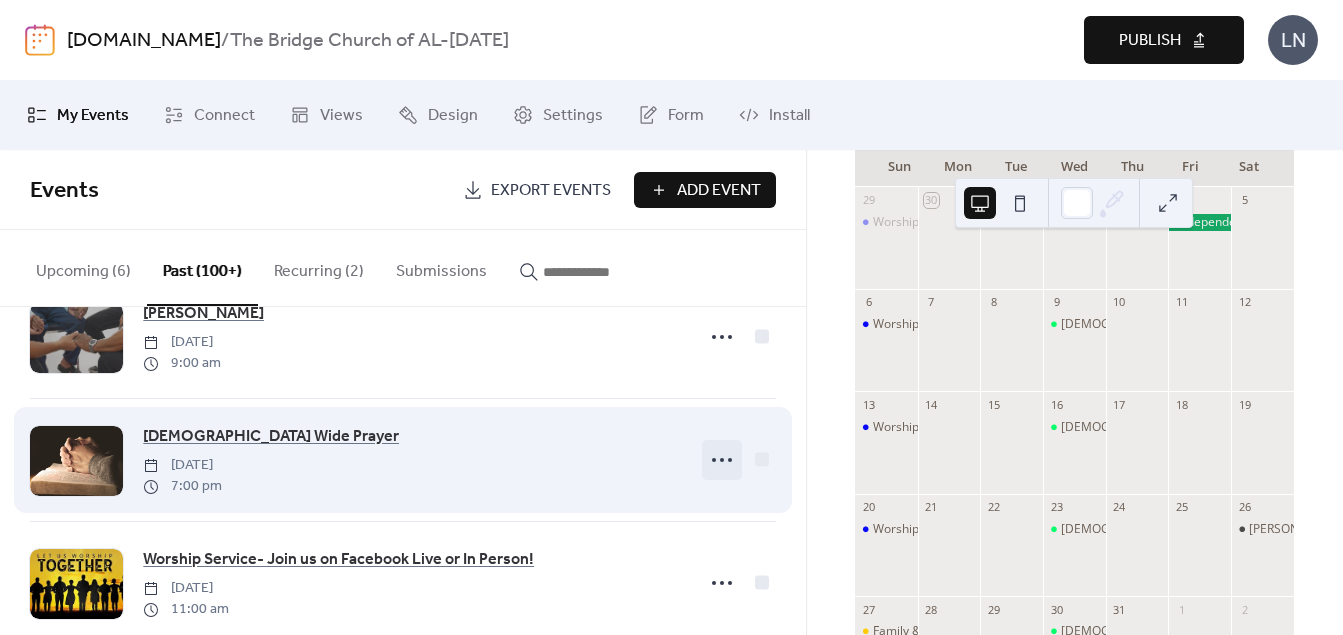click 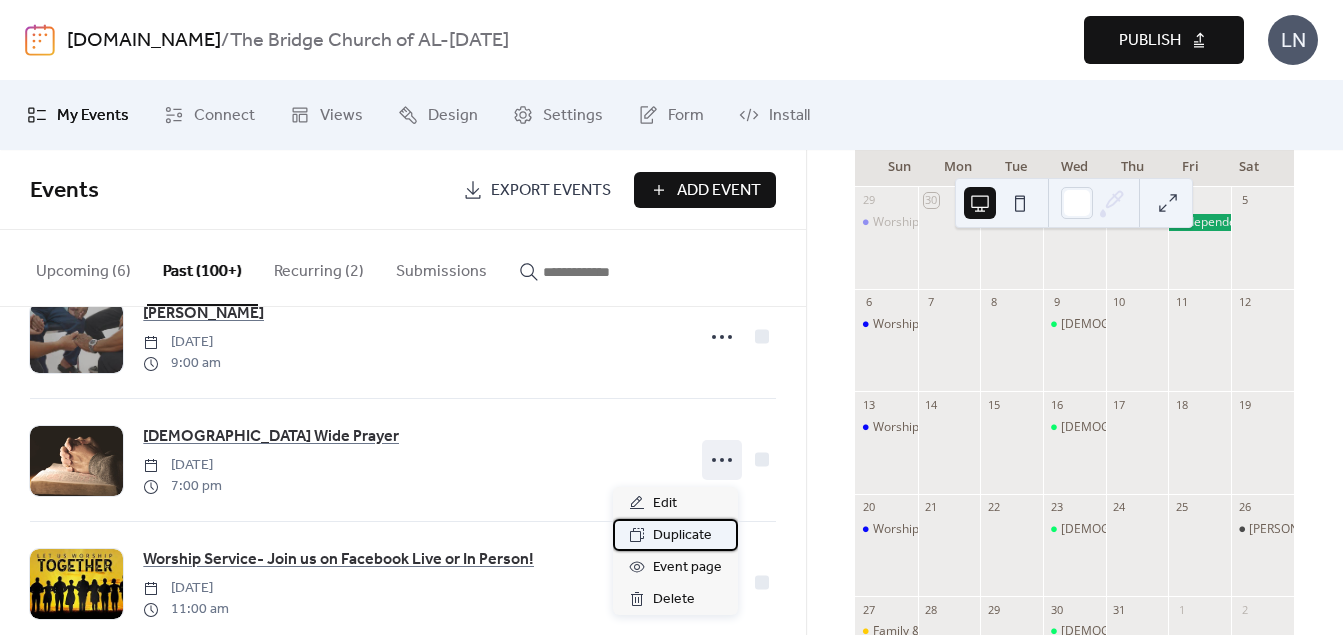 click on "Duplicate" at bounding box center (682, 536) 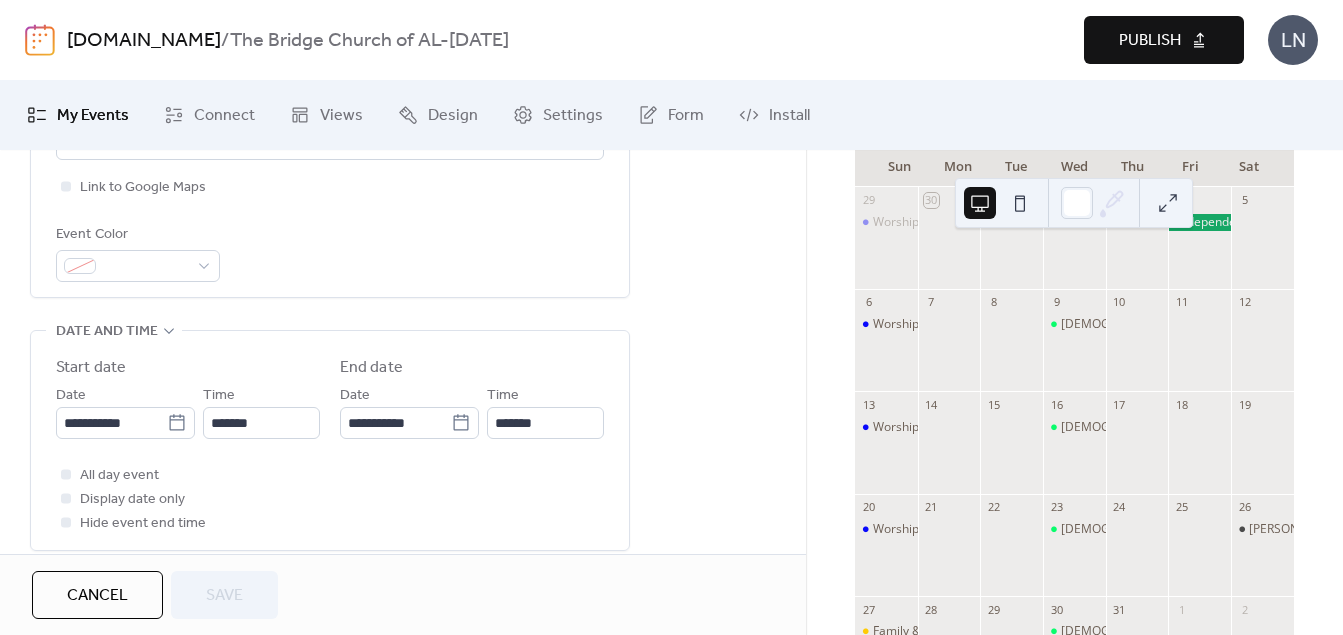 scroll, scrollTop: 526, scrollLeft: 0, axis: vertical 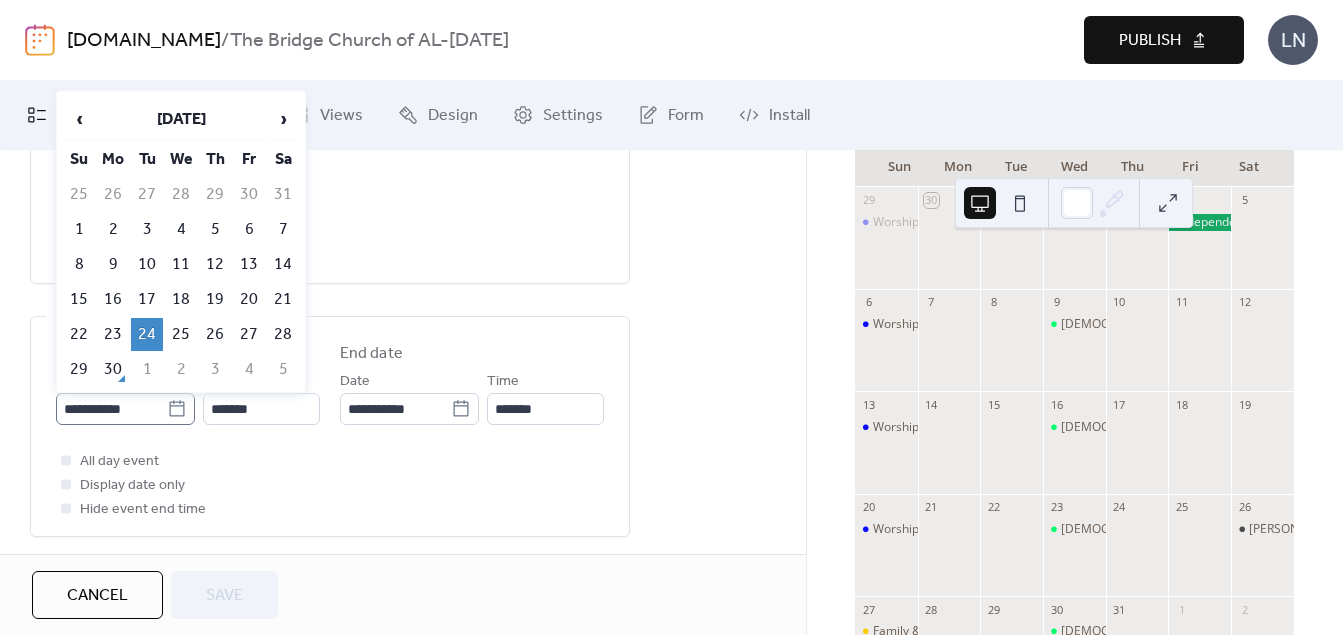 click 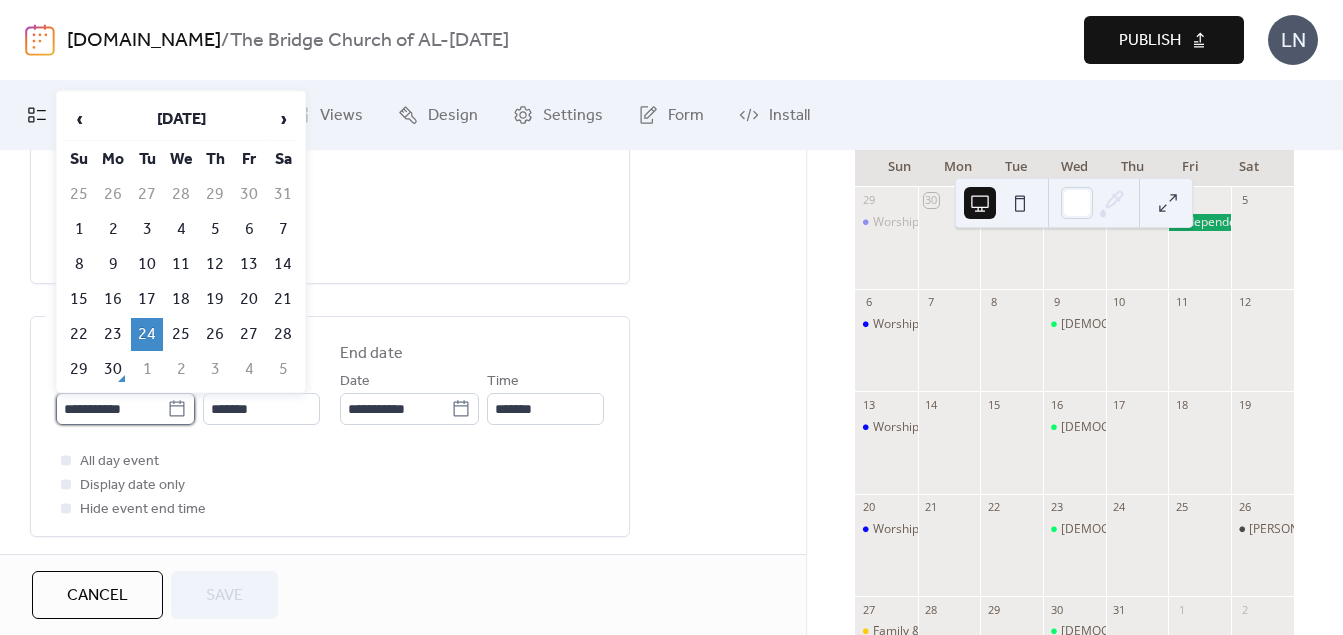 click on "**********" at bounding box center (111, 409) 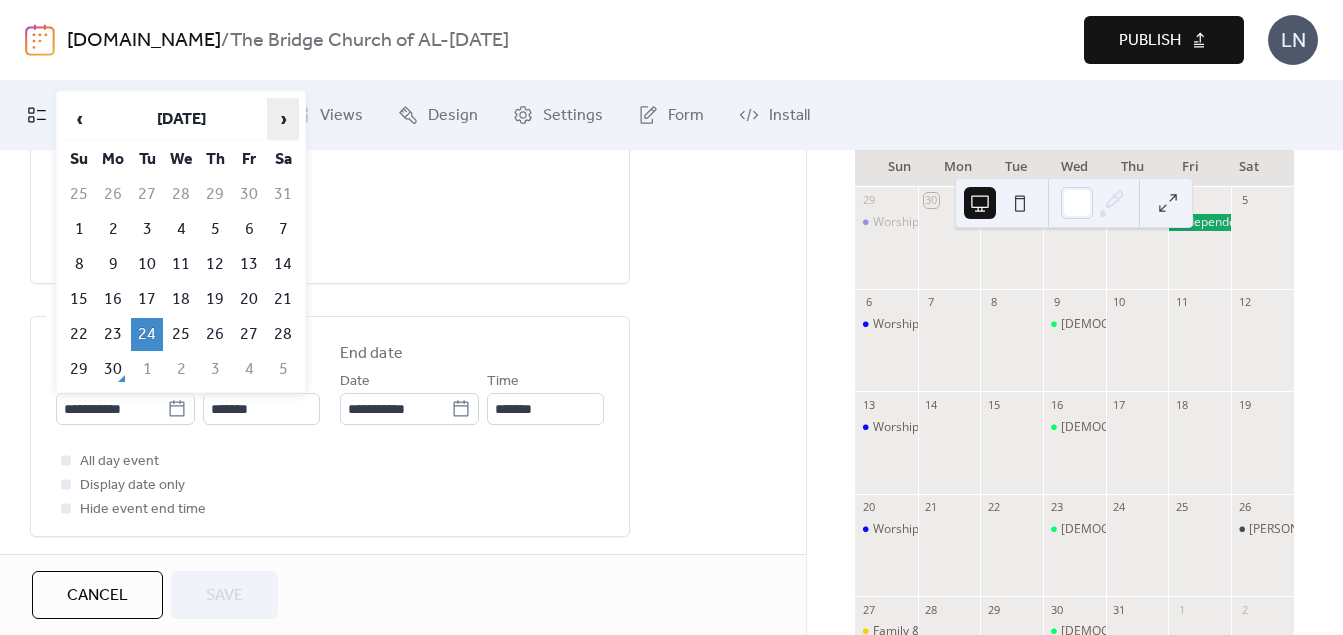 click on "›" at bounding box center (283, 119) 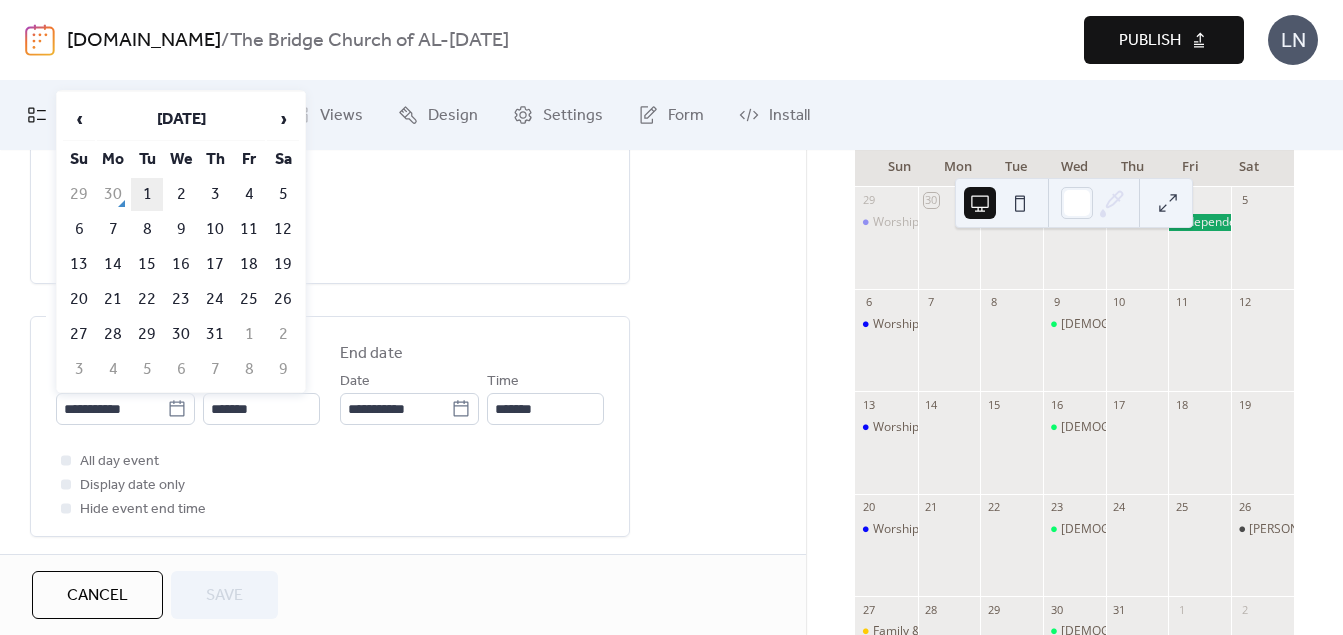click on "1" at bounding box center (147, 194) 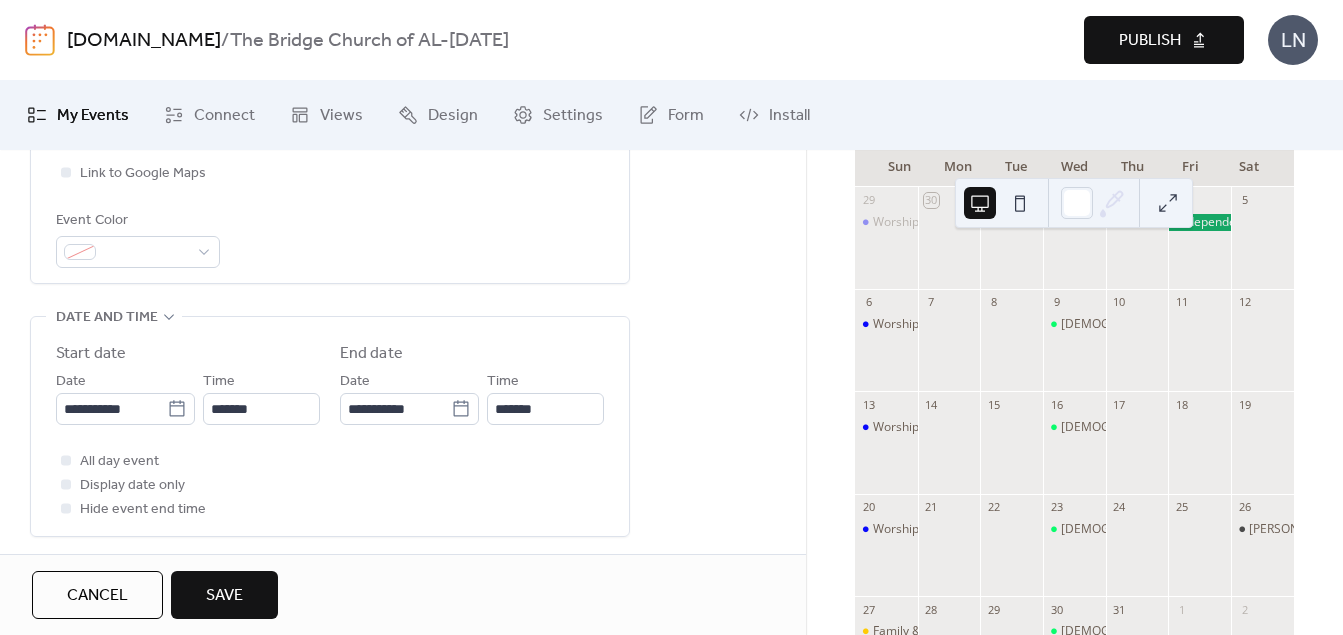 click on "Save" at bounding box center (224, 595) 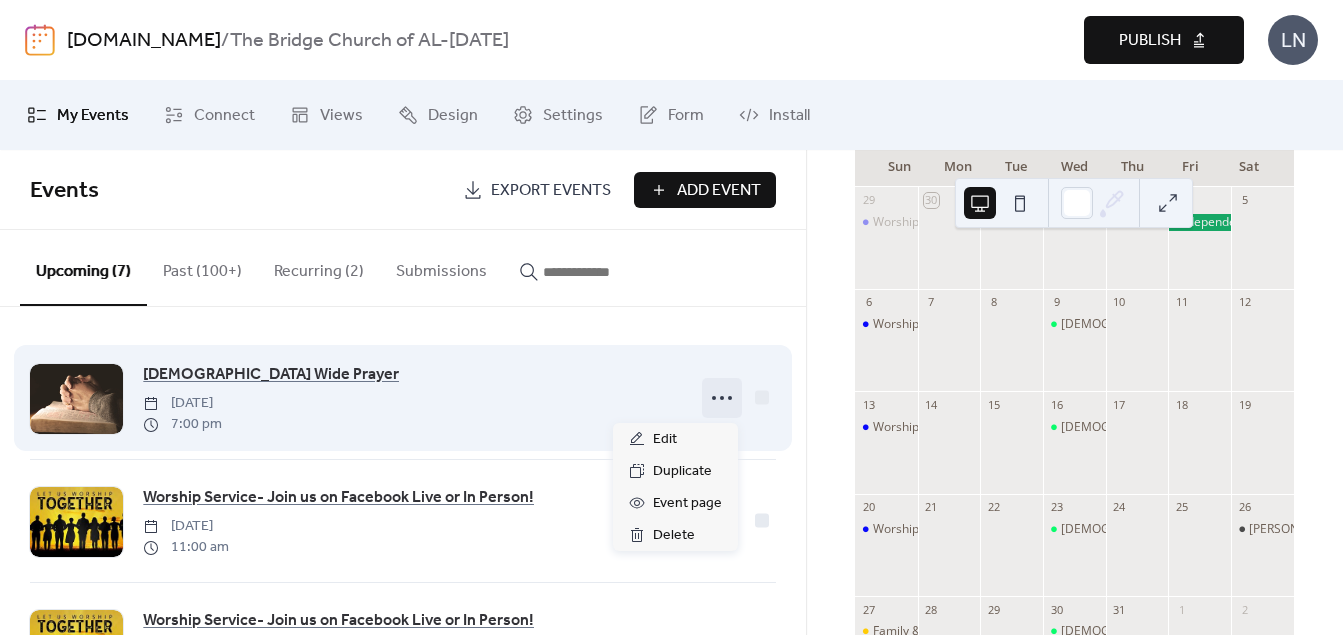 click 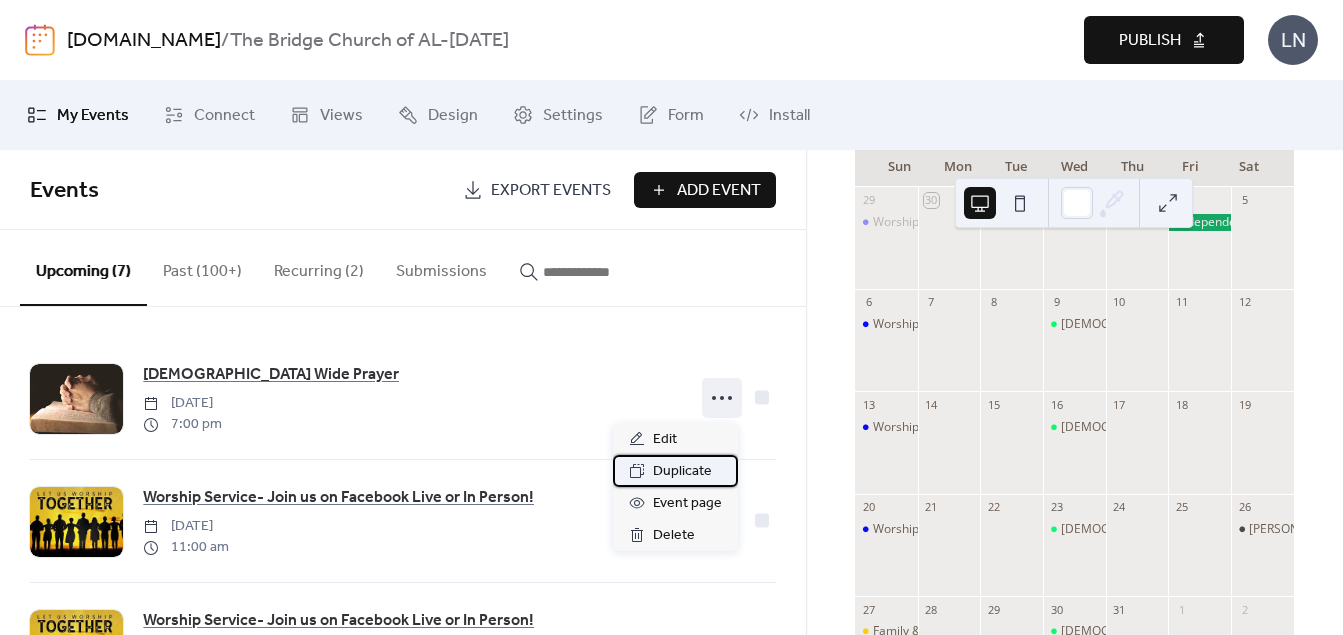 click on "Duplicate" at bounding box center (682, 472) 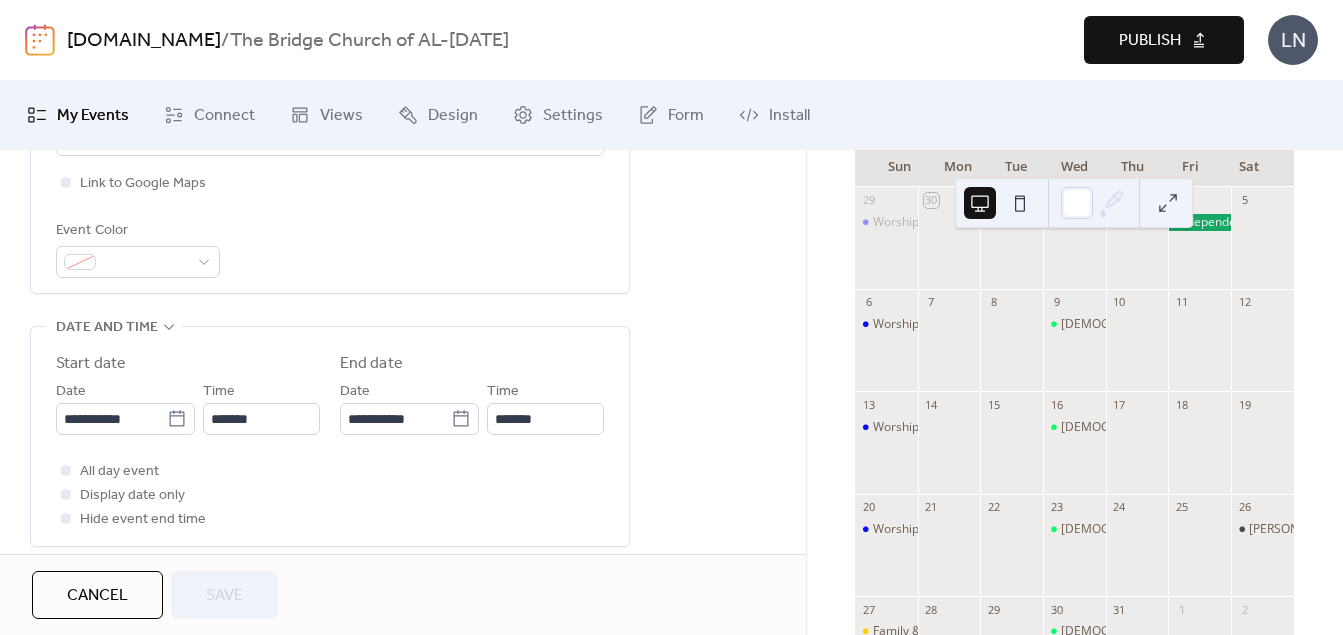 scroll, scrollTop: 533, scrollLeft: 0, axis: vertical 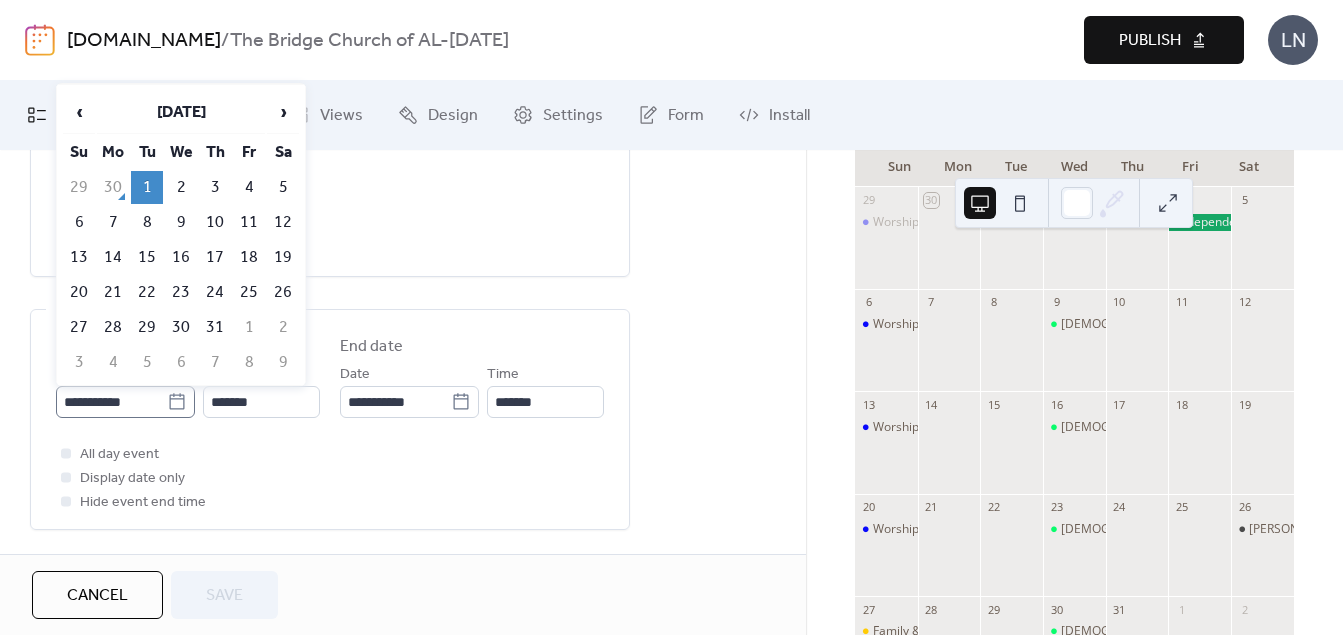click 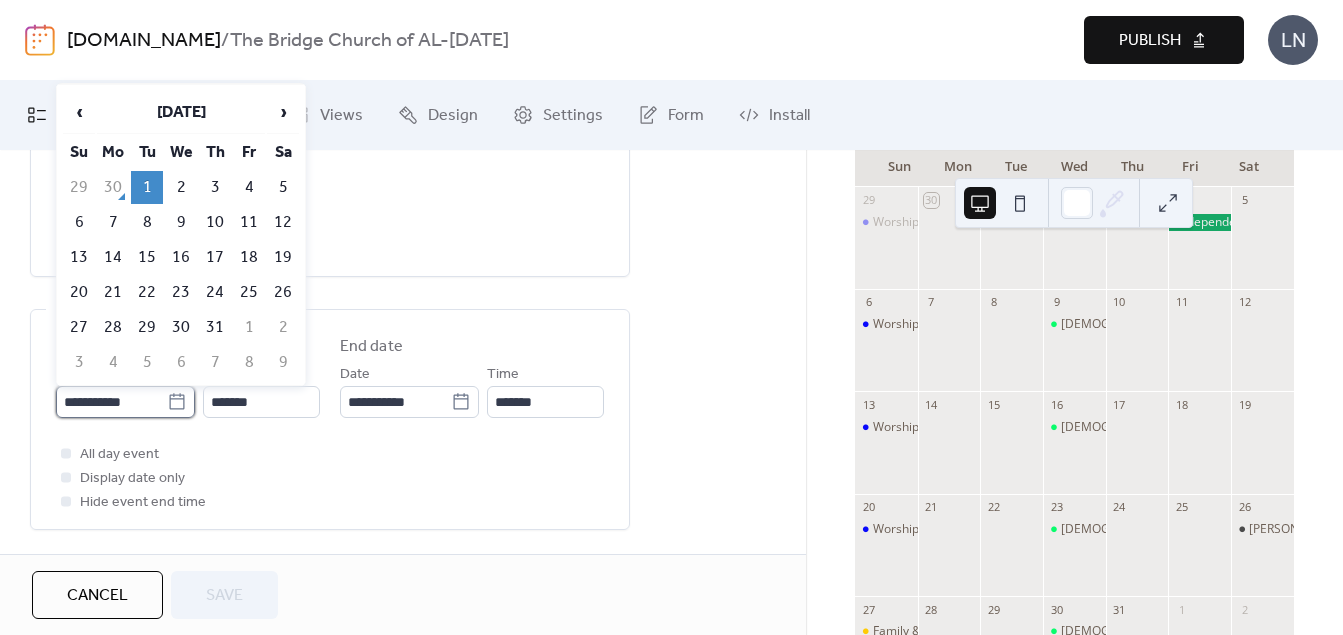 click on "**********" at bounding box center [111, 402] 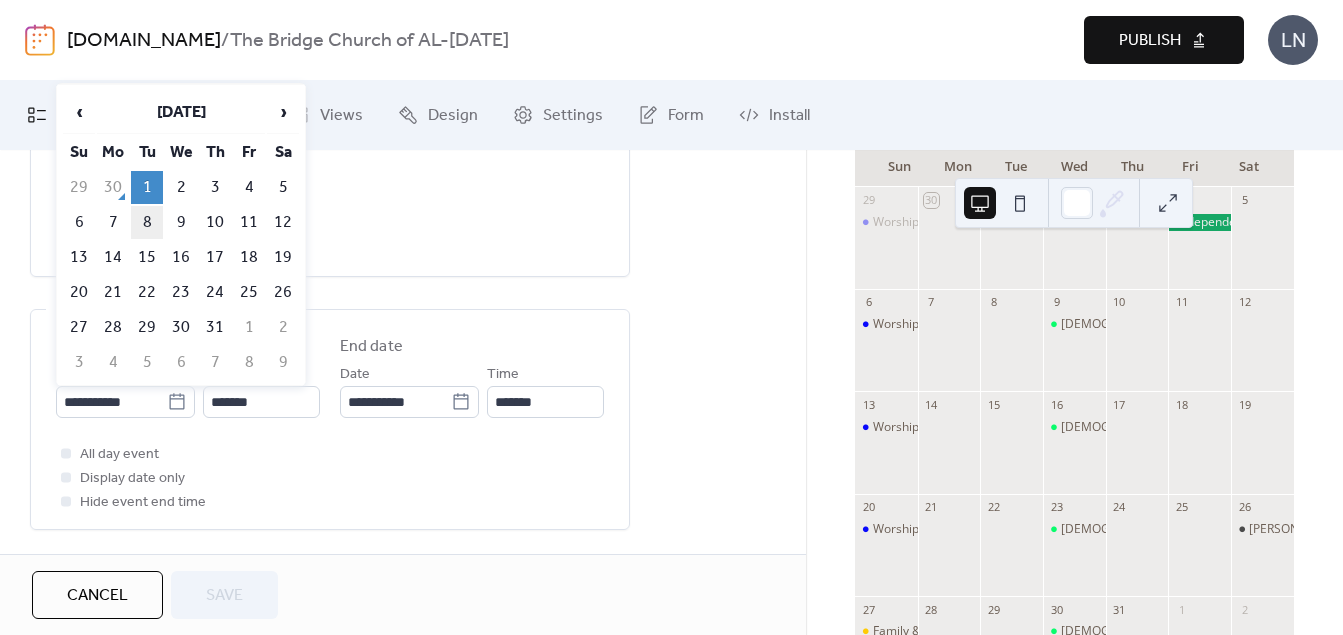 click on "8" at bounding box center [147, 222] 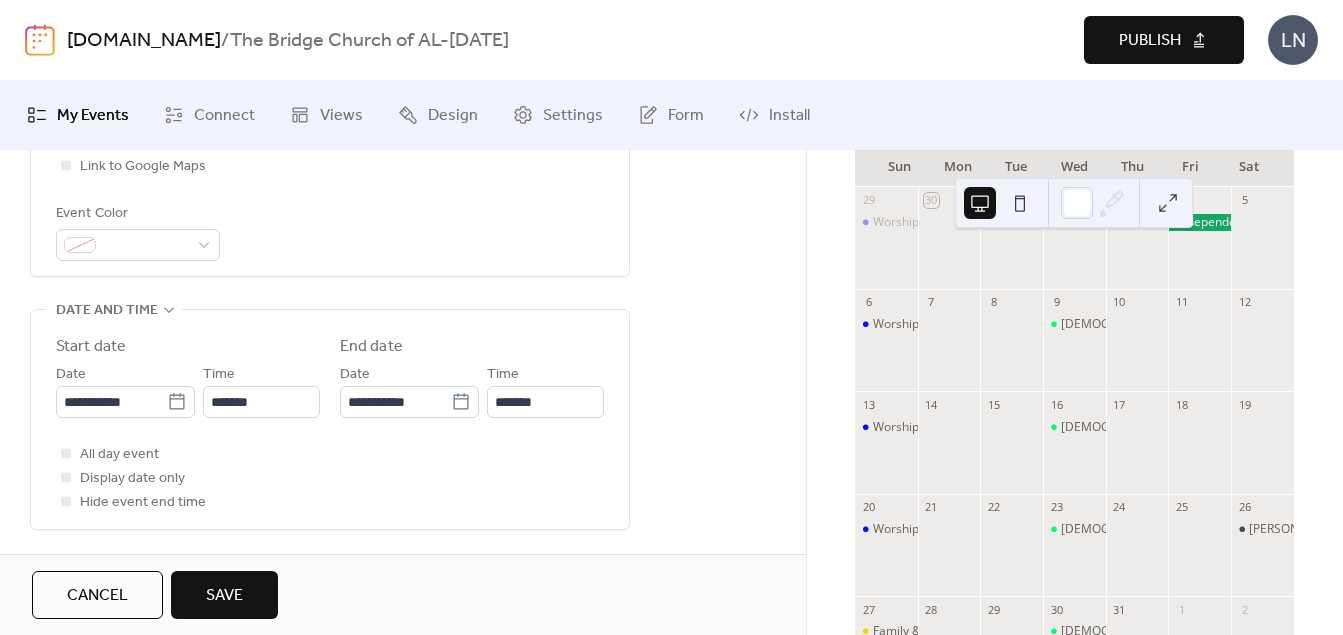 click on "Save" at bounding box center [224, 596] 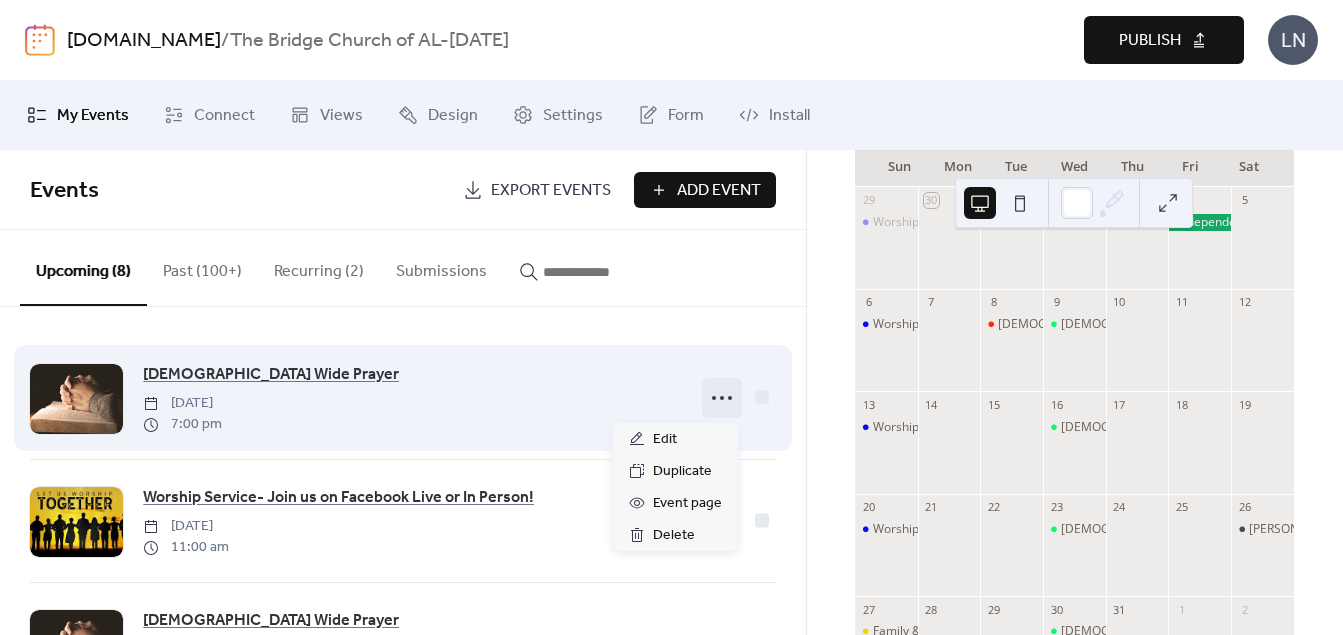 click 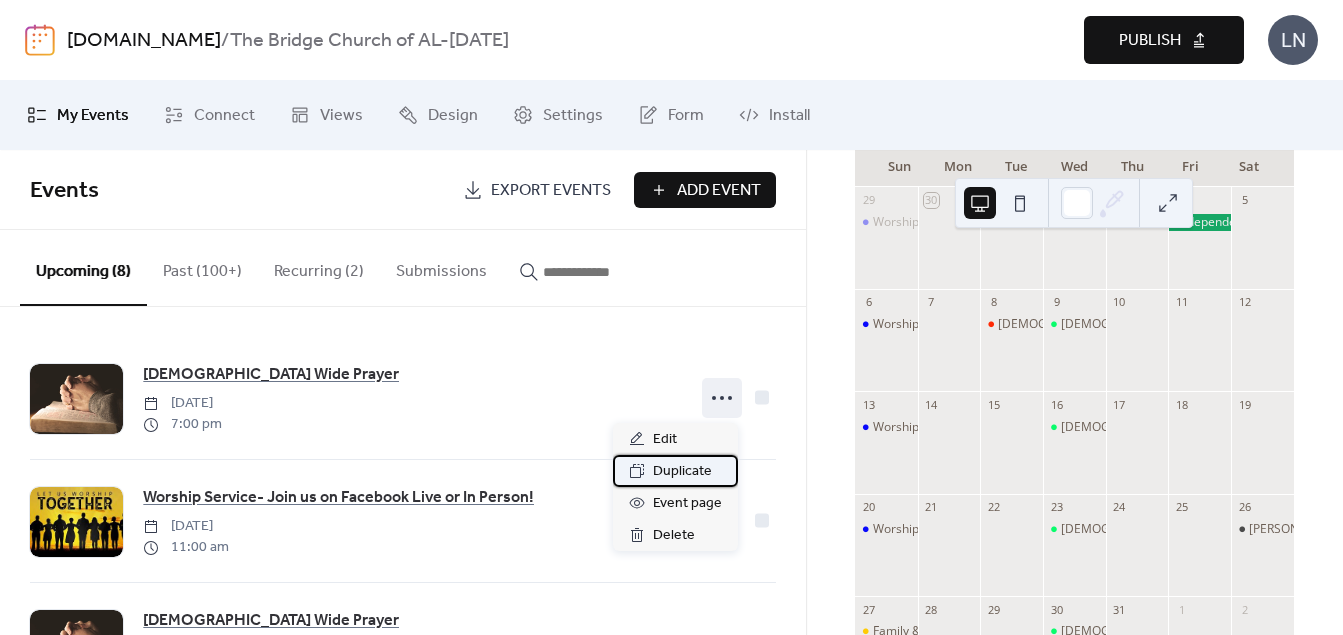 click on "Duplicate" at bounding box center [682, 472] 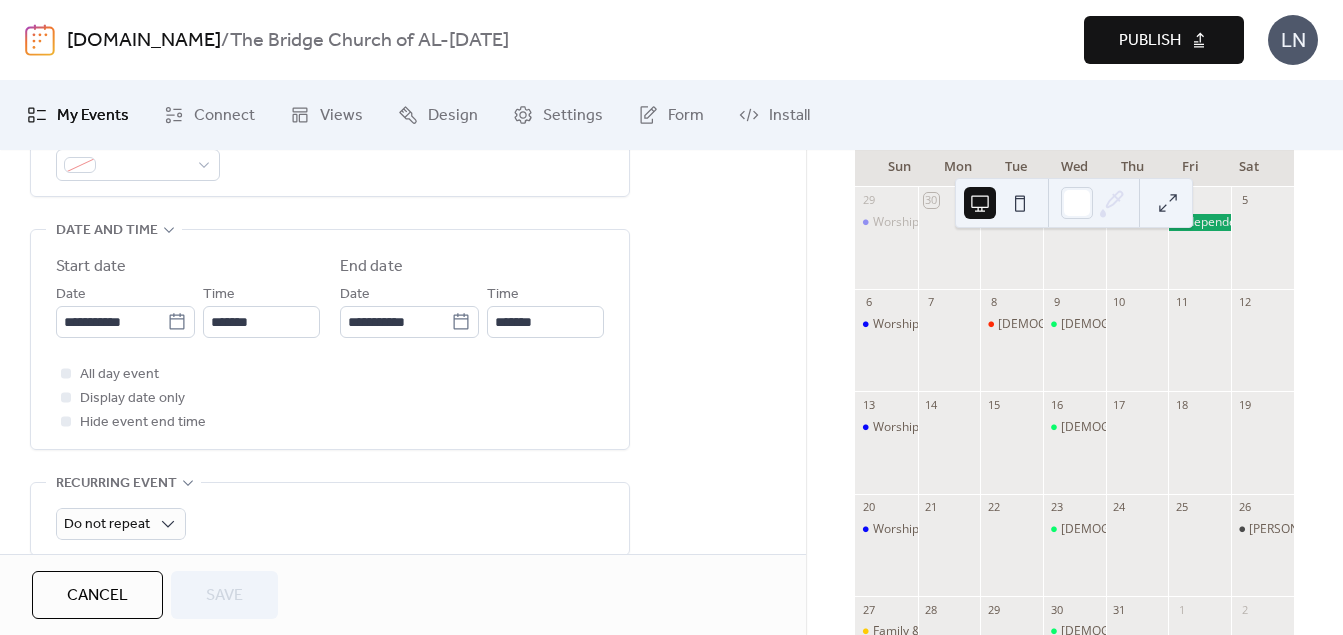 scroll, scrollTop: 615, scrollLeft: 0, axis: vertical 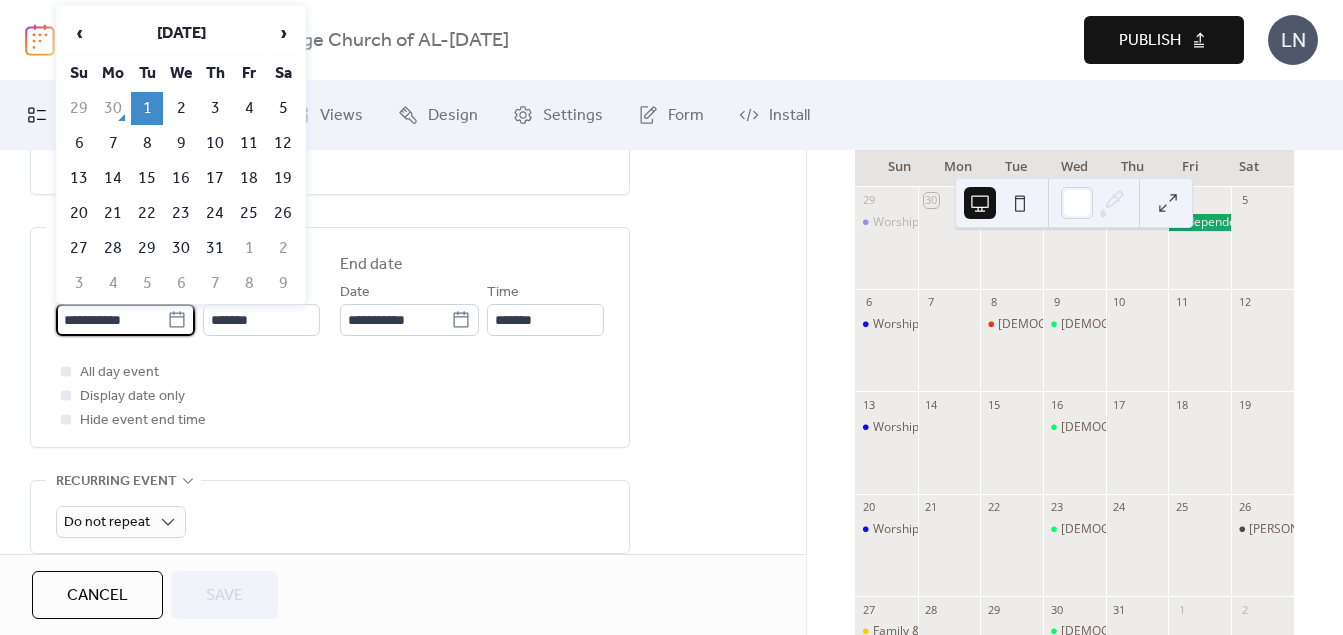 click on "**********" at bounding box center [111, 320] 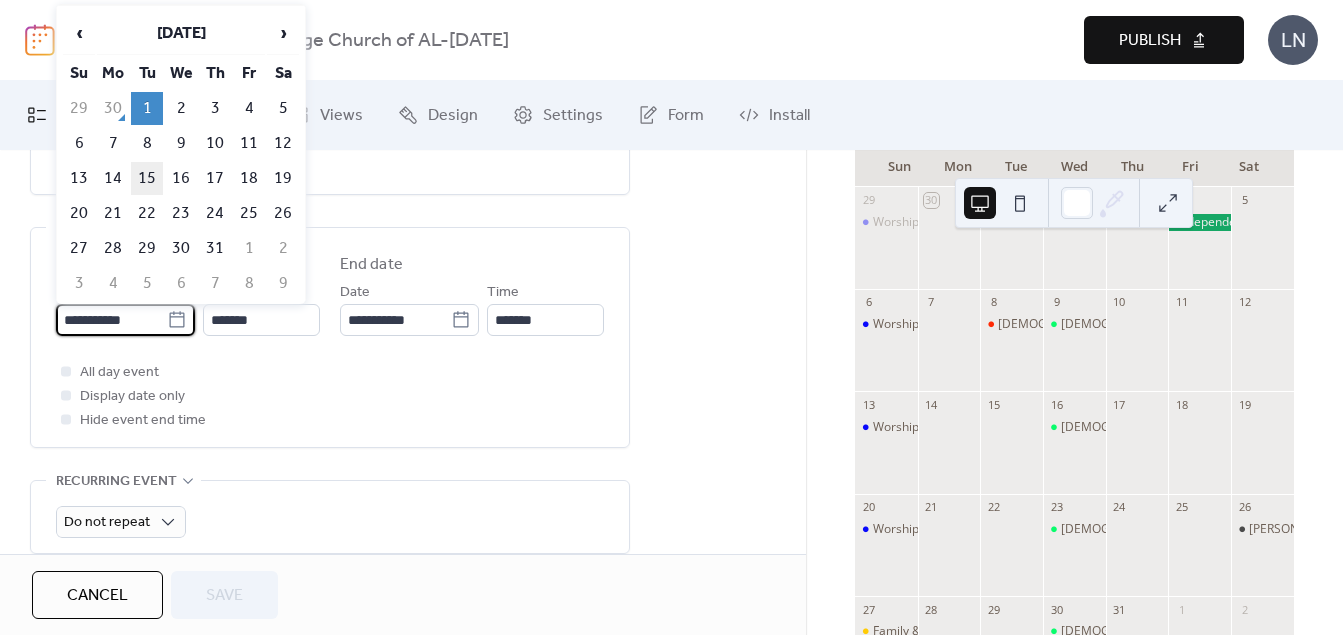 click on "15" at bounding box center [147, 178] 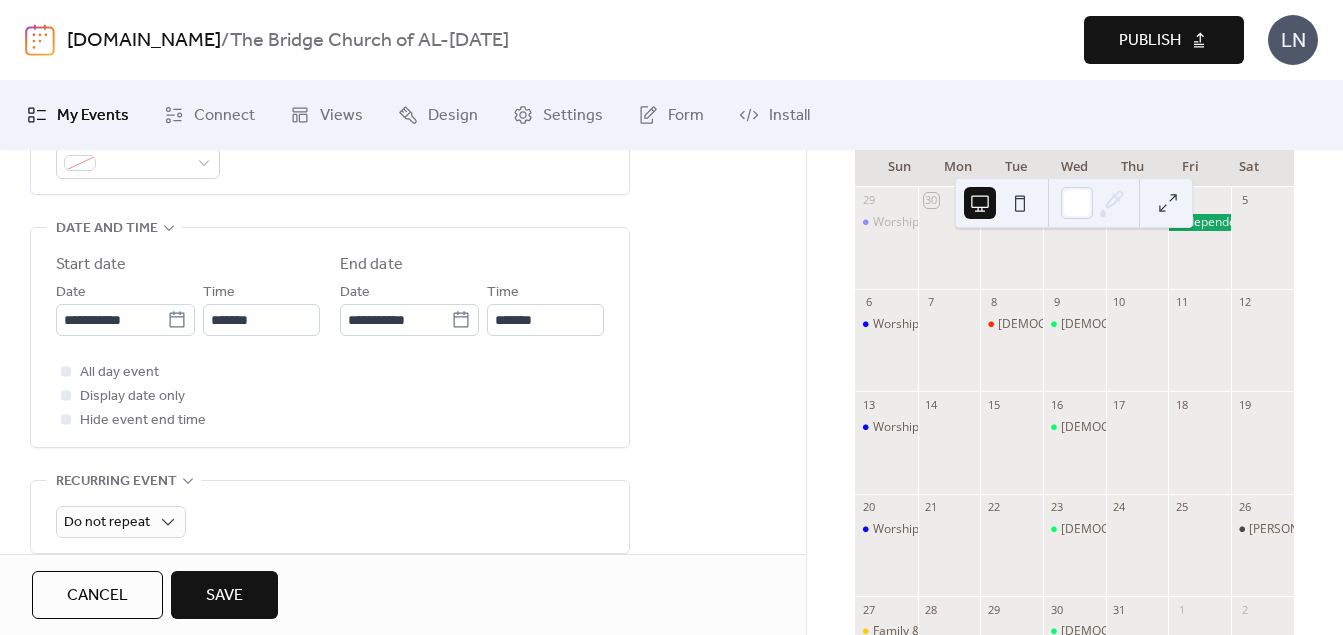 type on "**********" 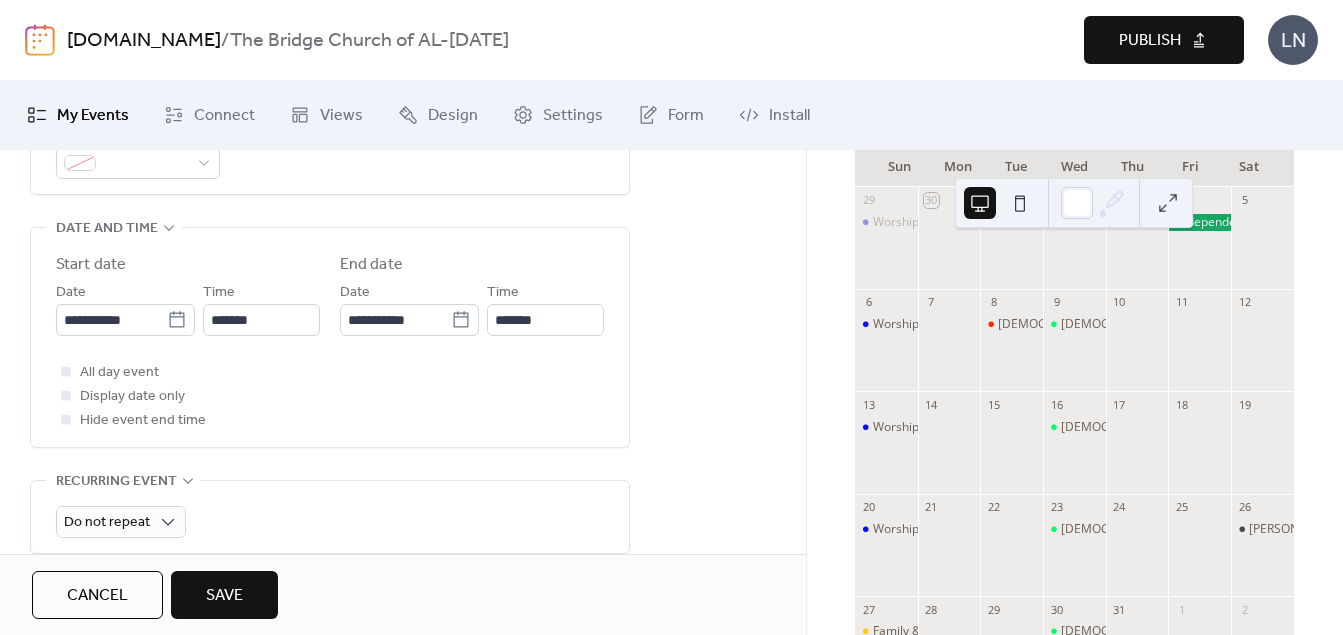 type on "**********" 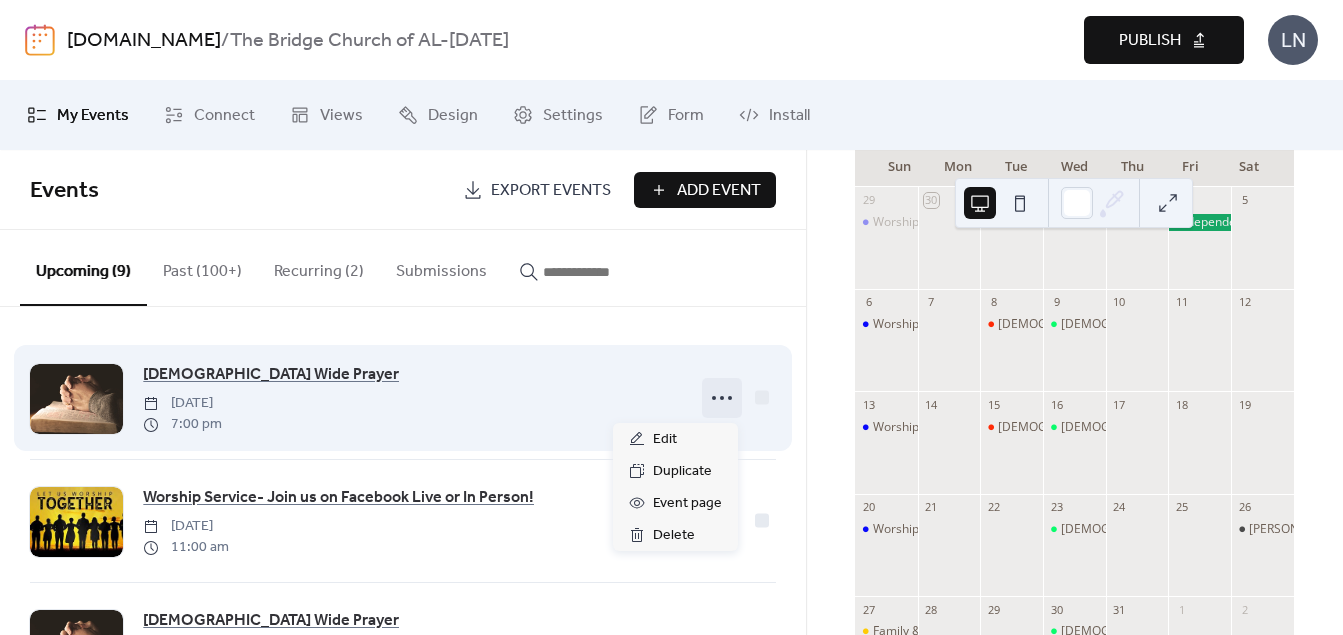 click 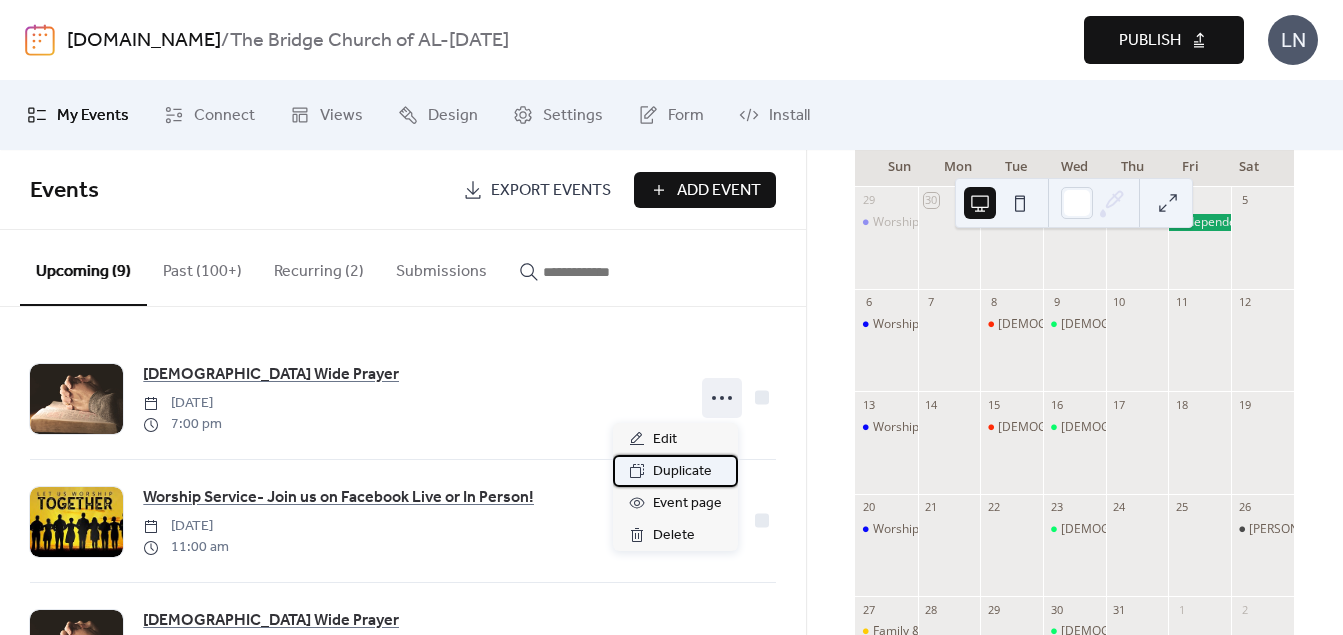 click on "Duplicate" at bounding box center [682, 472] 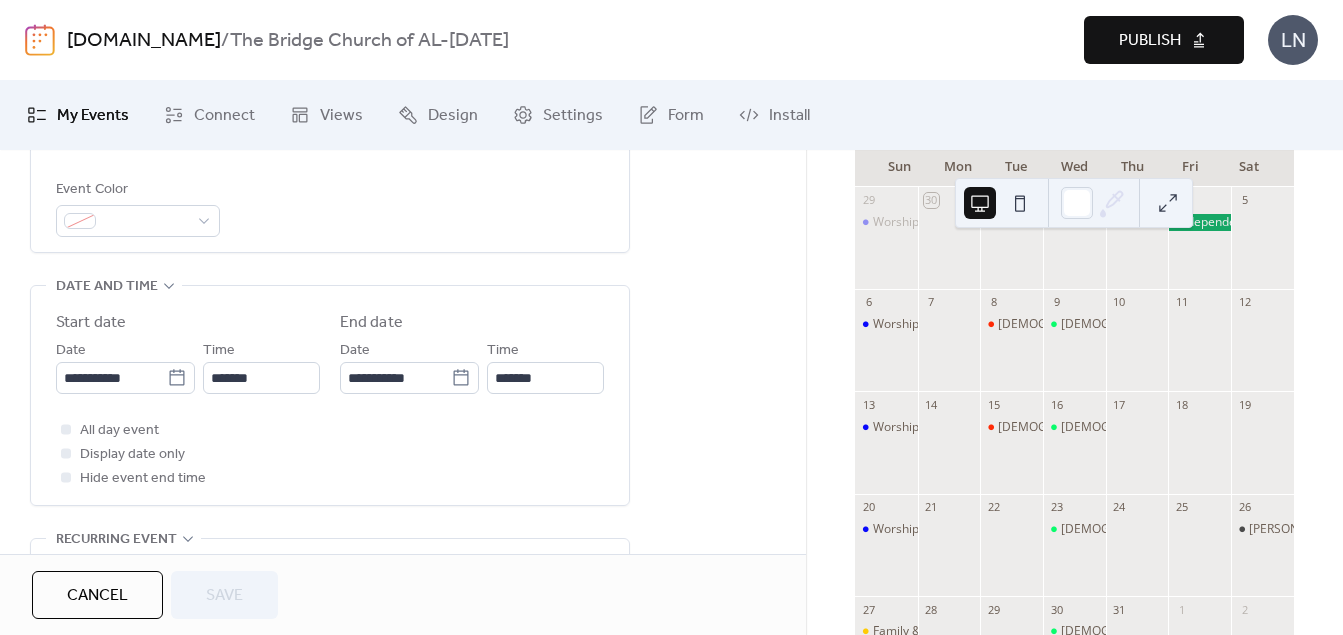 scroll, scrollTop: 571, scrollLeft: 0, axis: vertical 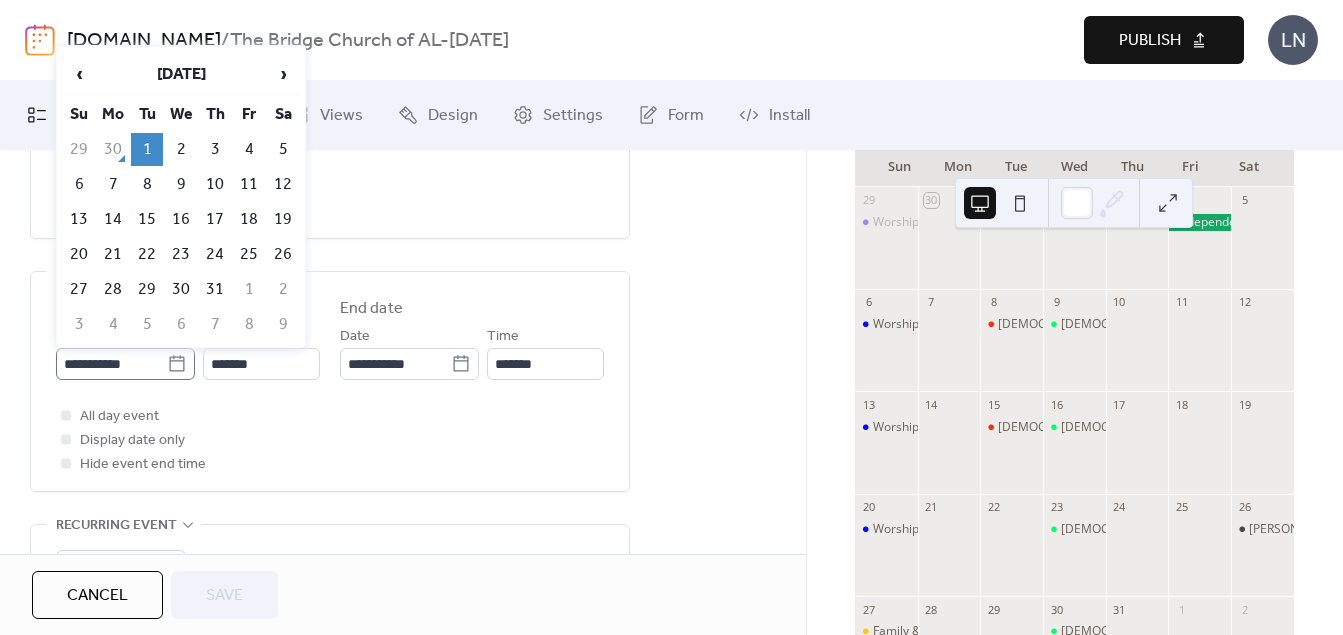 click 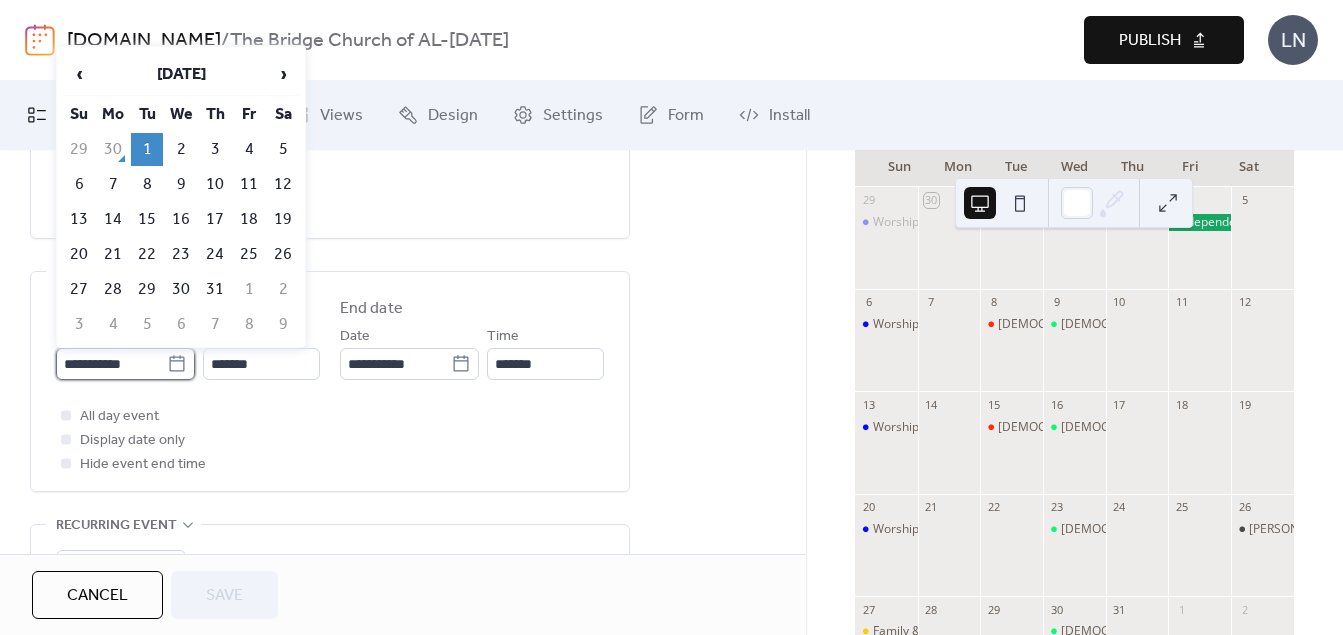 click on "**********" at bounding box center (111, 364) 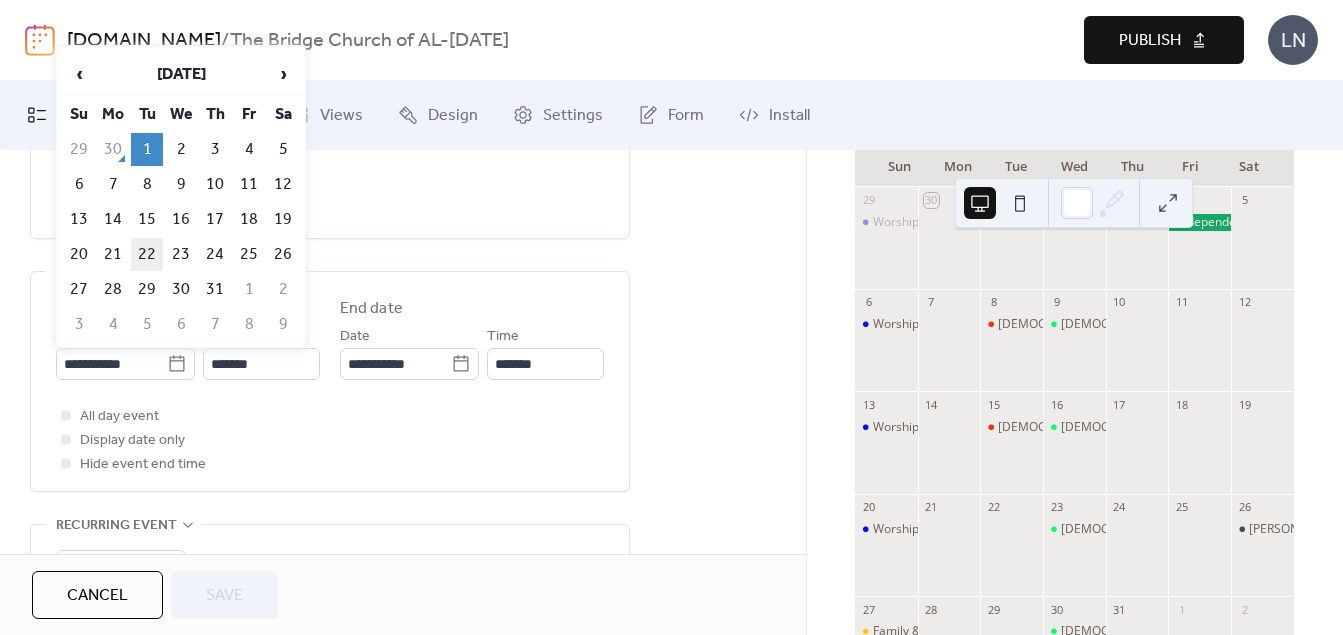 click on "22" at bounding box center (147, 254) 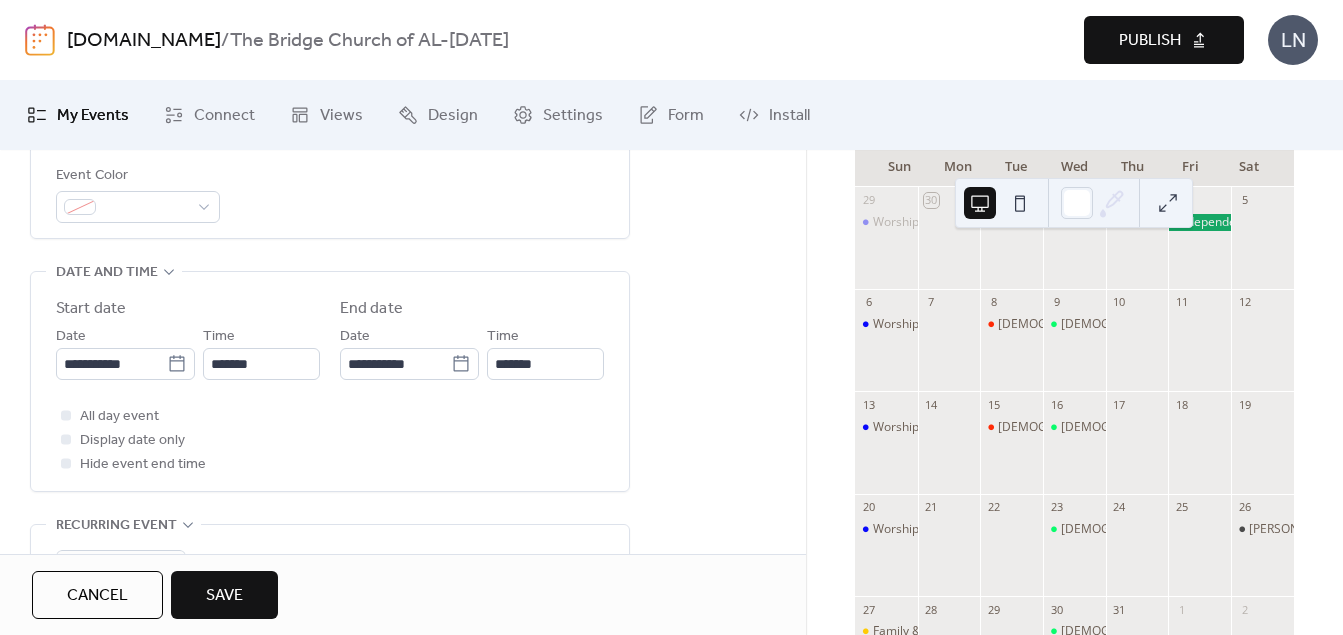 click on "Save" at bounding box center (224, 596) 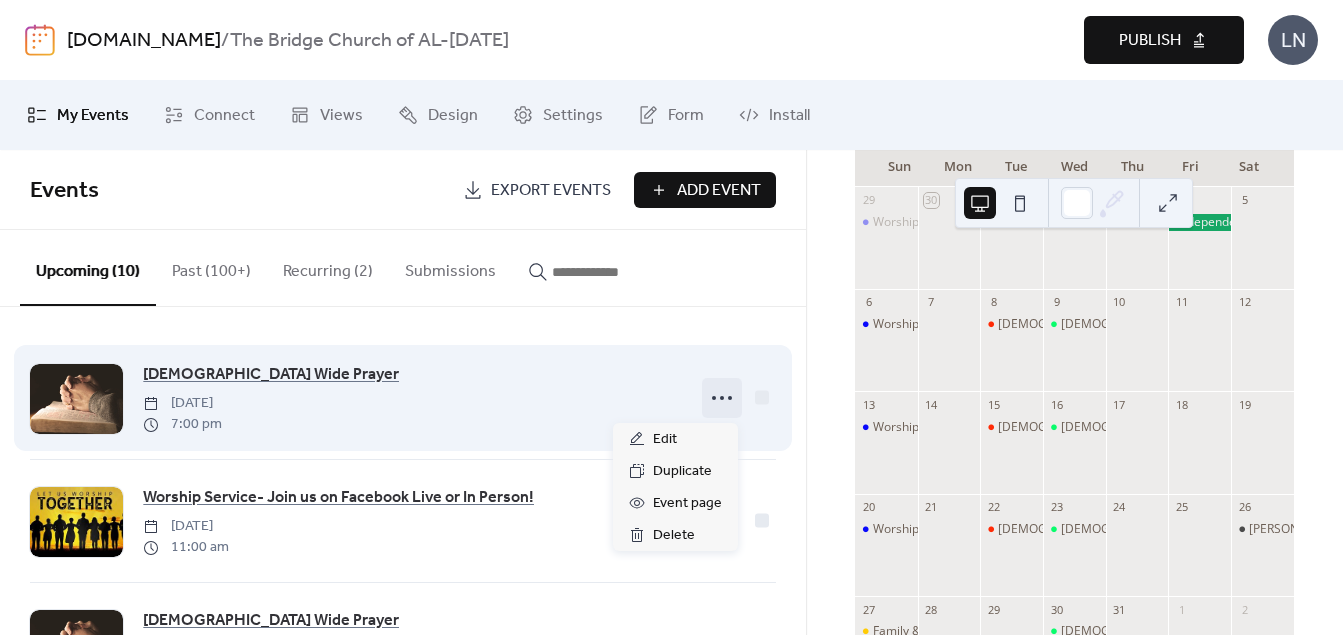 click 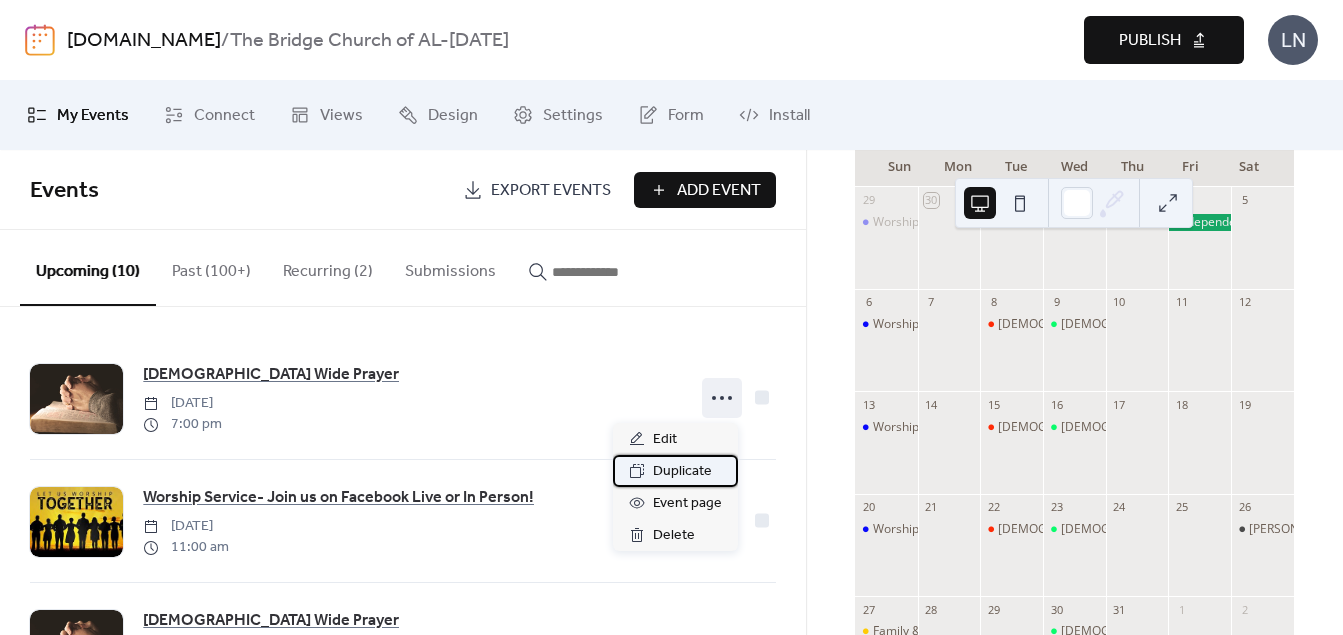 click on "Duplicate" at bounding box center [682, 472] 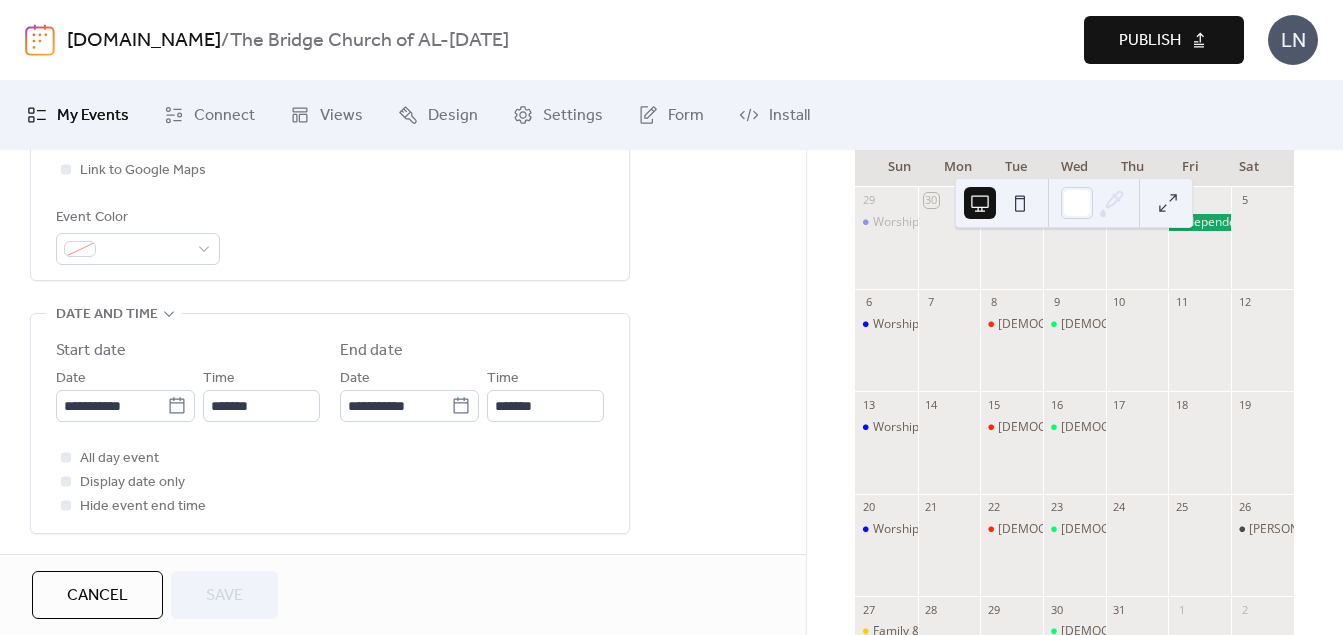 scroll, scrollTop: 536, scrollLeft: 0, axis: vertical 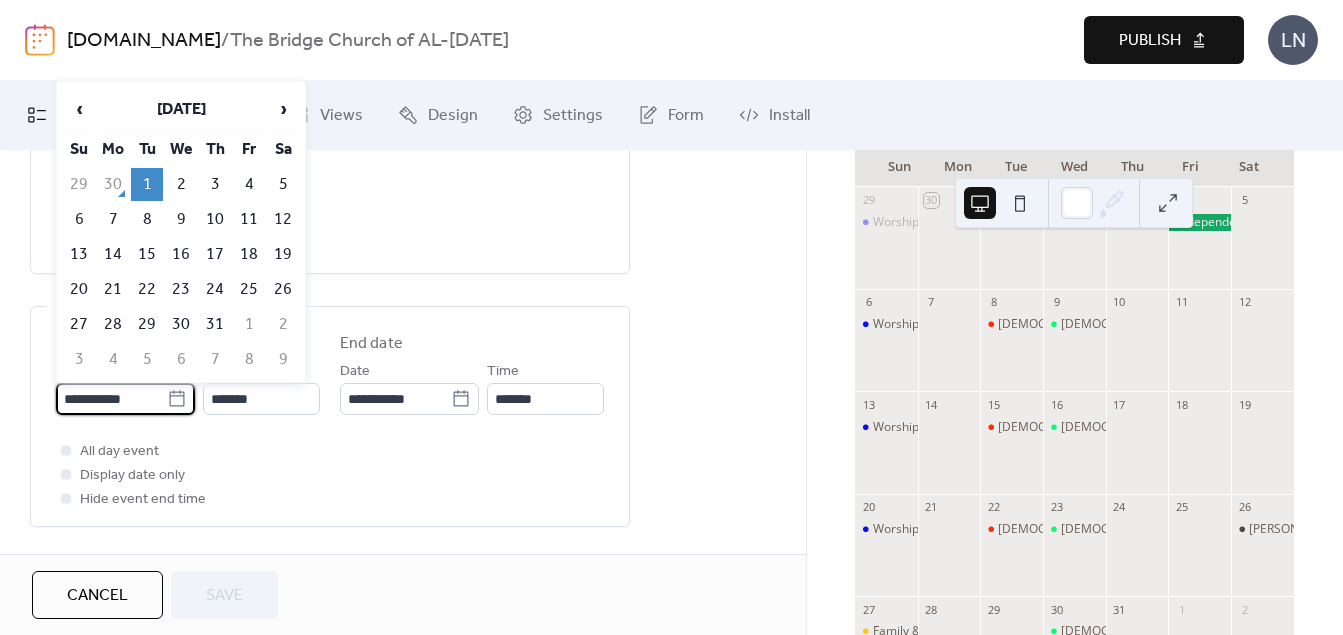 click on "**********" at bounding box center (111, 399) 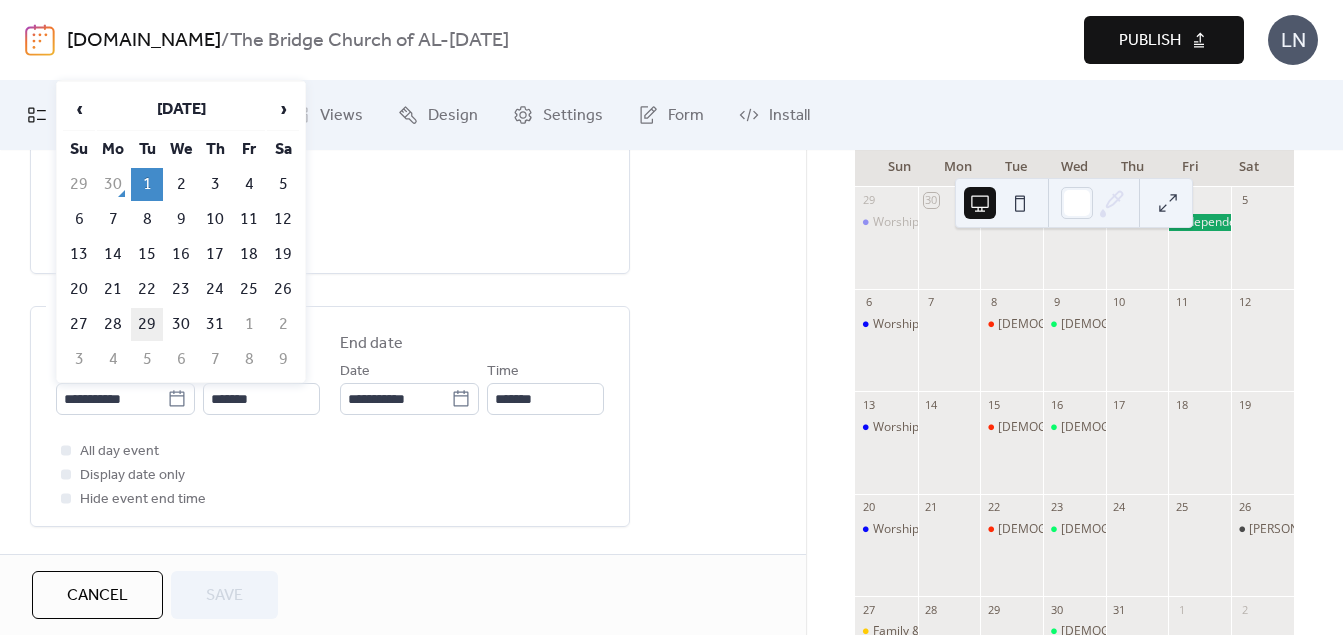 click on "29" at bounding box center (147, 324) 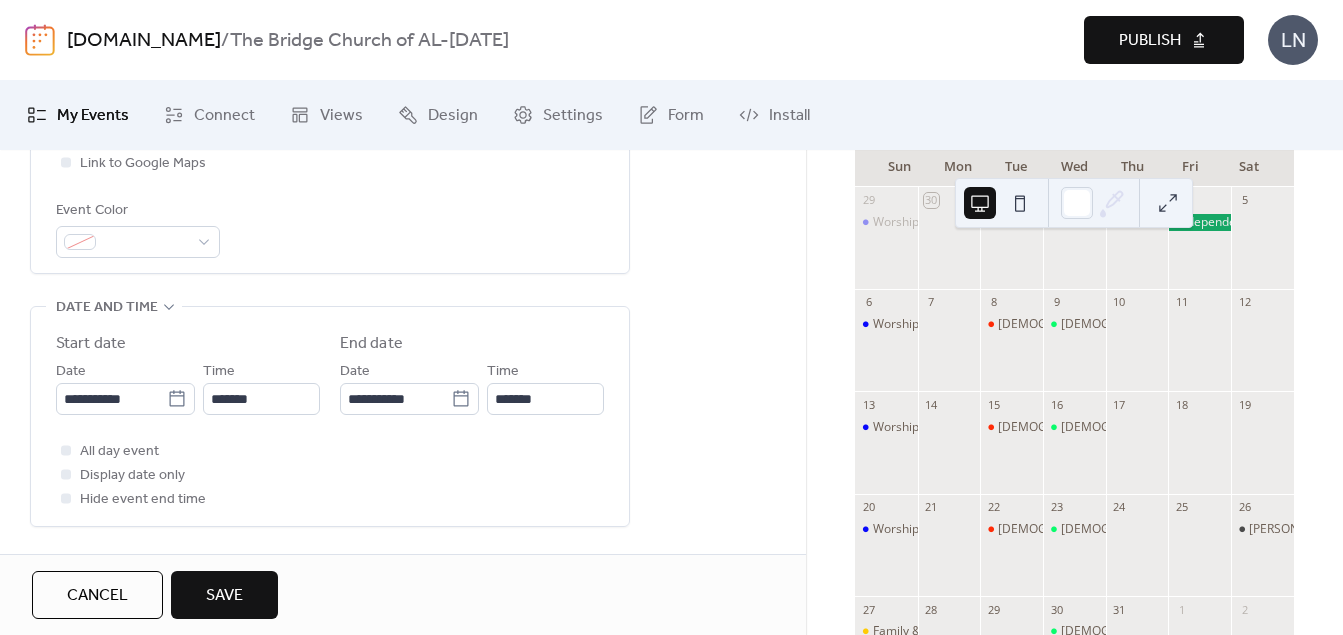 click on "Save" at bounding box center (224, 596) 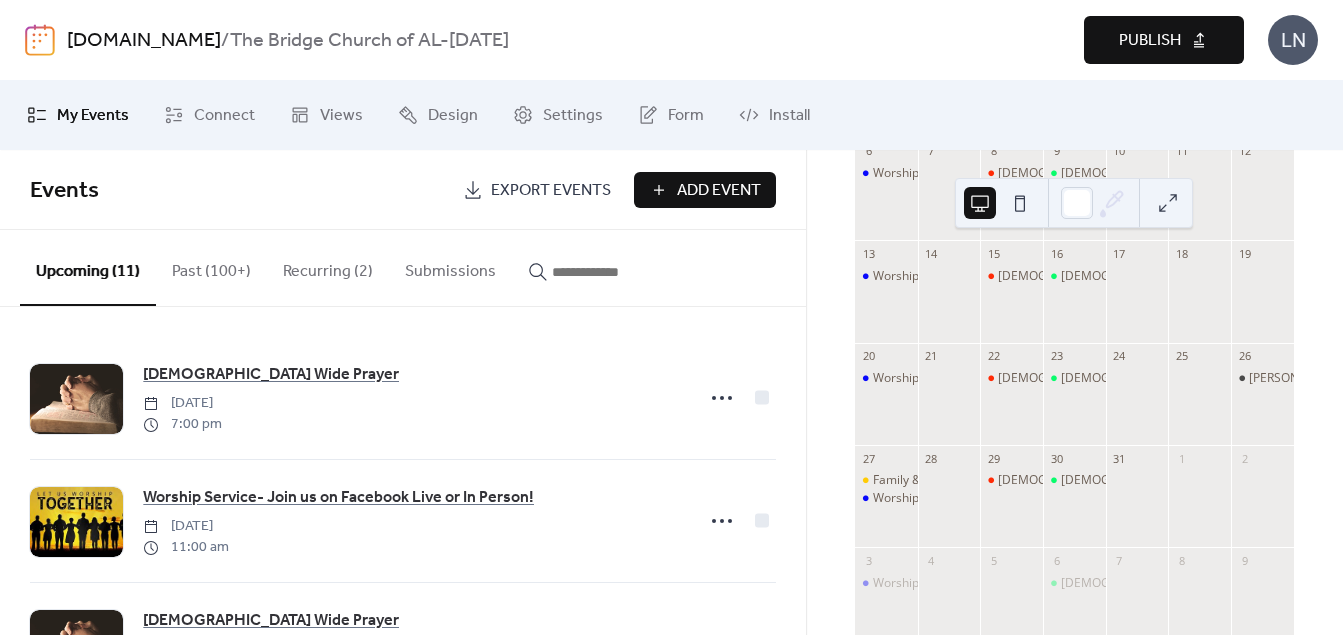scroll, scrollTop: 339, scrollLeft: 0, axis: vertical 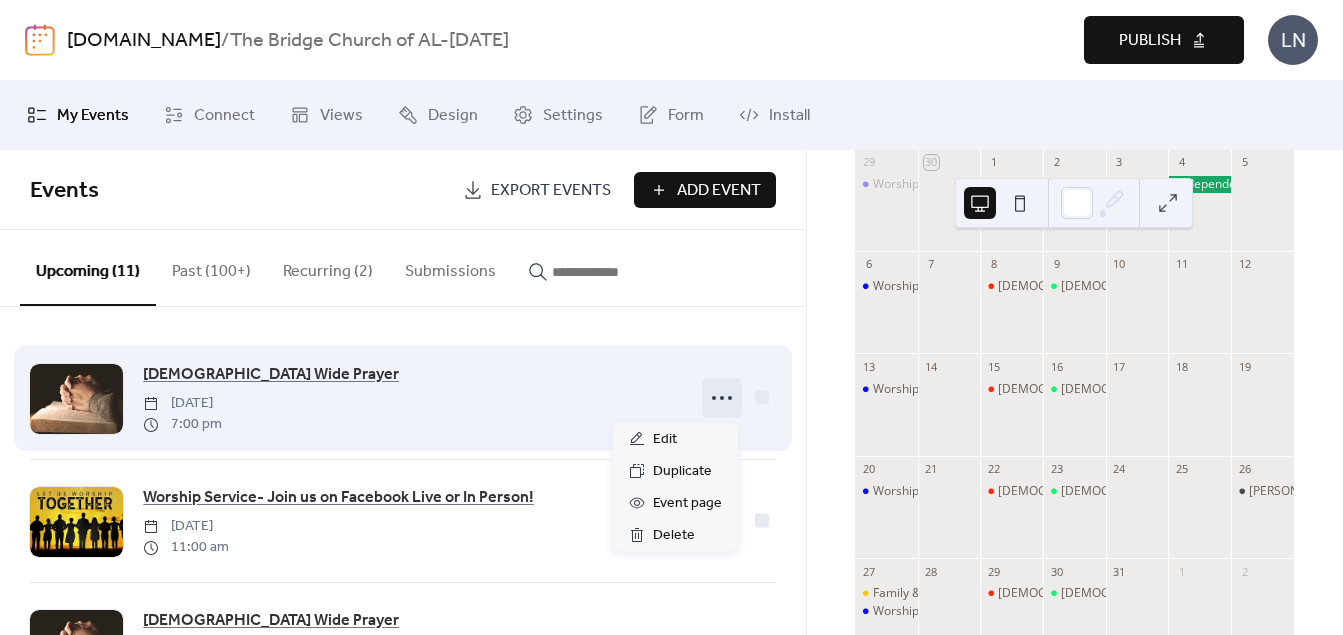 click 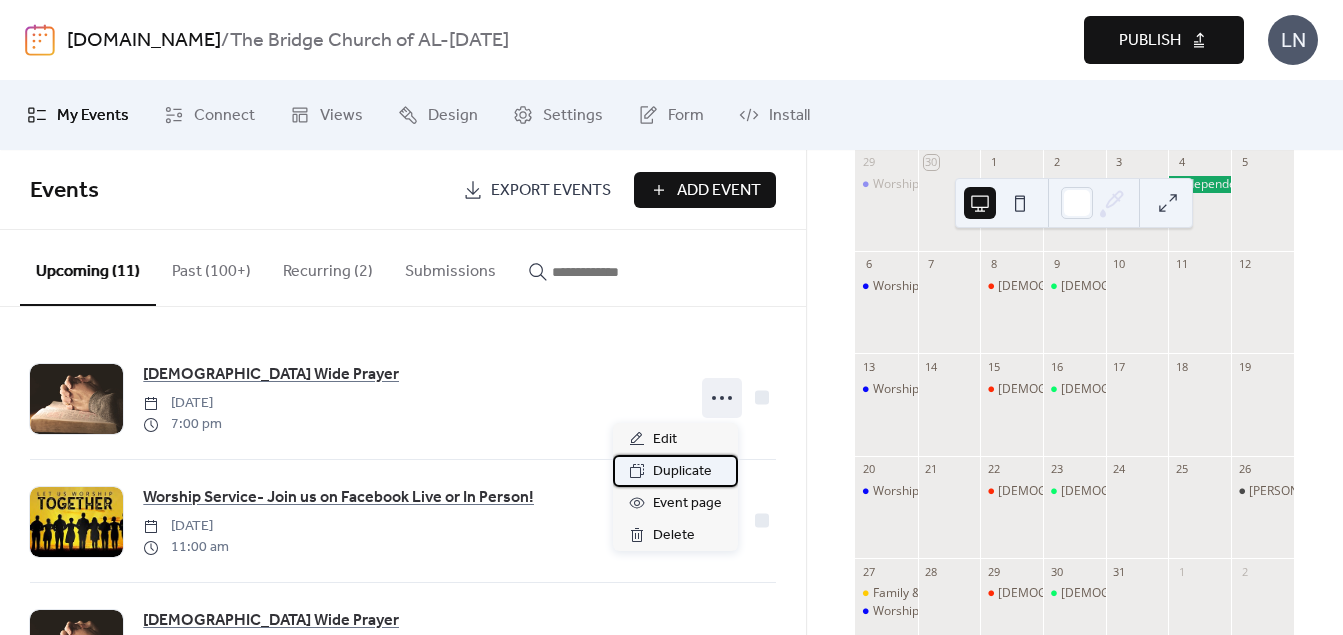 click on "Duplicate" at bounding box center (682, 472) 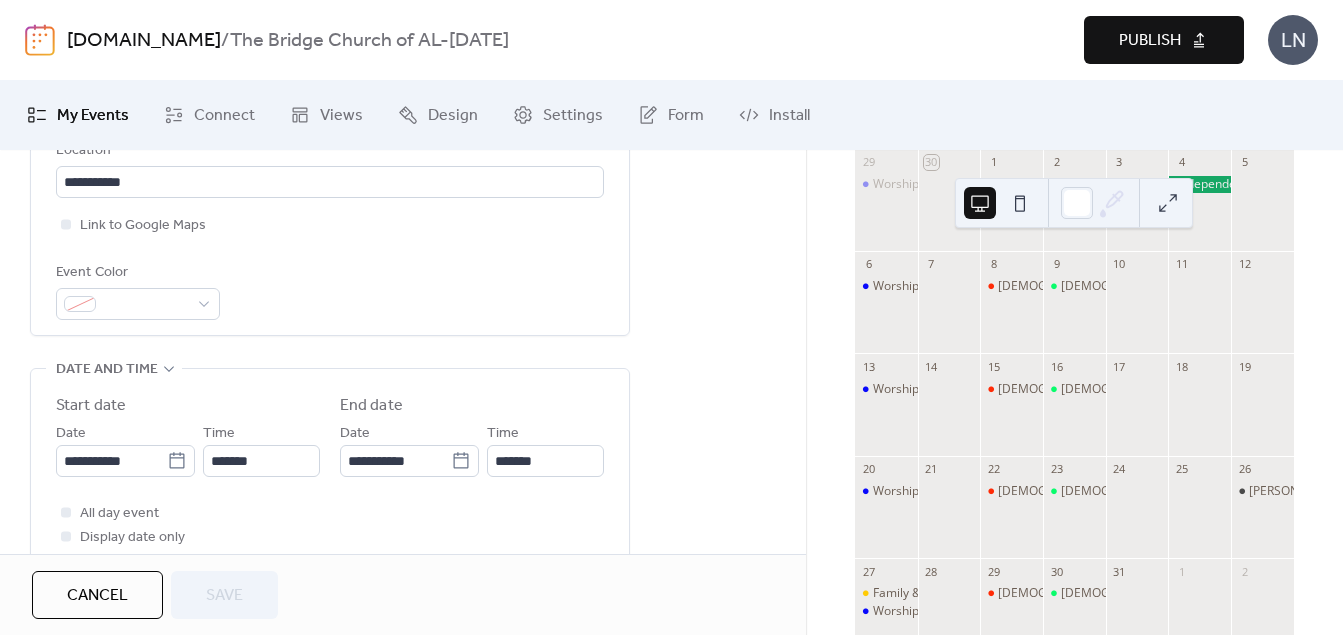 scroll, scrollTop: 516, scrollLeft: 0, axis: vertical 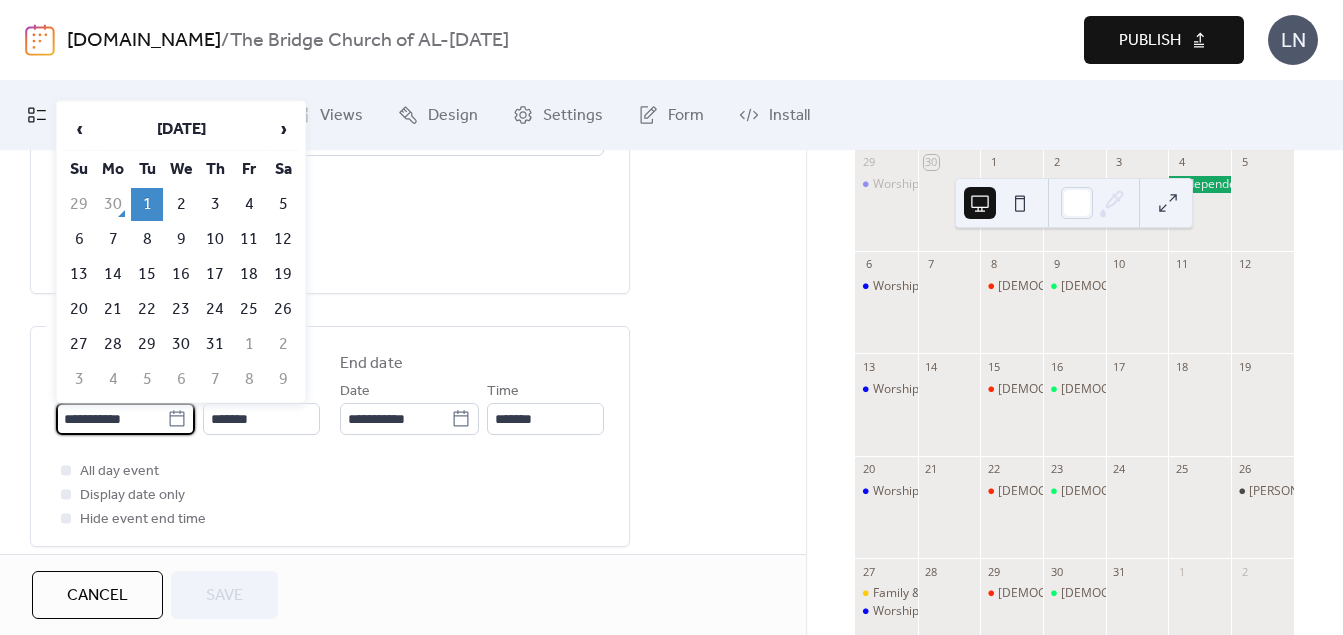 click on "**********" at bounding box center (111, 419) 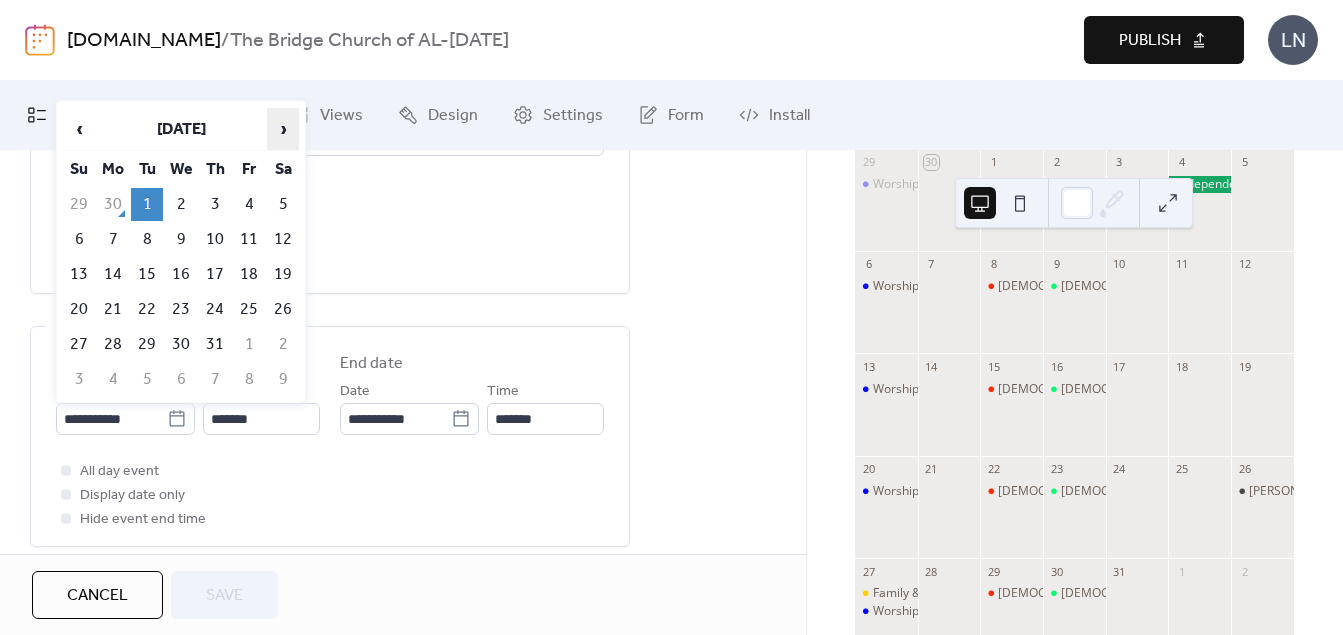 click on "›" at bounding box center (283, 129) 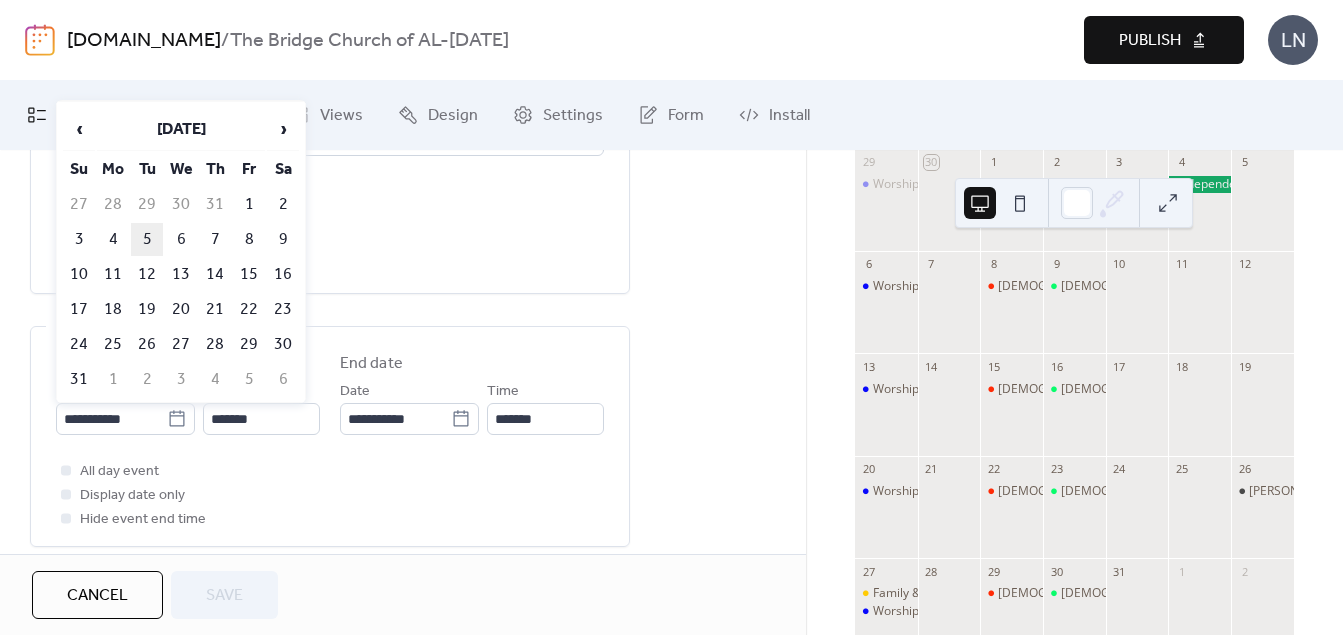 click on "5" at bounding box center (147, 239) 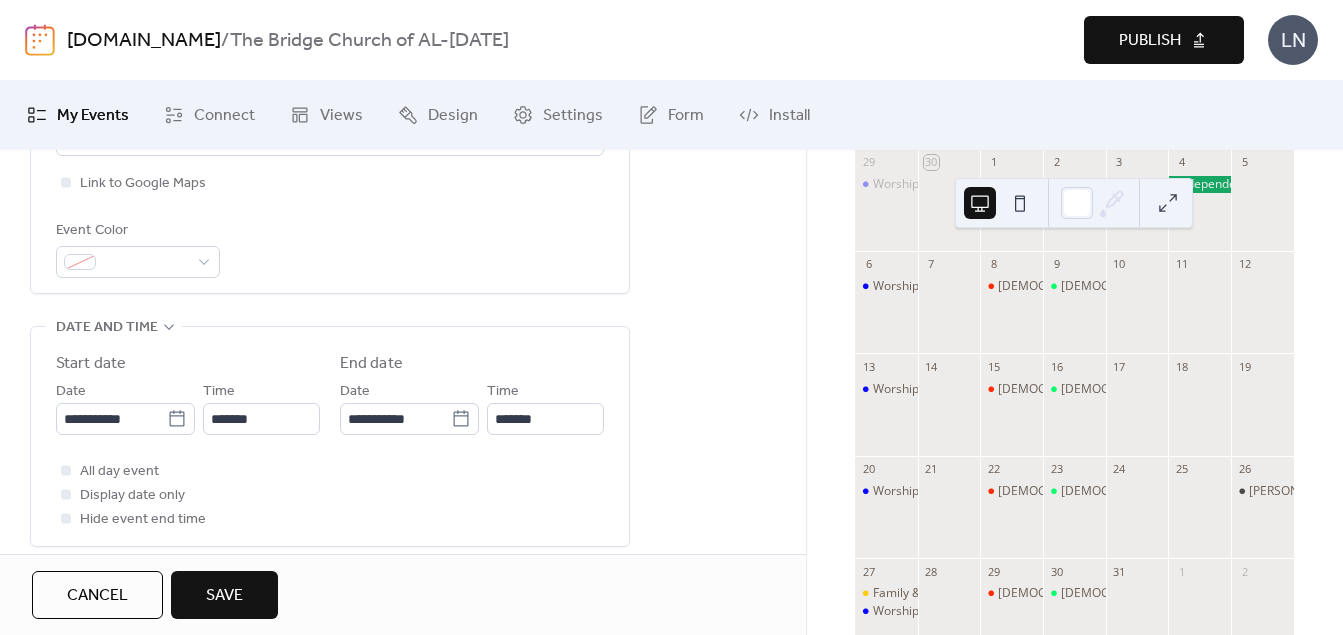 click on "Save" at bounding box center (224, 596) 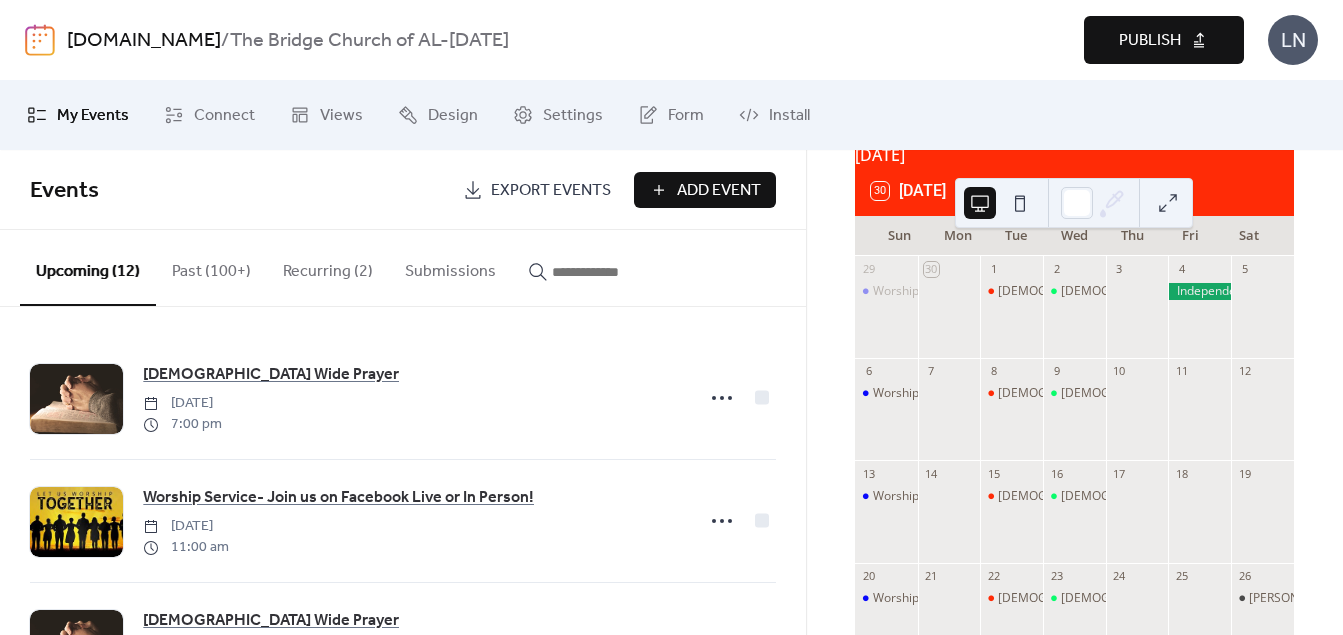 scroll, scrollTop: 109, scrollLeft: 0, axis: vertical 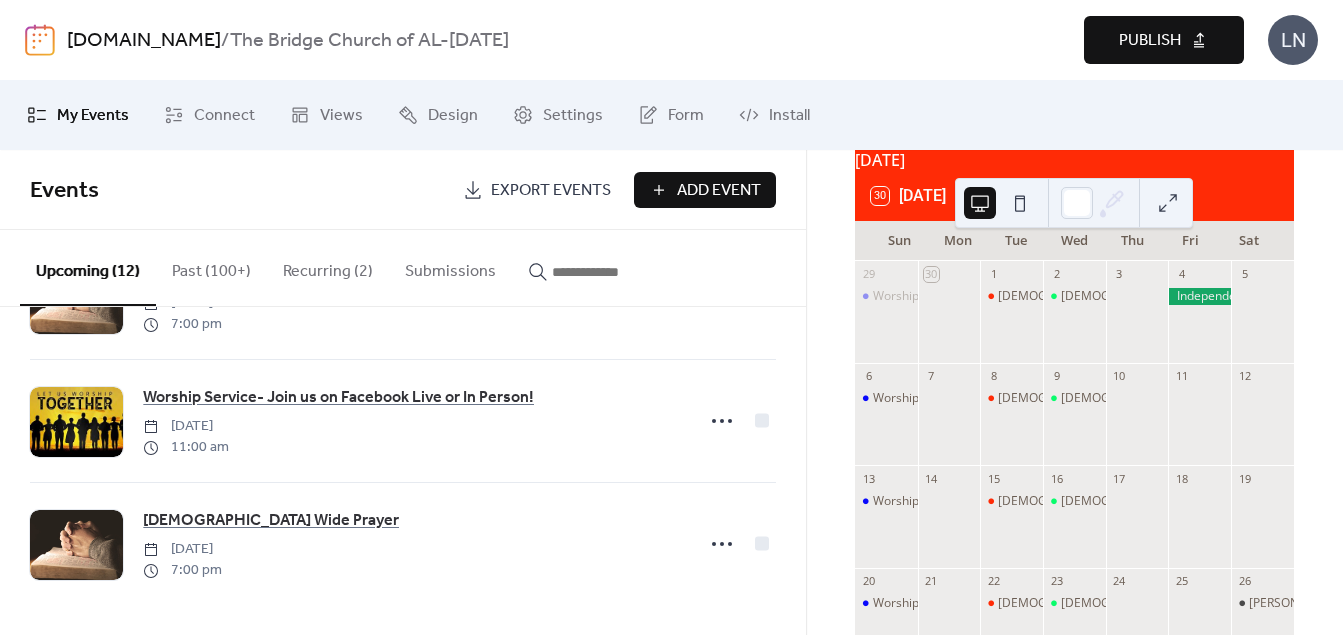 click on "Past  (100+)" at bounding box center (211, 267) 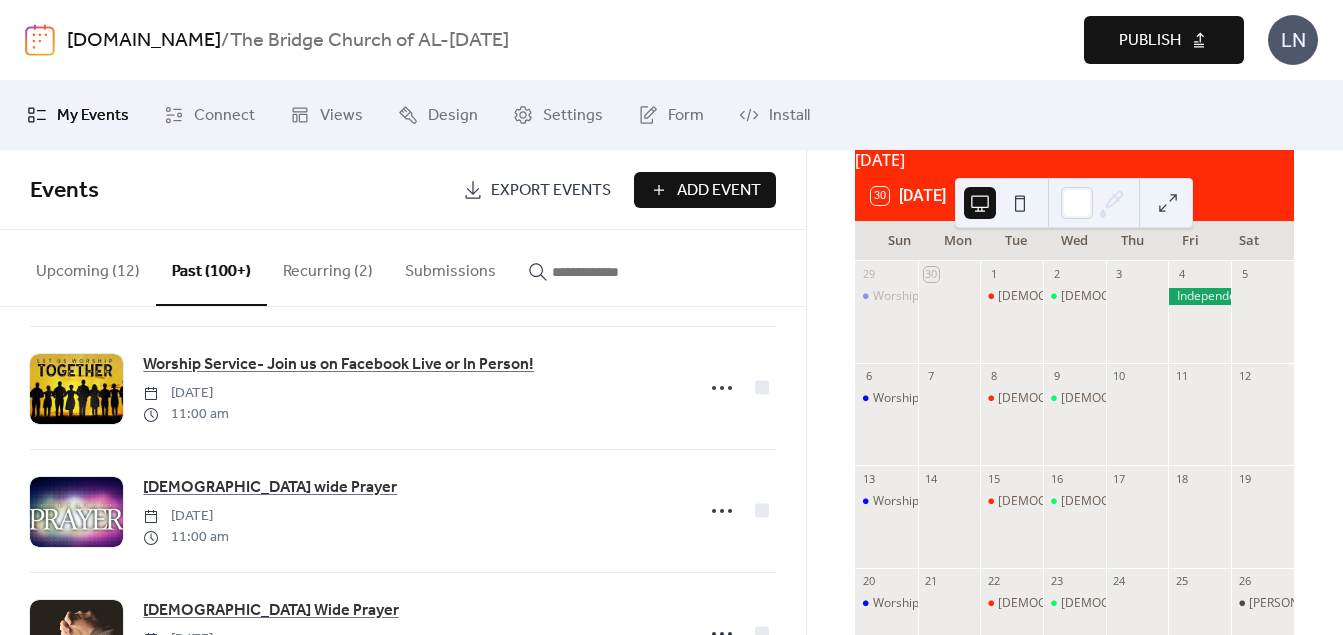 scroll, scrollTop: 345, scrollLeft: 0, axis: vertical 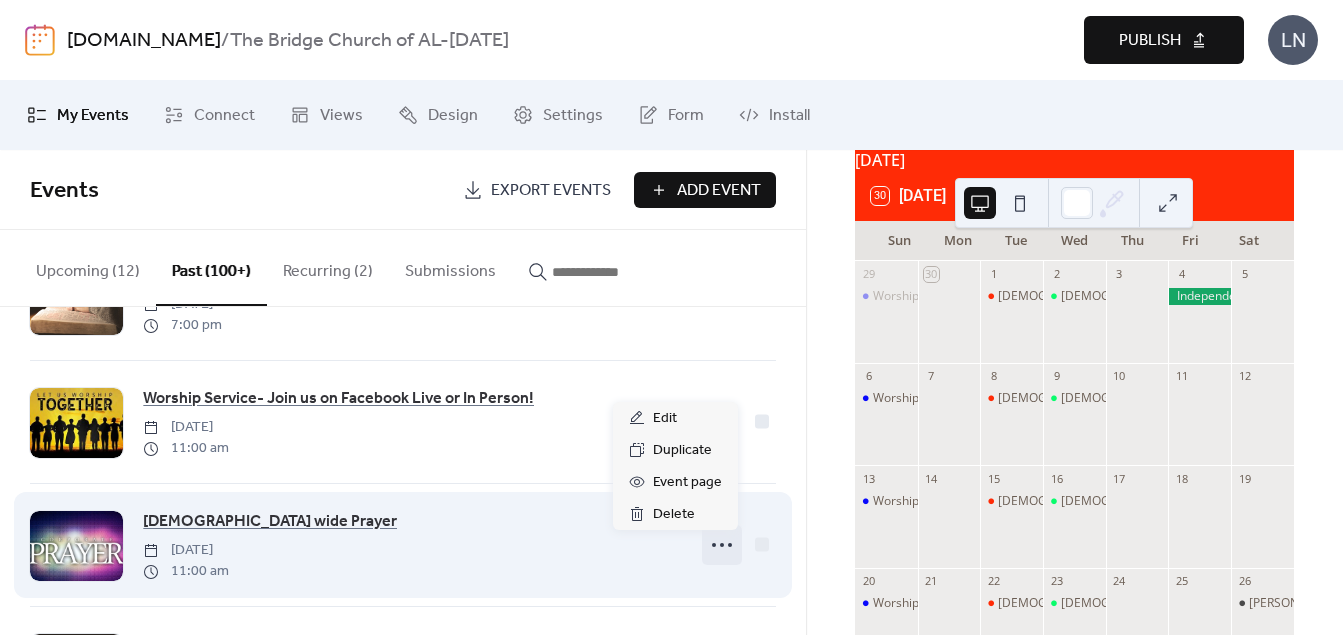 click 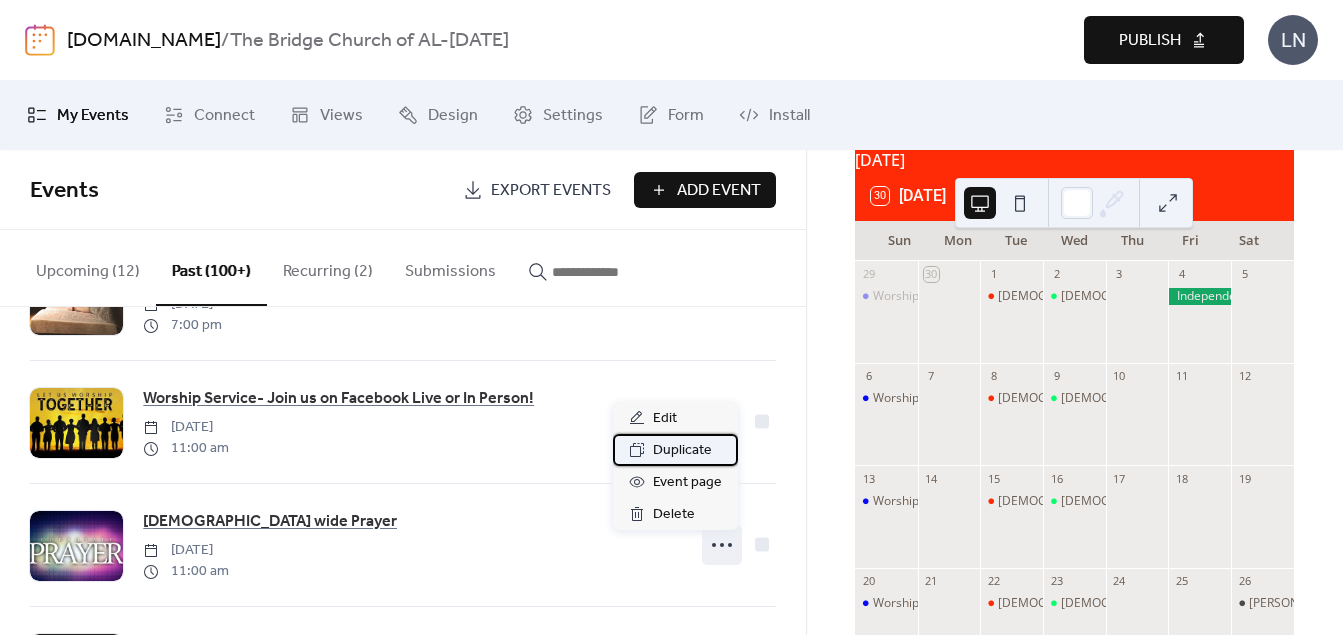 click on "Duplicate" at bounding box center [682, 451] 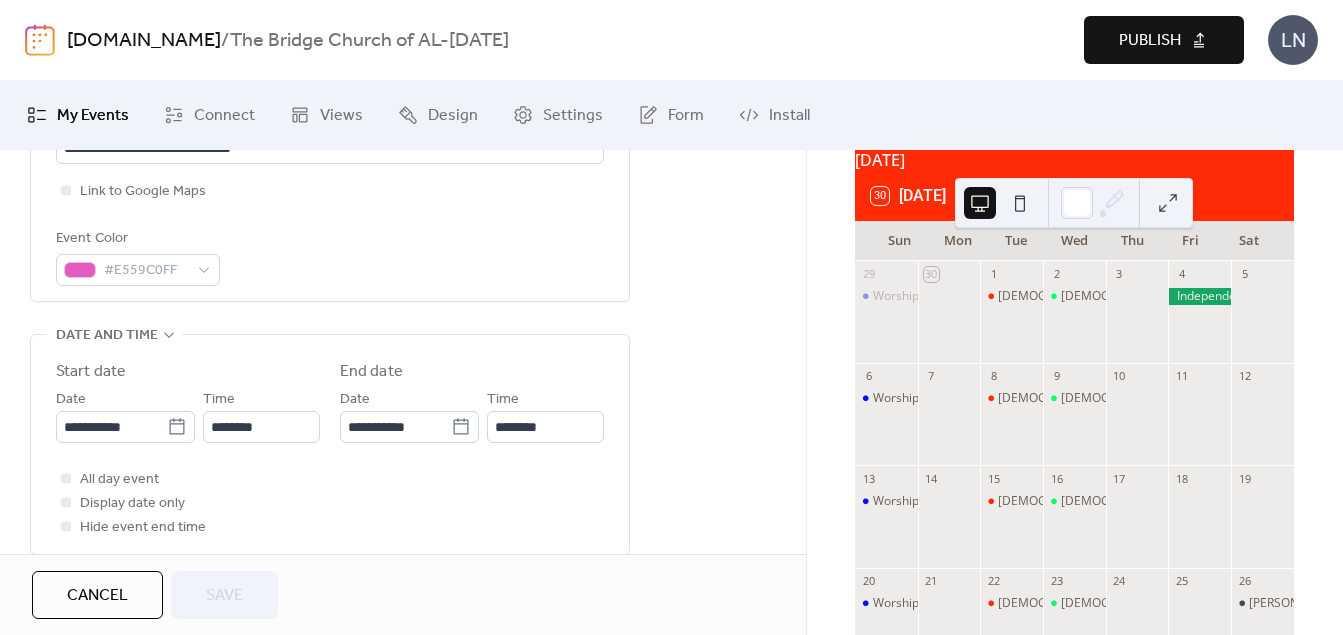 scroll, scrollTop: 512, scrollLeft: 0, axis: vertical 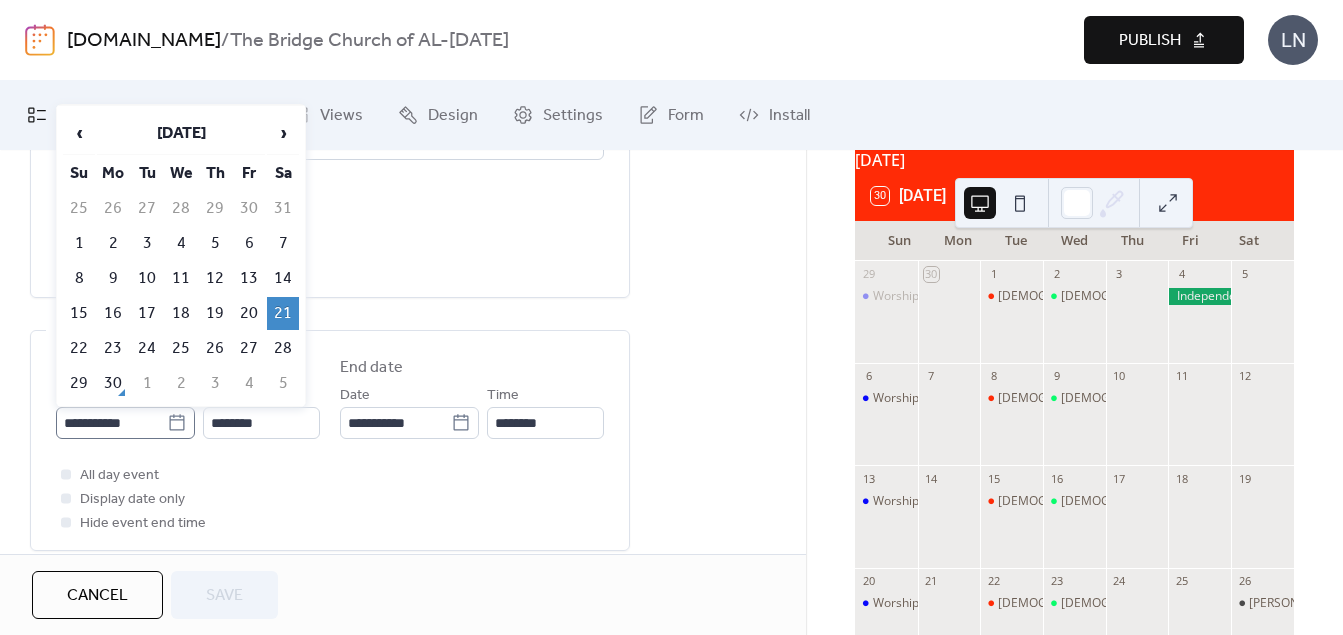 click 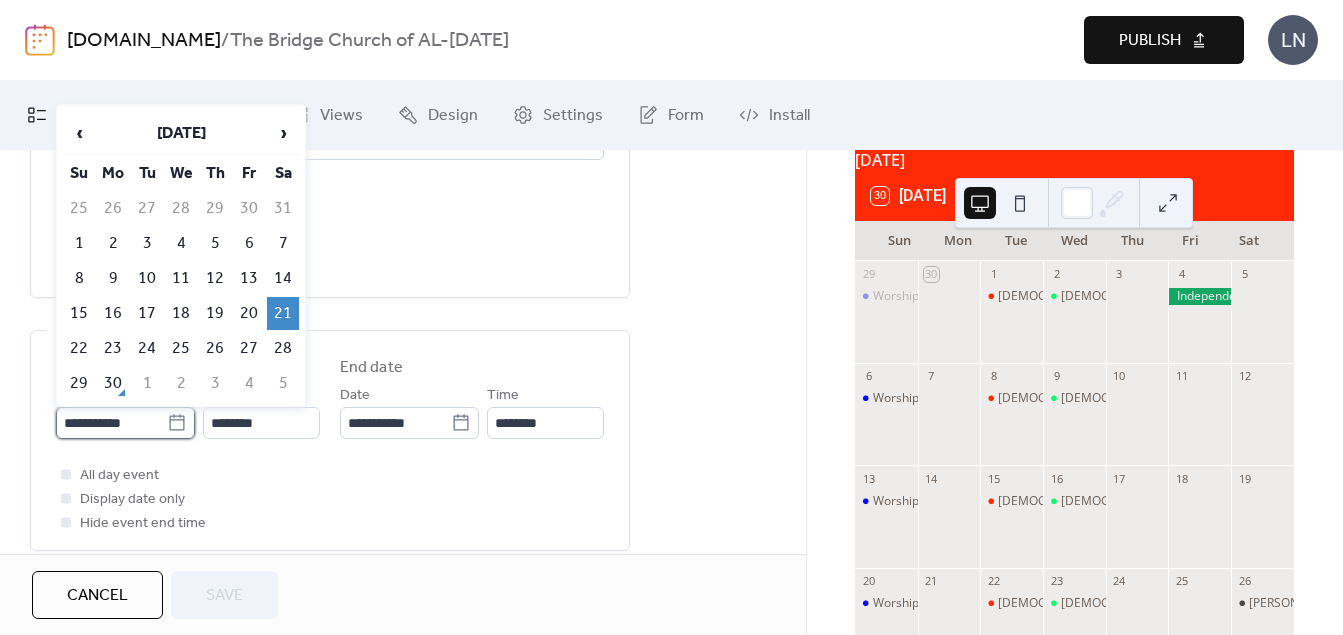 click on "**********" at bounding box center (111, 423) 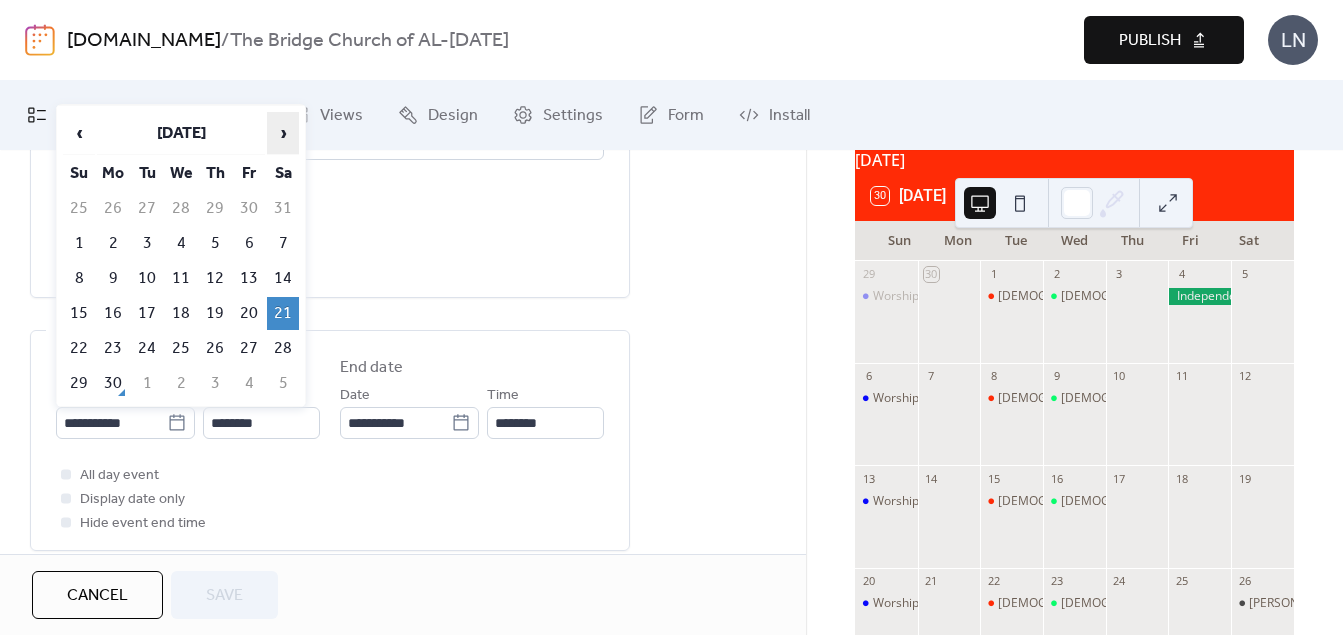 click on "›" at bounding box center [283, 133] 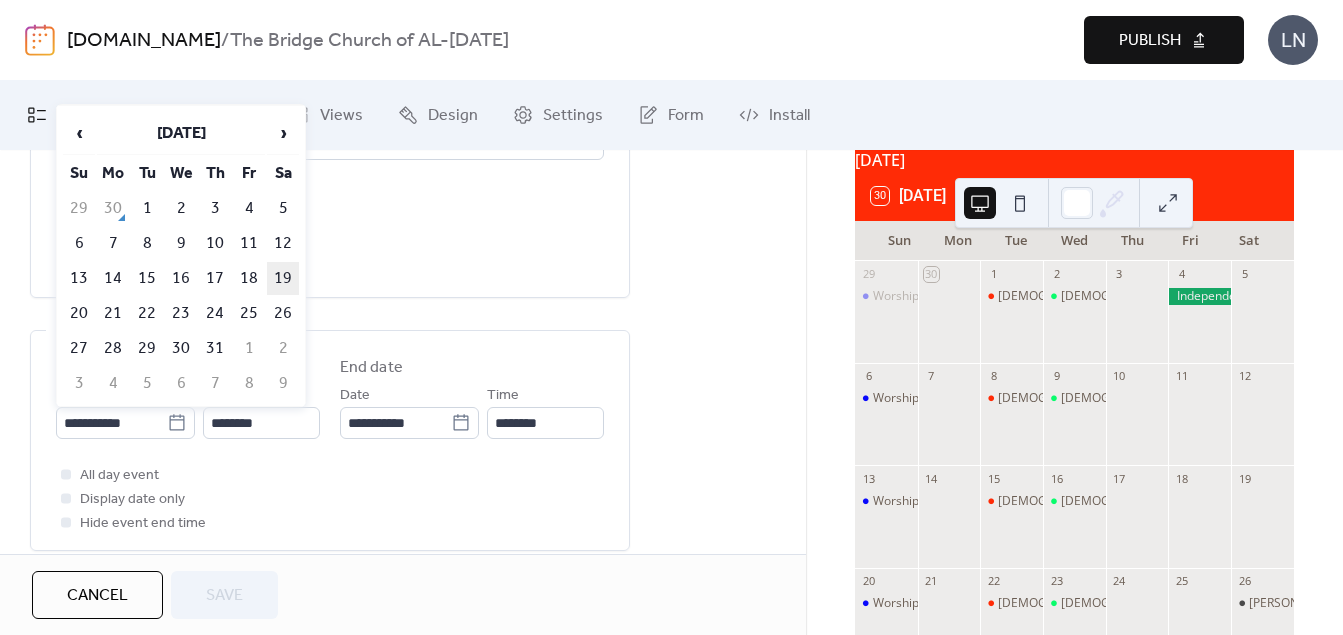 click on "19" at bounding box center (283, 278) 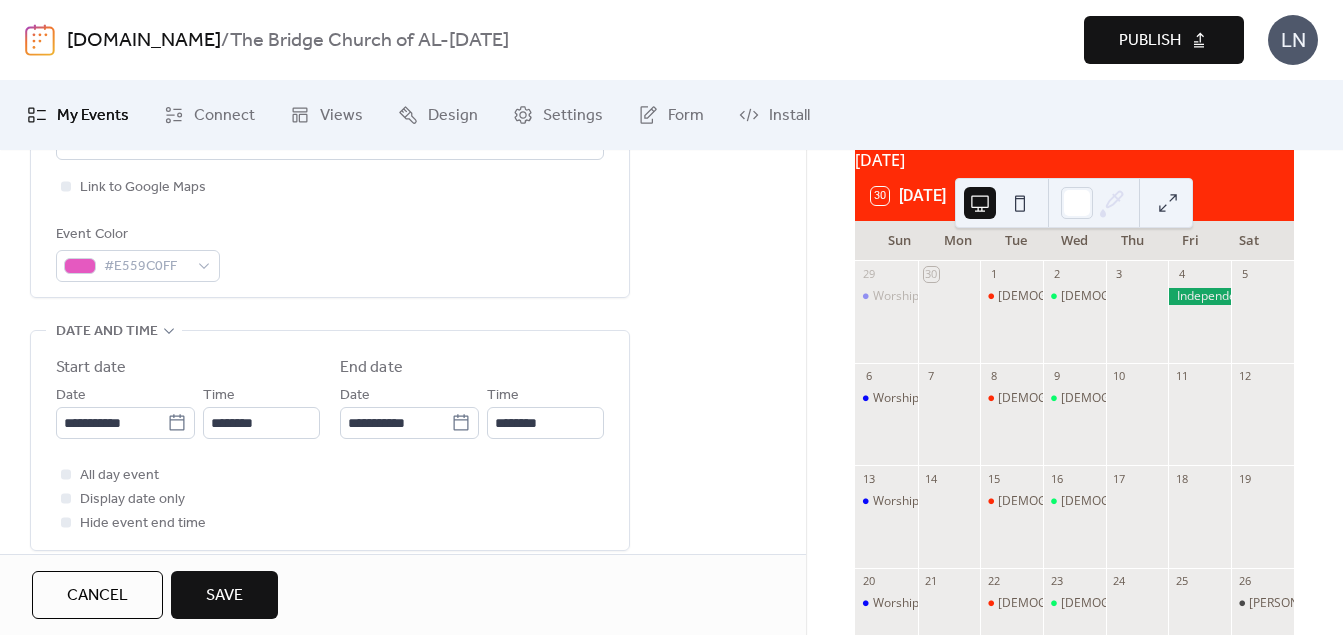 click on "Save" at bounding box center (224, 596) 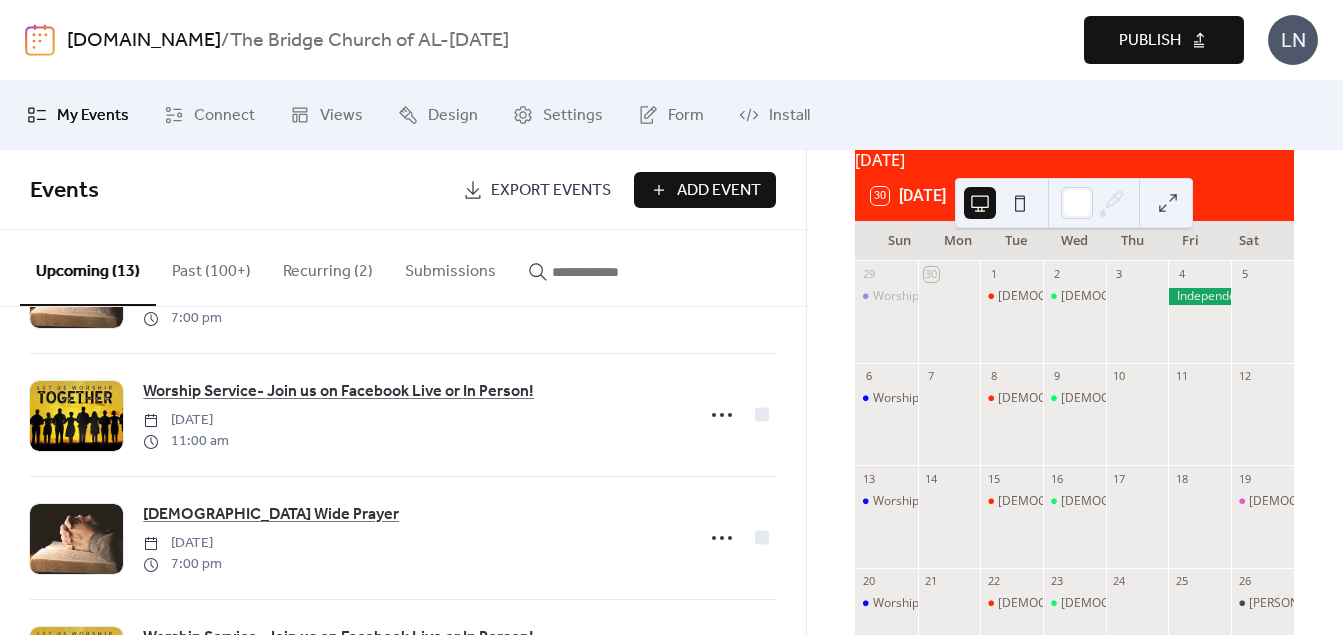scroll, scrollTop: 153, scrollLeft: 0, axis: vertical 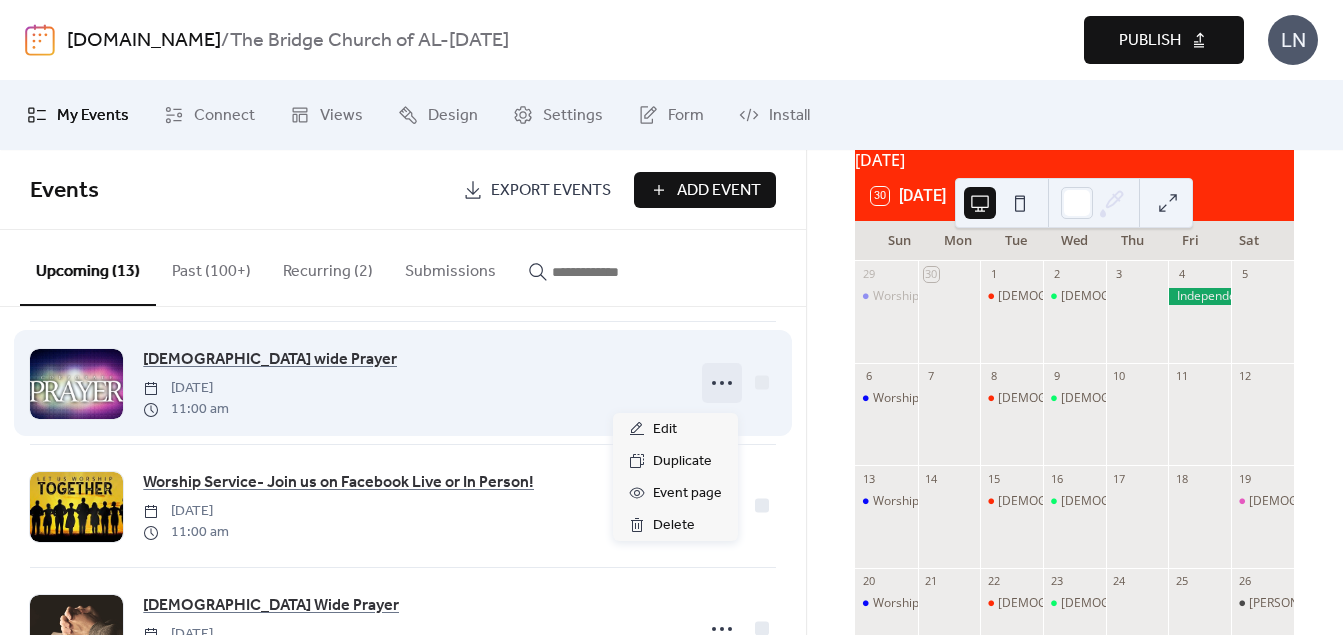 click 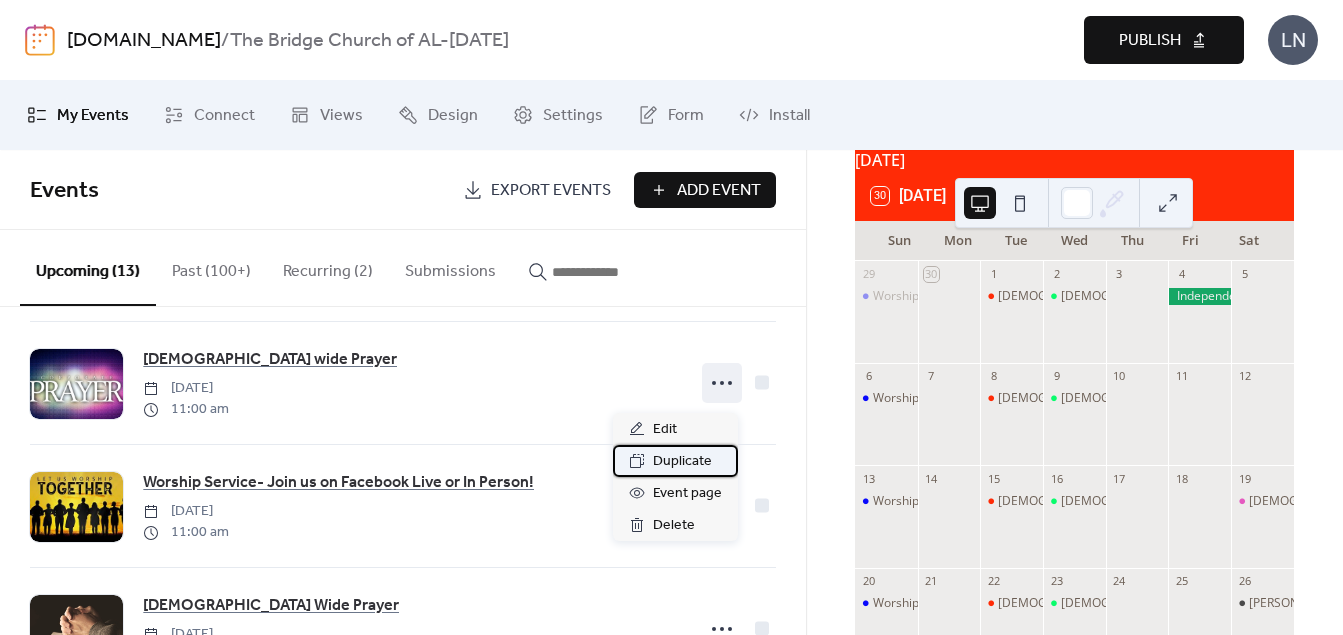 click on "Duplicate" at bounding box center [682, 462] 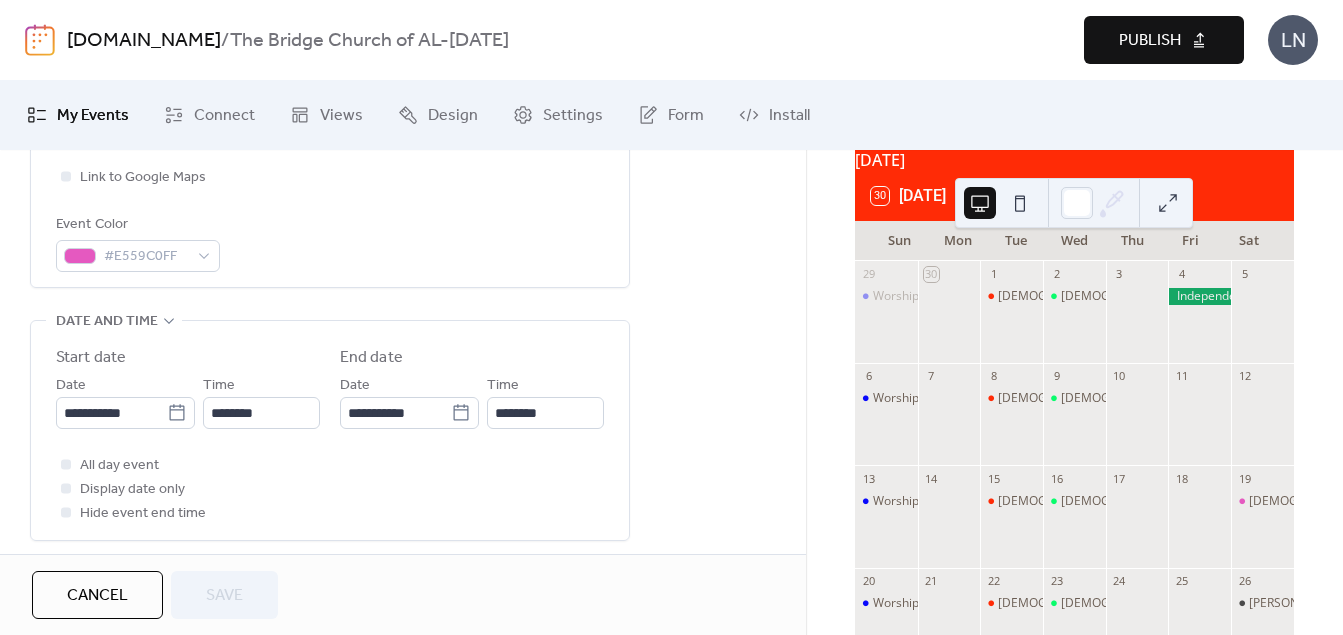 scroll, scrollTop: 532, scrollLeft: 0, axis: vertical 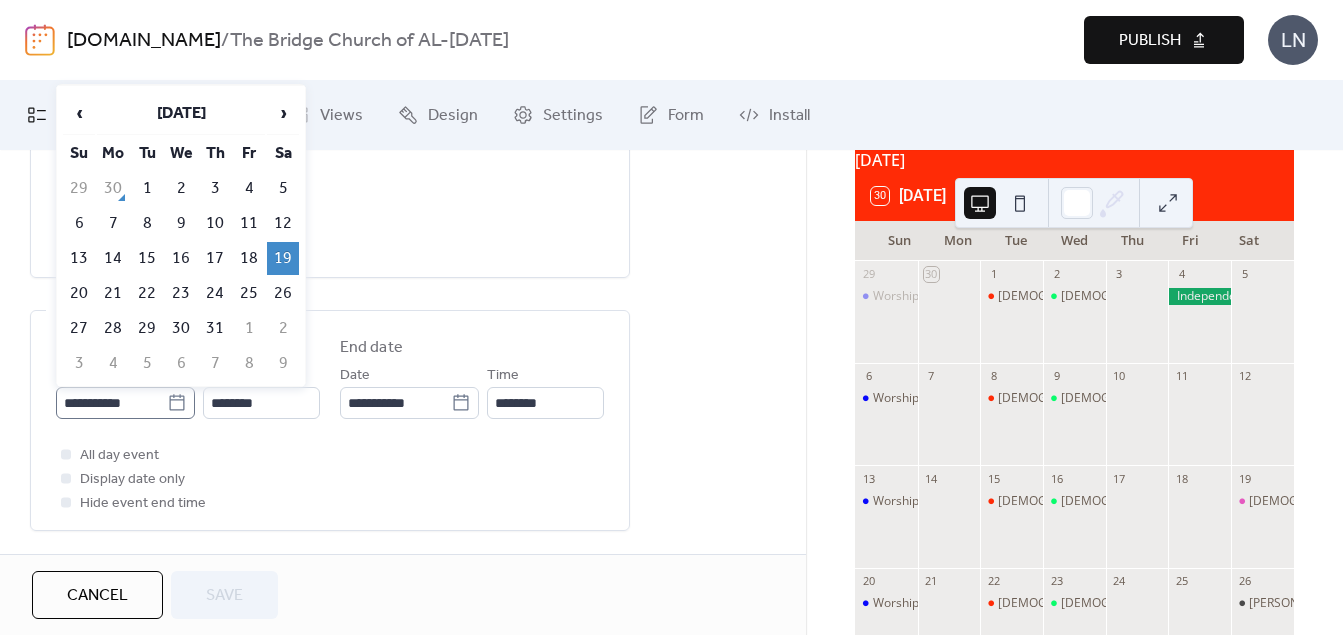 click 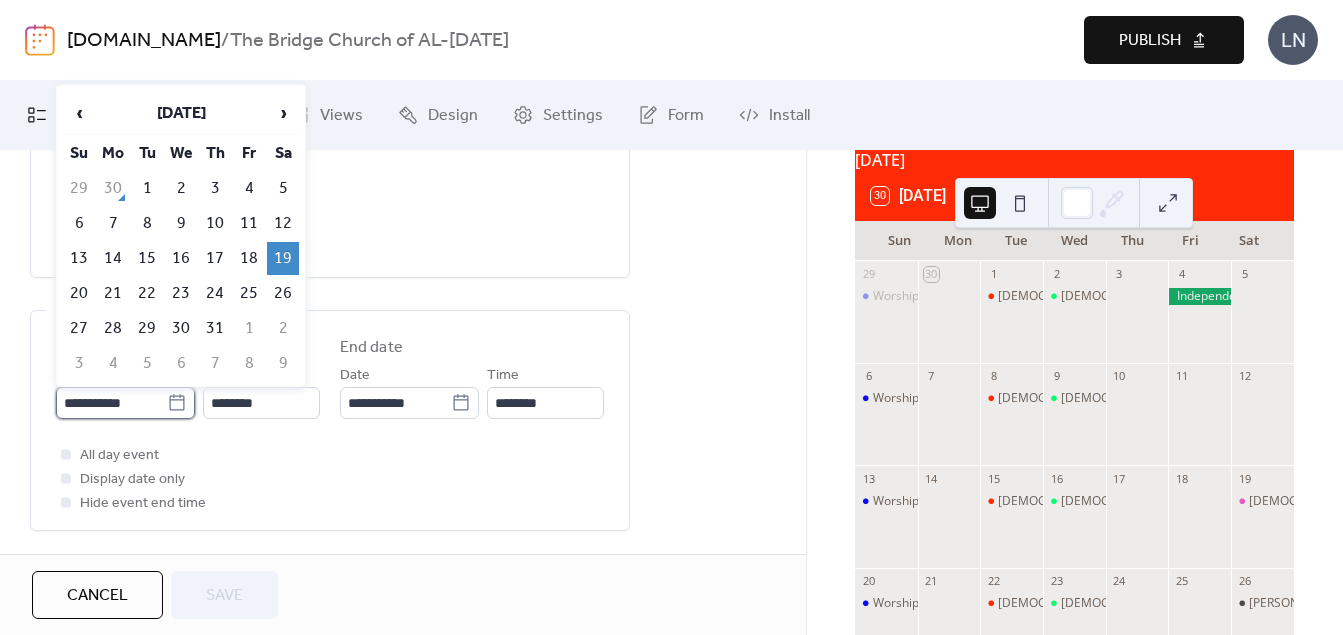 click on "**********" at bounding box center [111, 403] 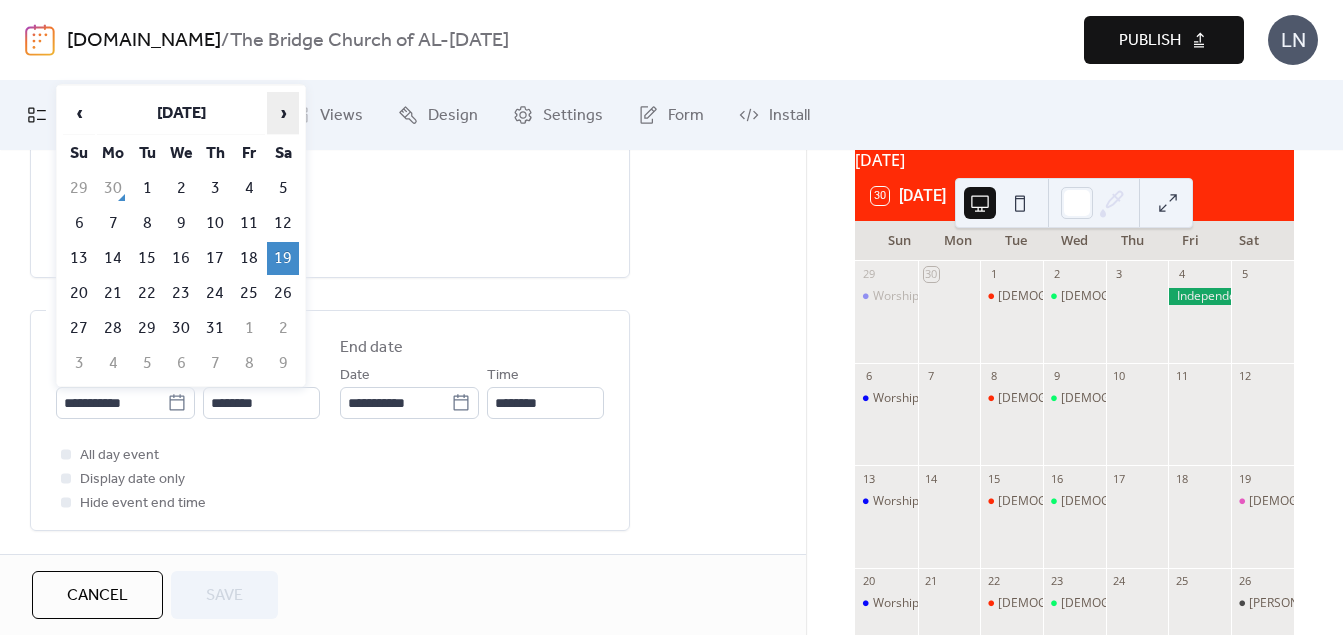 click on "›" at bounding box center (283, 113) 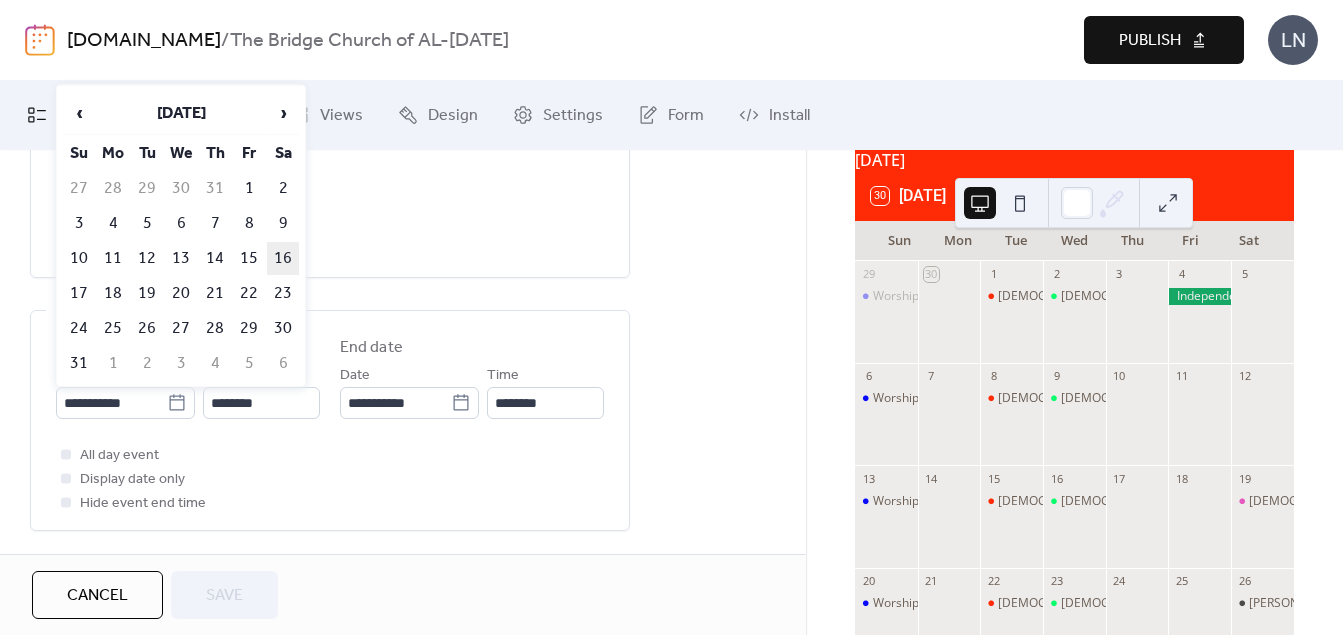 click on "16" at bounding box center (283, 258) 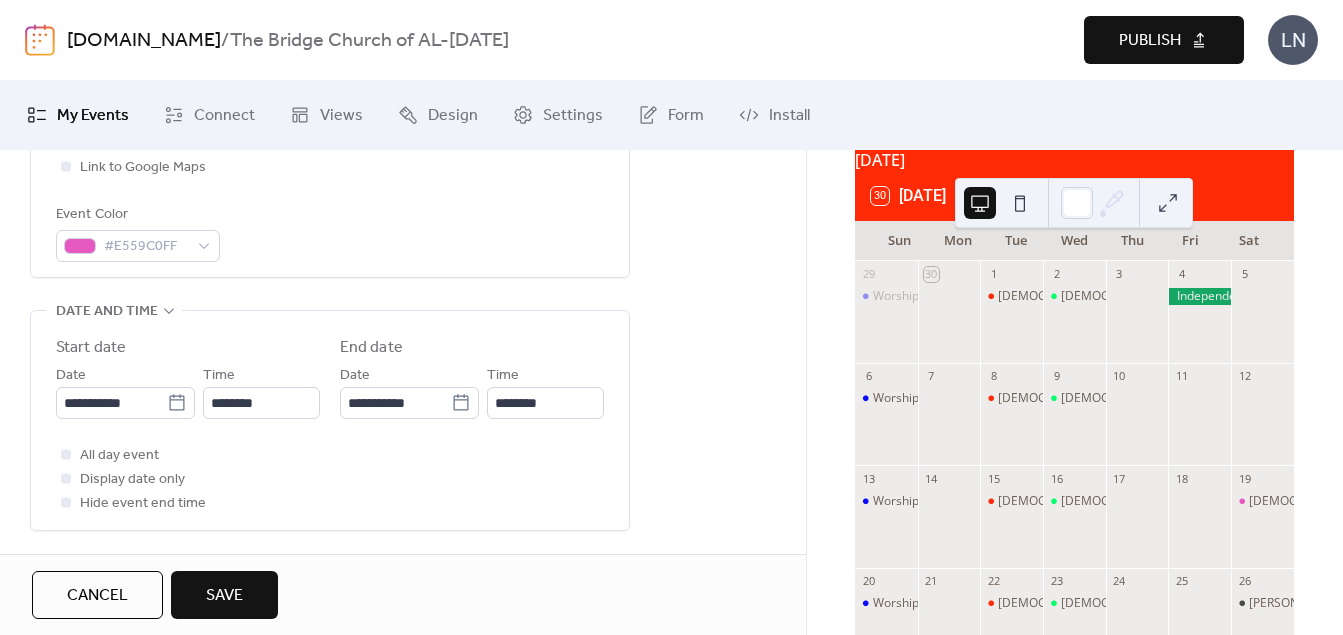 click on "Save" at bounding box center [224, 596] 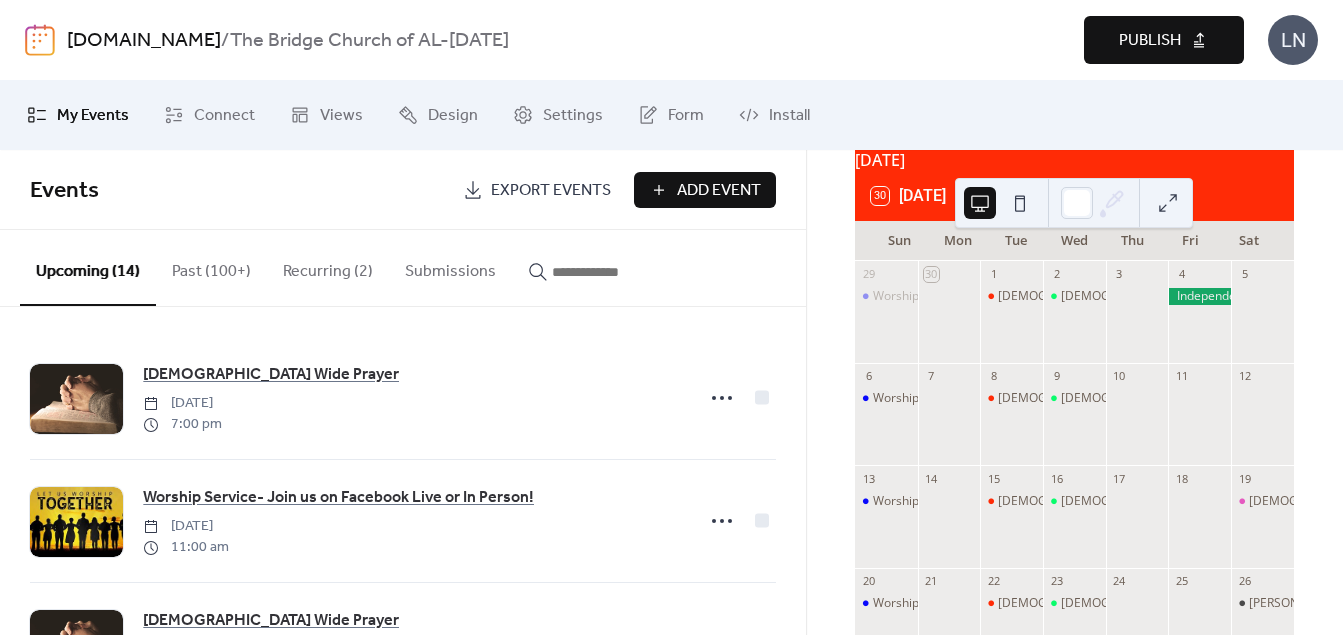 drag, startPoint x: 196, startPoint y: 266, endPoint x: 312, endPoint y: 198, distance: 134.46188 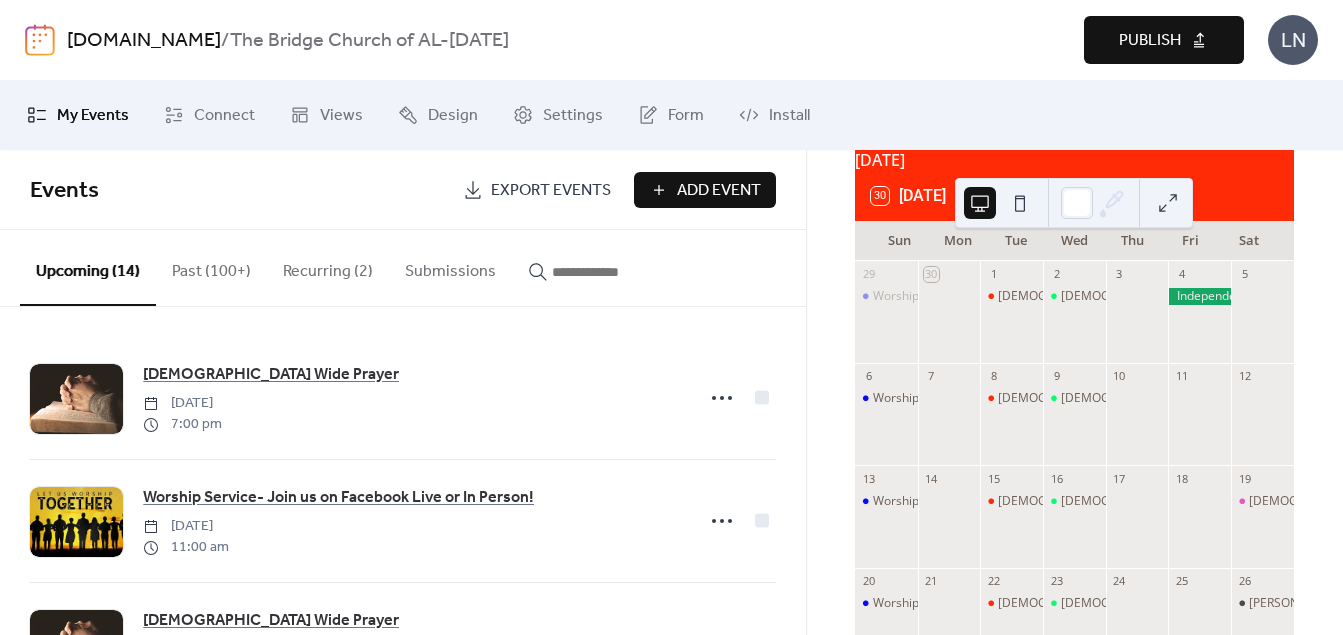 click on "Past  (100+)" at bounding box center [211, 267] 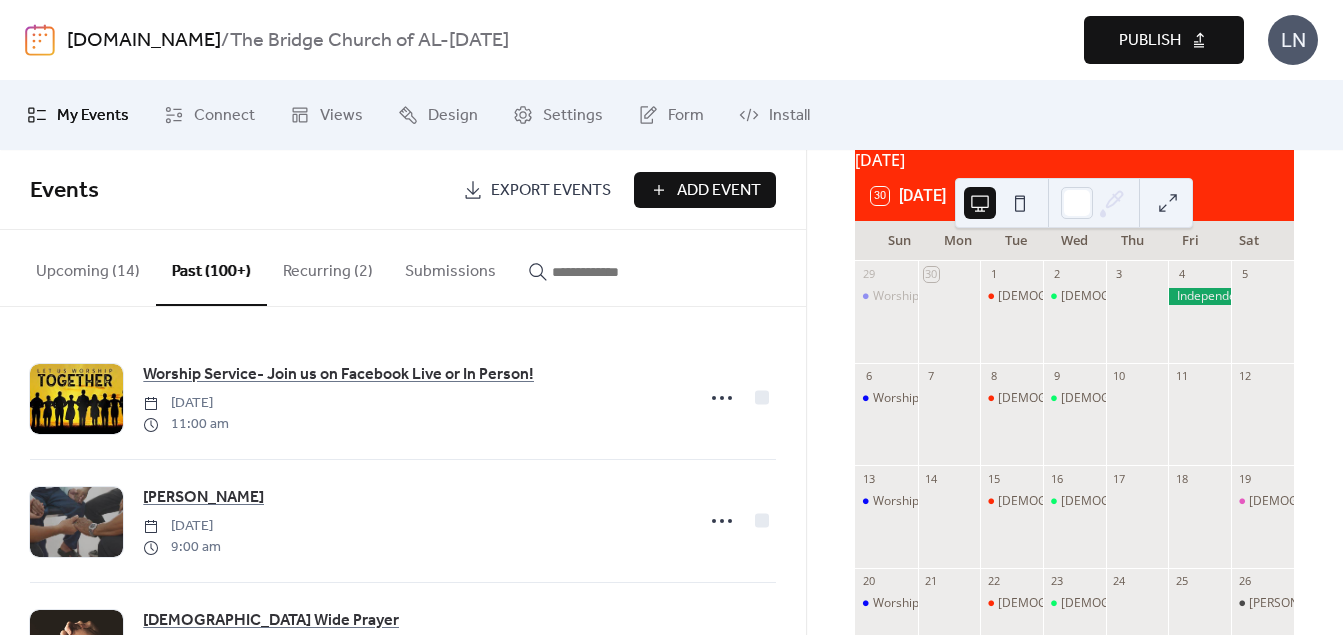 click on "Past  (100+)" at bounding box center (211, 268) 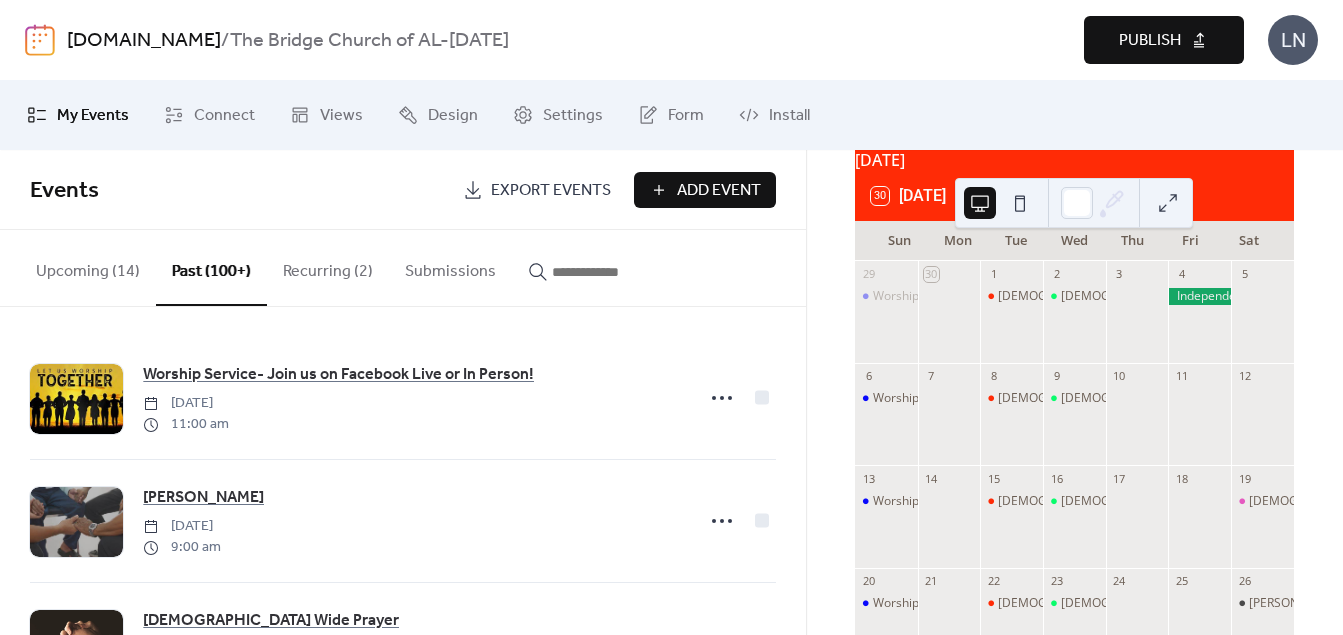 click on "Past  (100+)" at bounding box center (211, 268) 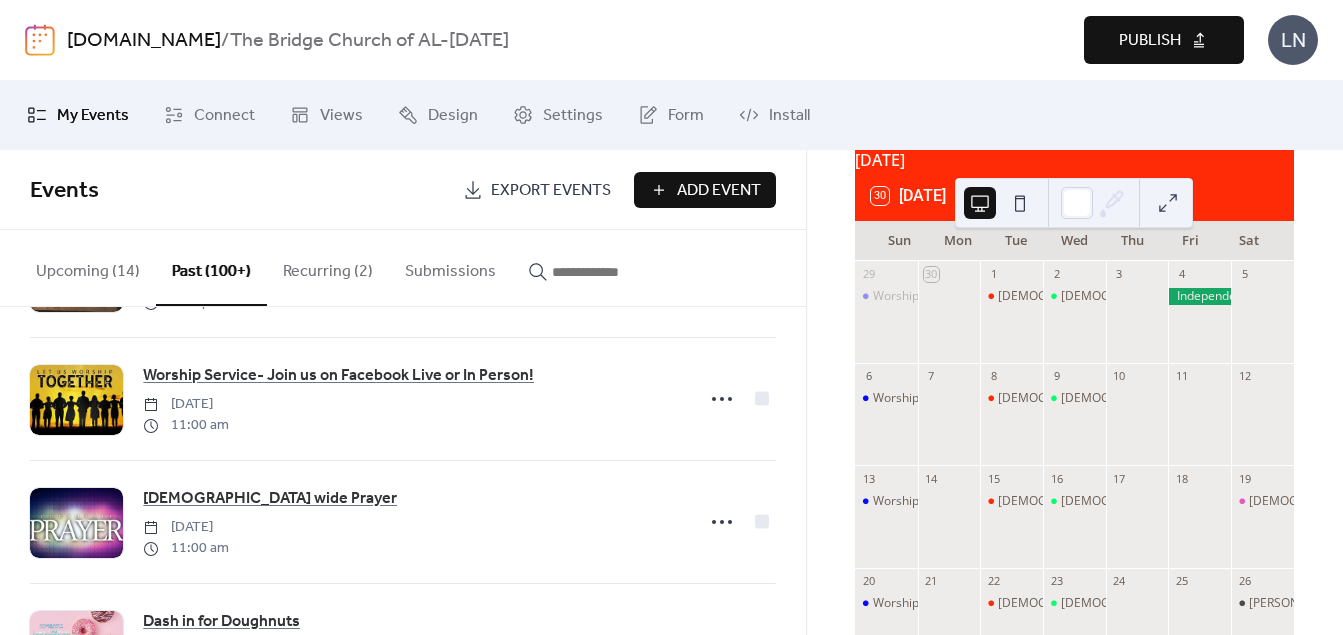 scroll, scrollTop: 2185, scrollLeft: 0, axis: vertical 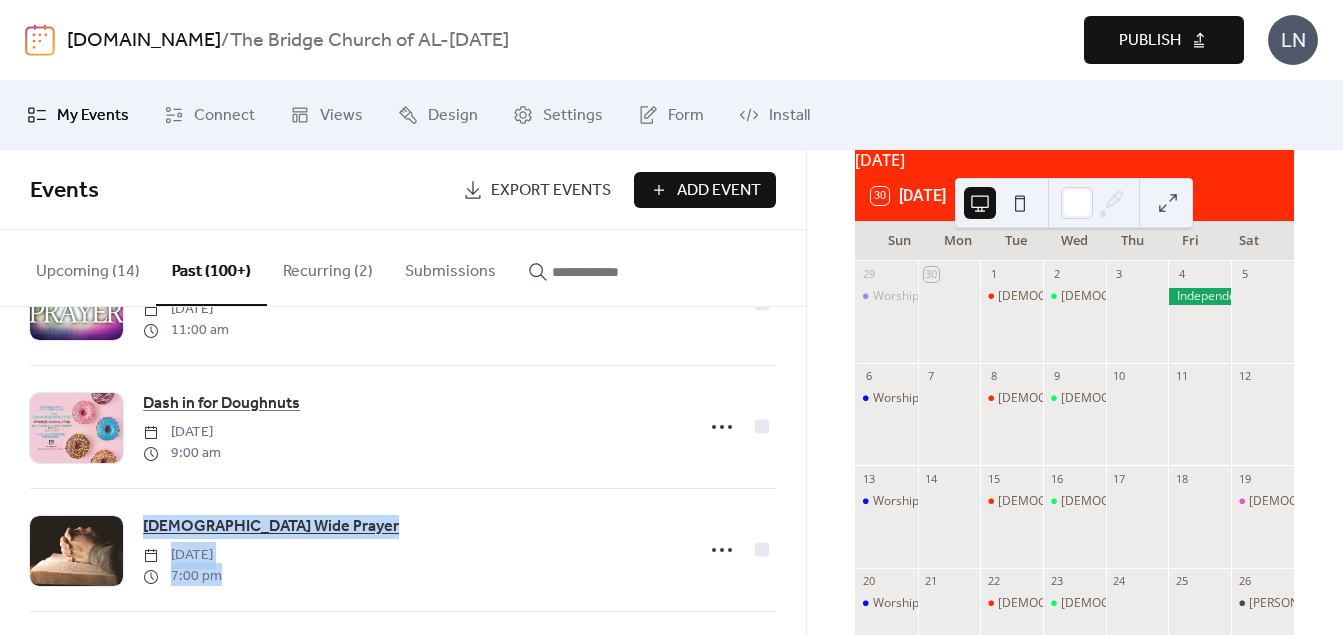 drag, startPoint x: 798, startPoint y: 509, endPoint x: 800, endPoint y: 485, distance: 24.083189 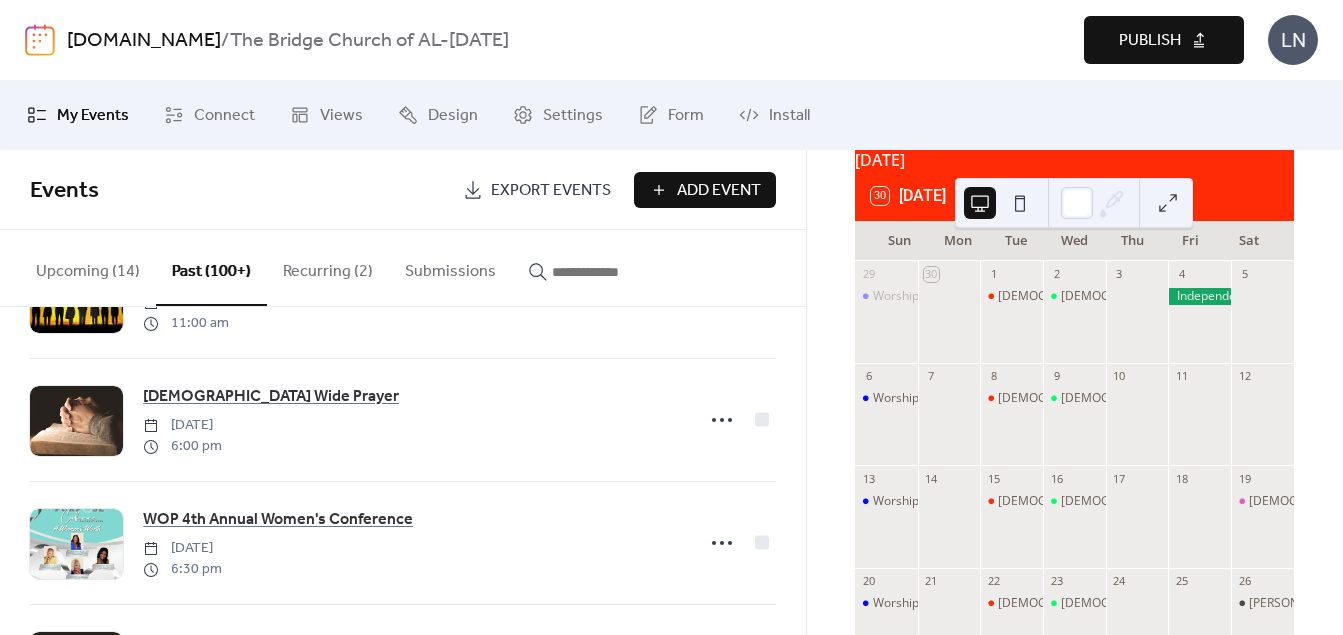 scroll, scrollTop: 2818, scrollLeft: 0, axis: vertical 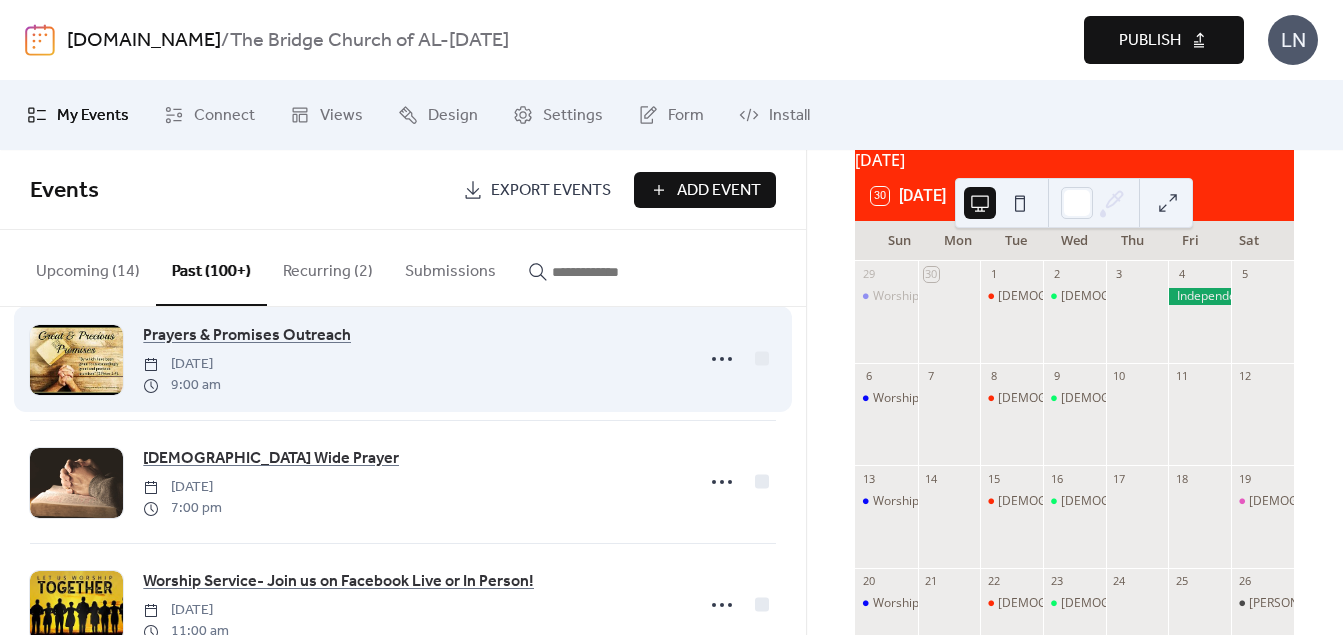 click at bounding box center (76, 360) 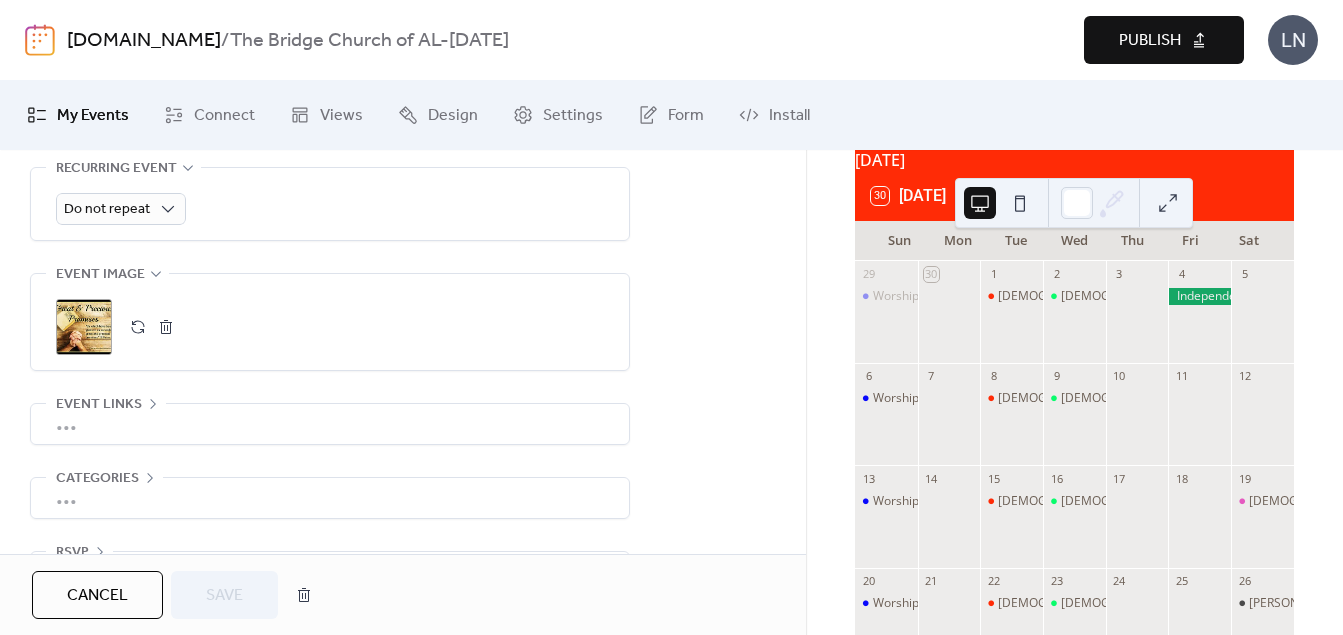 scroll, scrollTop: 993, scrollLeft: 0, axis: vertical 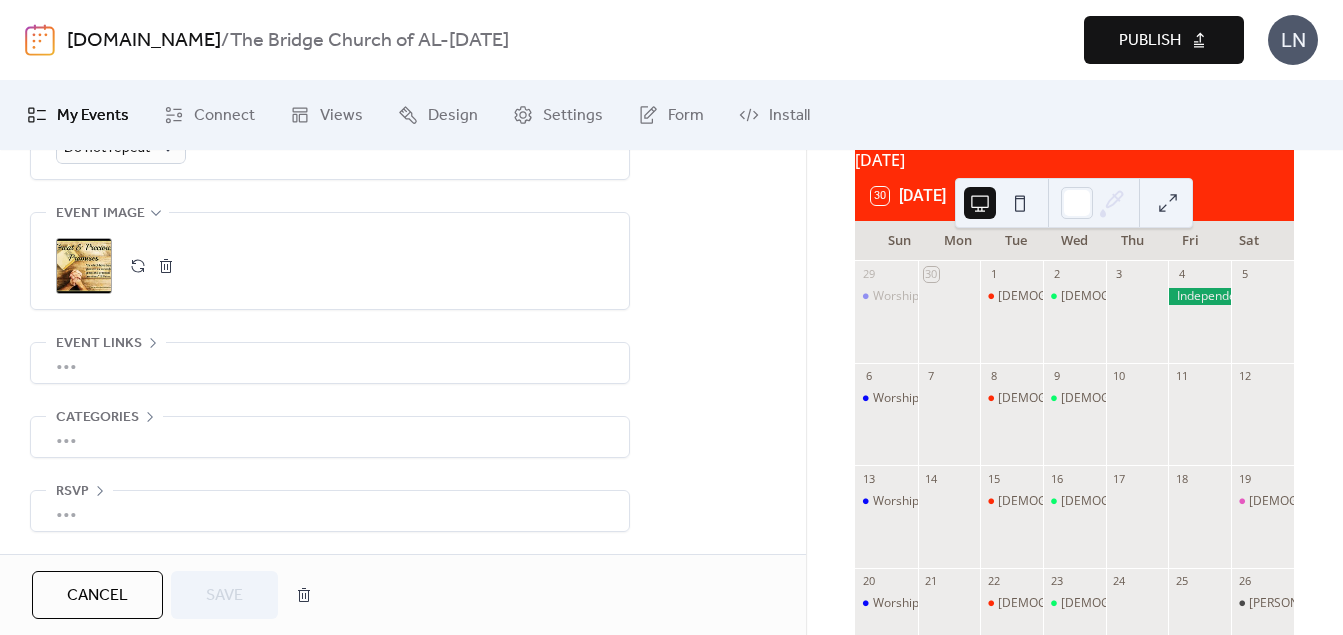 click on ";" at bounding box center [84, 266] 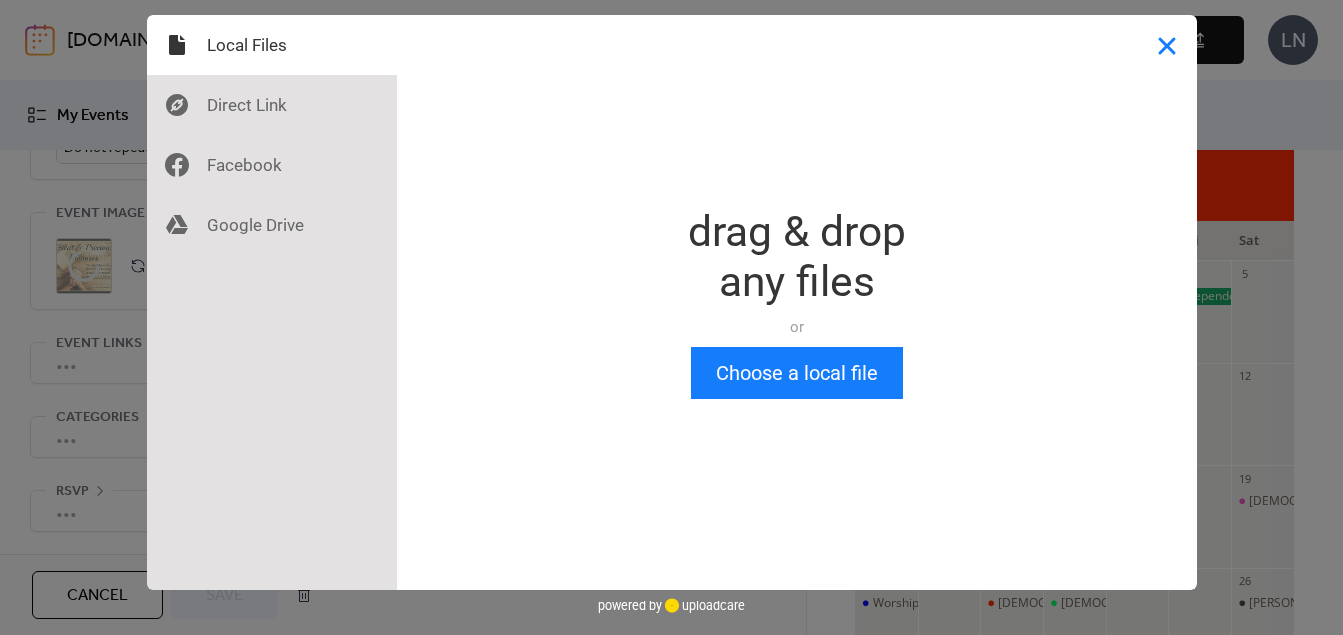 click at bounding box center [1167, 45] 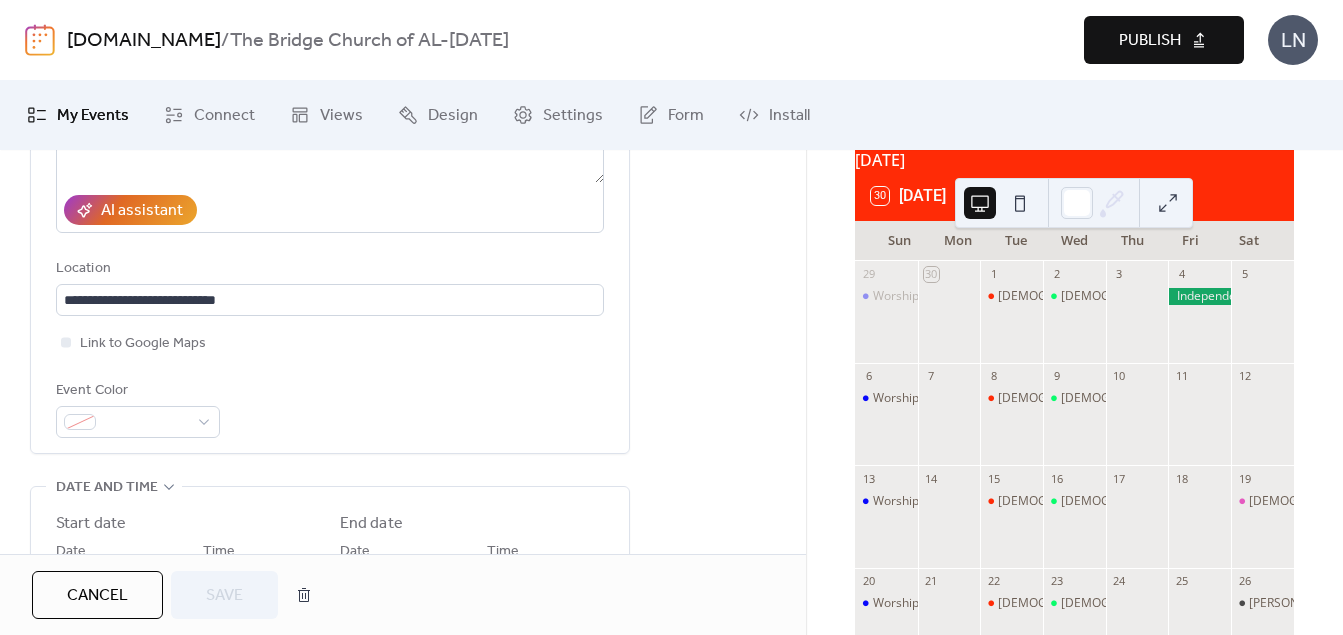 scroll, scrollTop: 364, scrollLeft: 0, axis: vertical 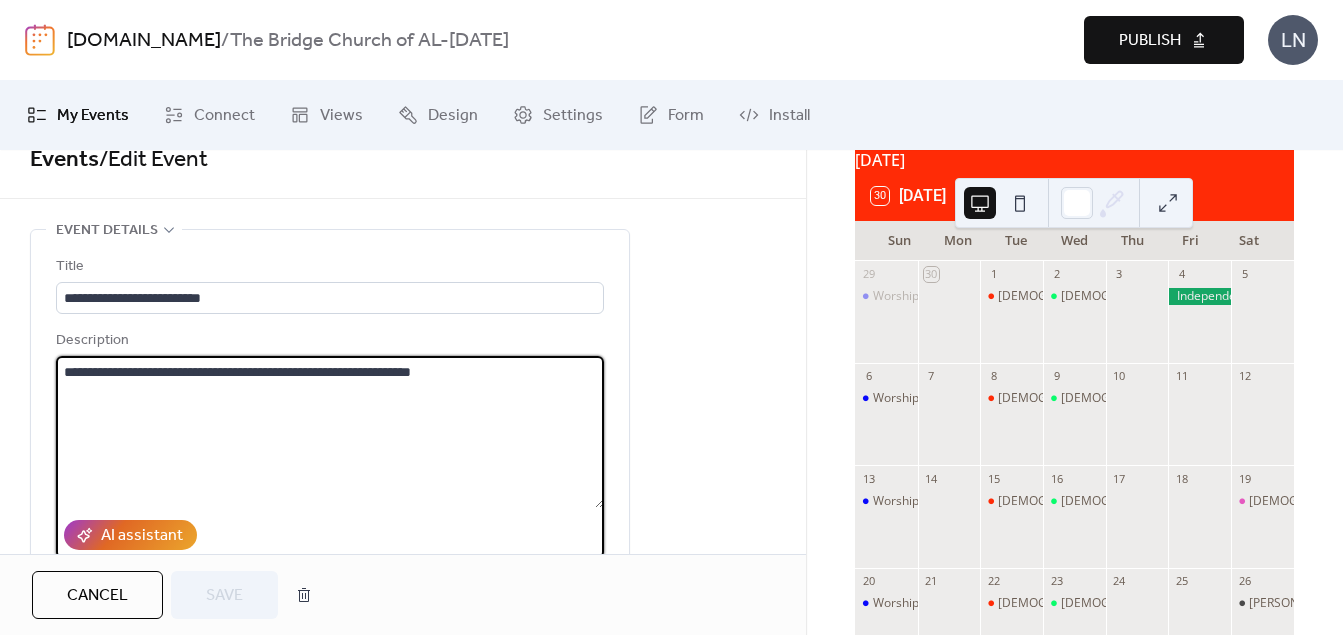 click on "**********" at bounding box center [330, 432] 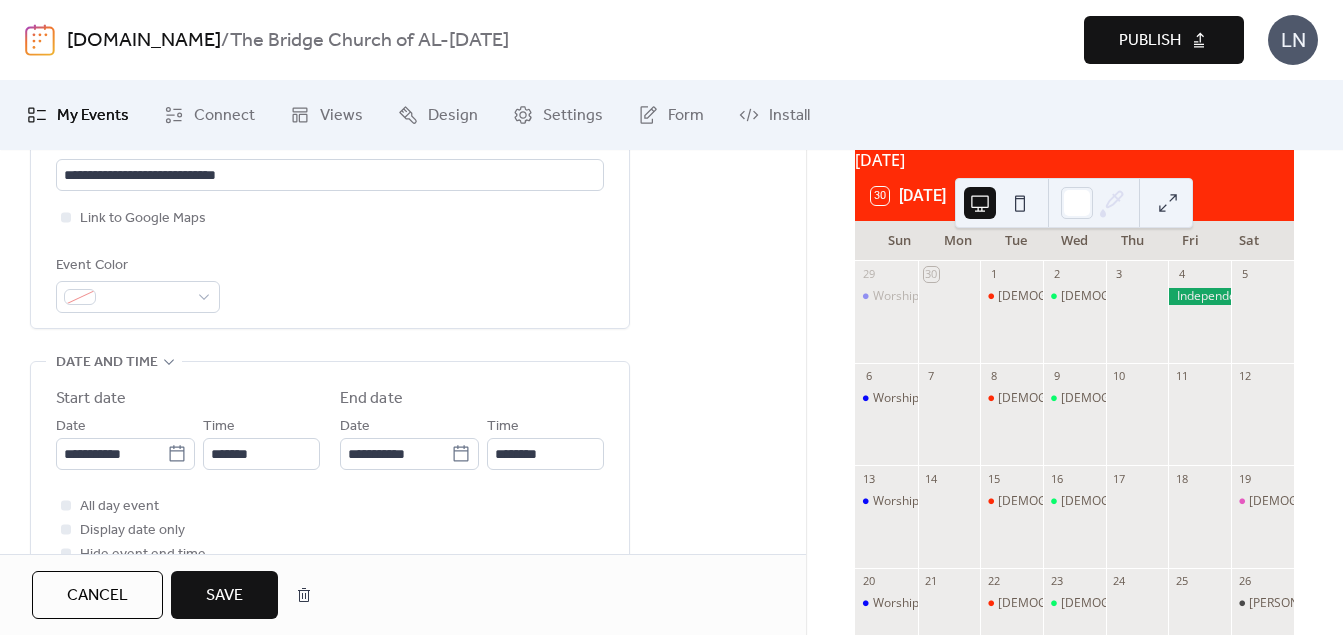 scroll, scrollTop: 467, scrollLeft: 0, axis: vertical 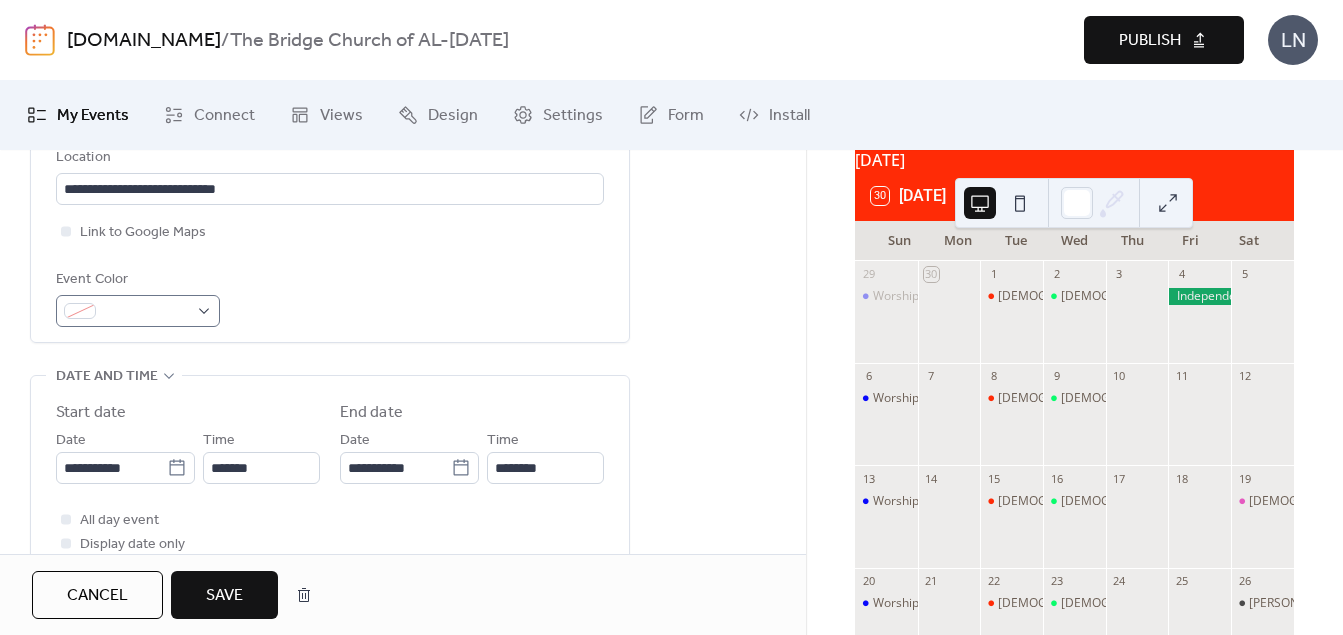 type on "**********" 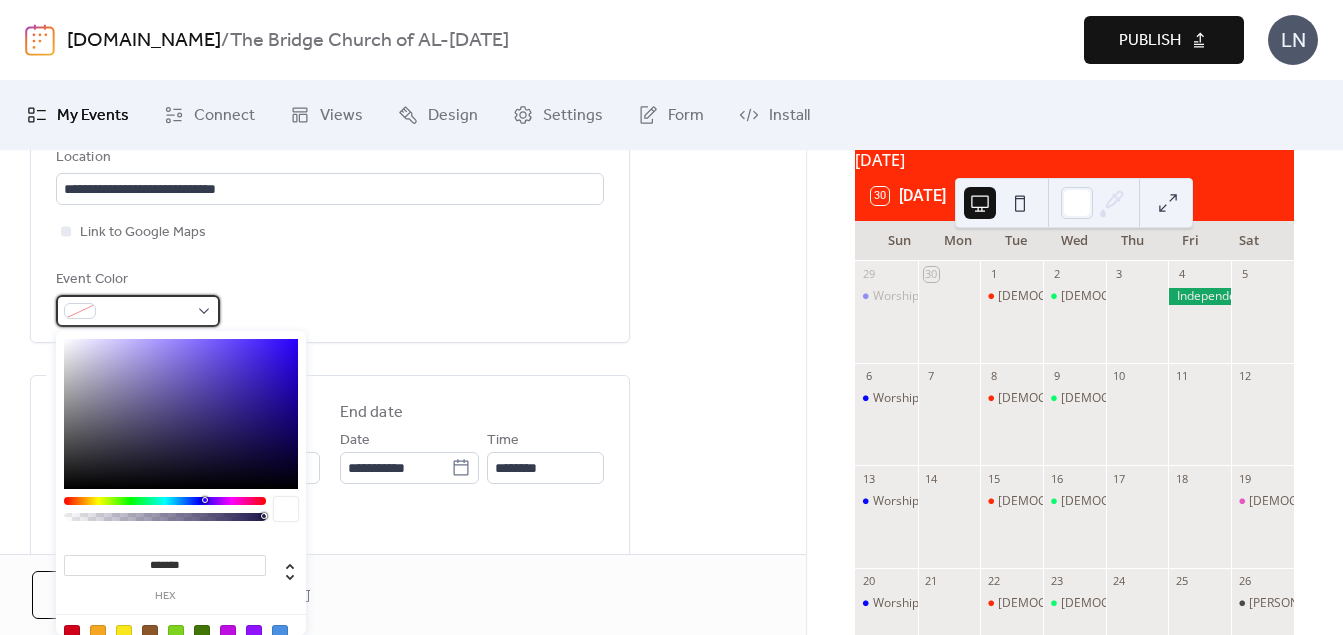 click at bounding box center [138, 311] 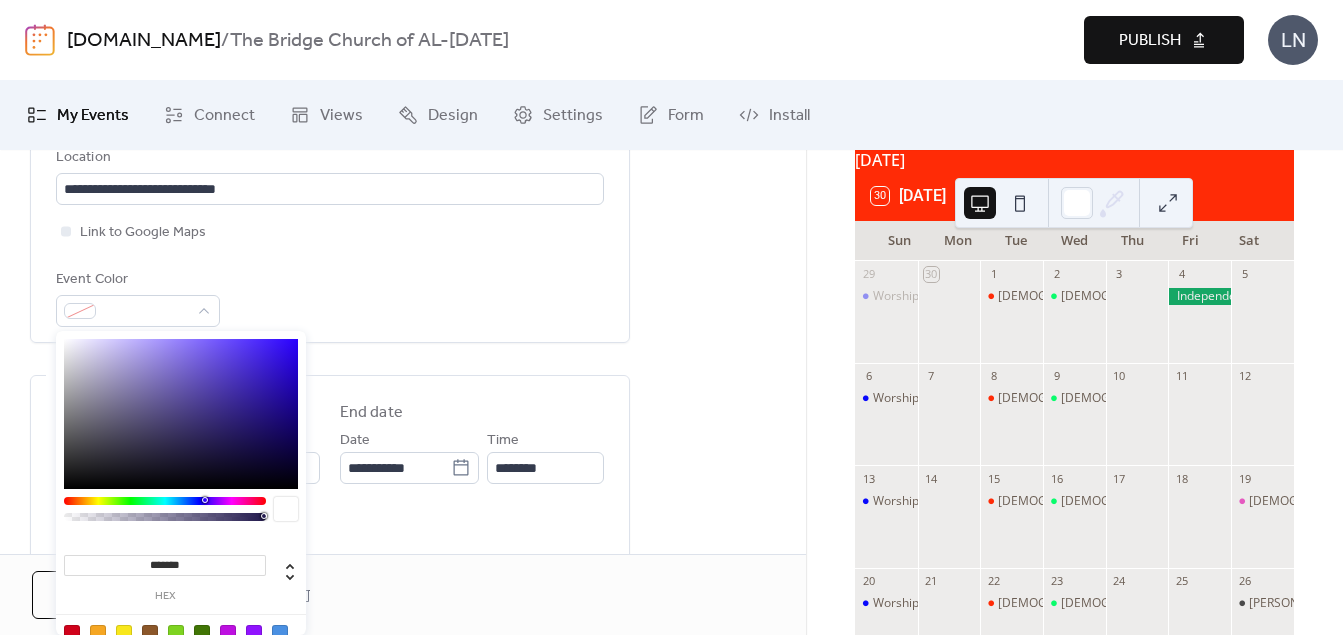 click at bounding box center (165, 501) 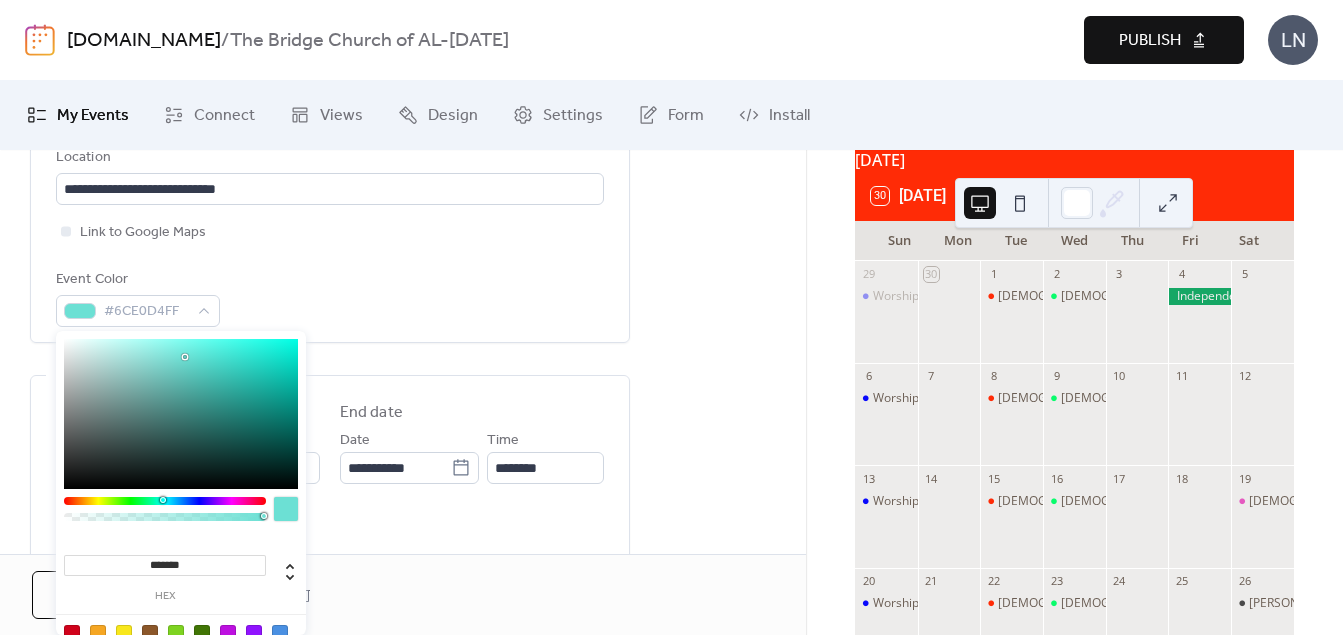 type on "*******" 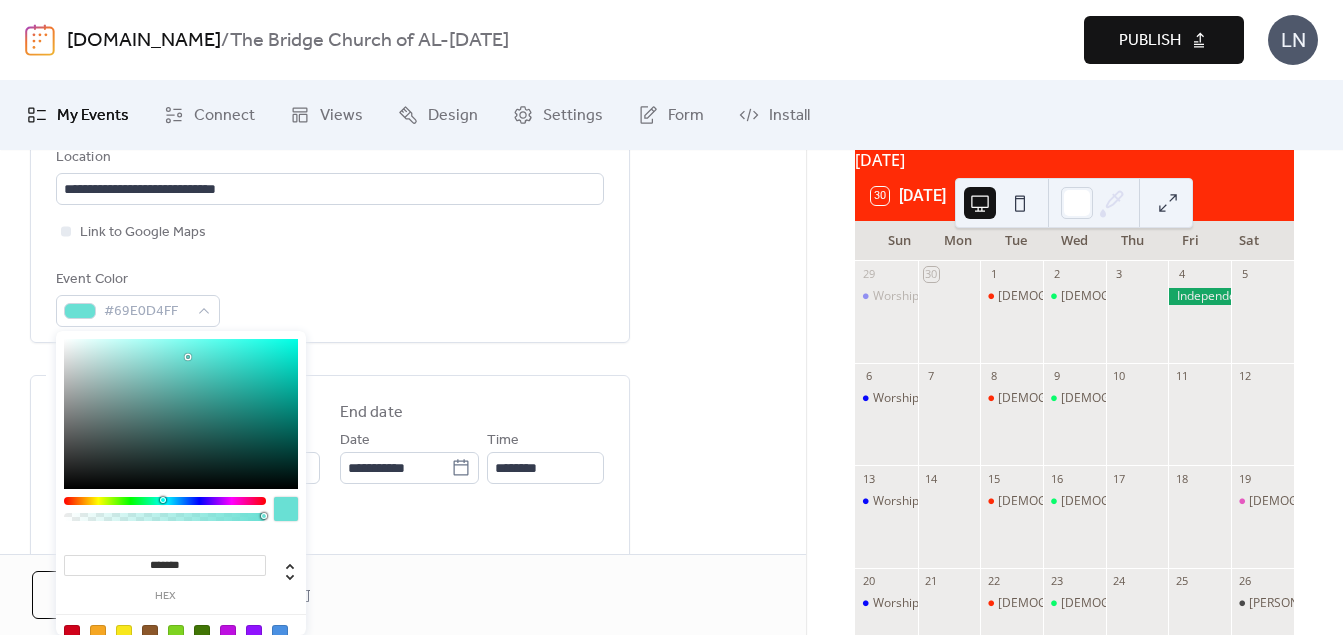 drag, startPoint x: 219, startPoint y: 440, endPoint x: 188, endPoint y: 357, distance: 88.60023 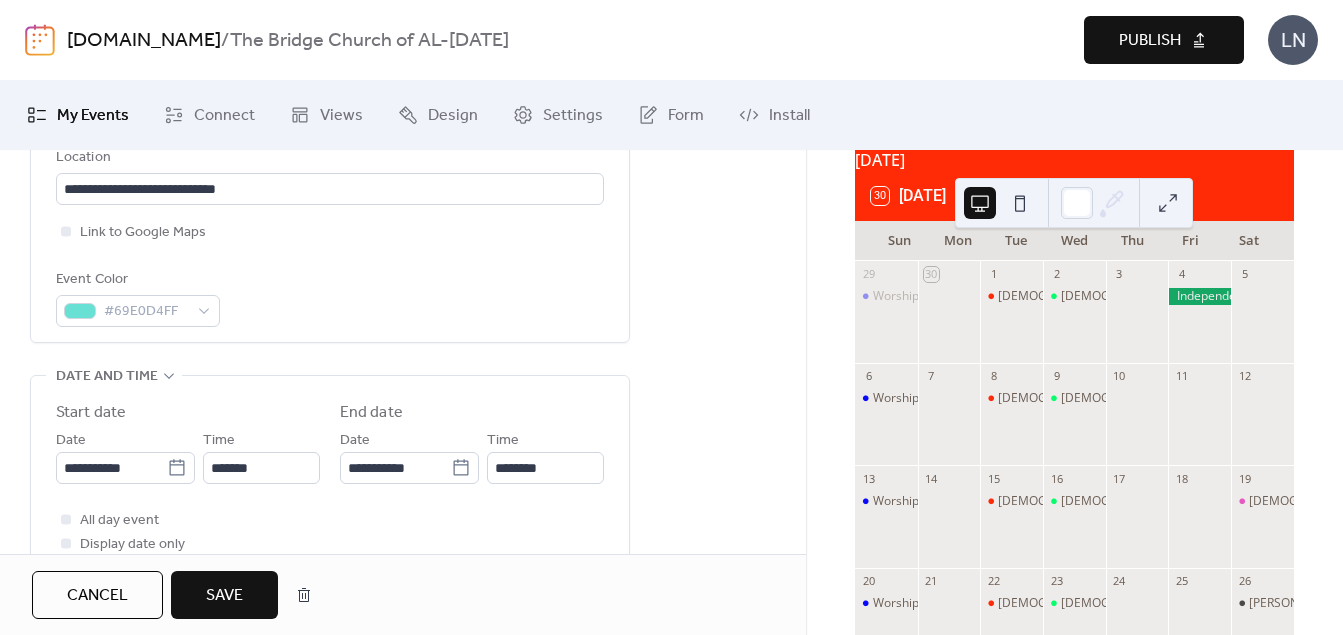 click on "All day event Display date only Hide event end time" at bounding box center [330, 544] 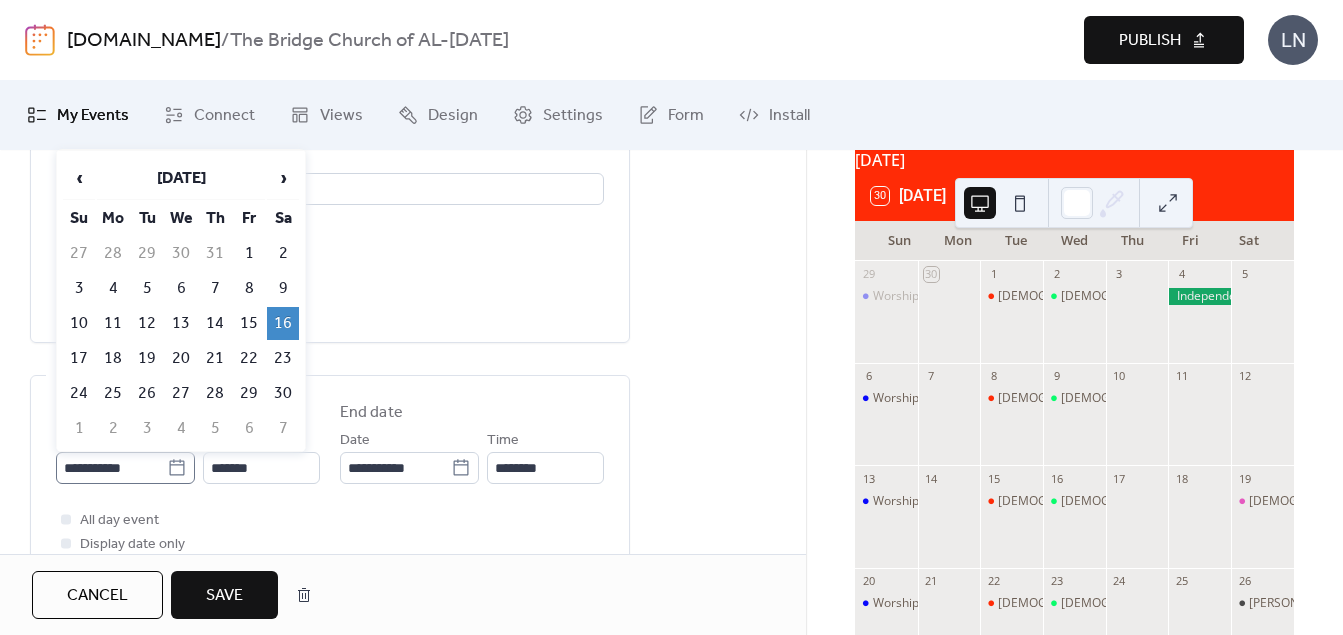 click 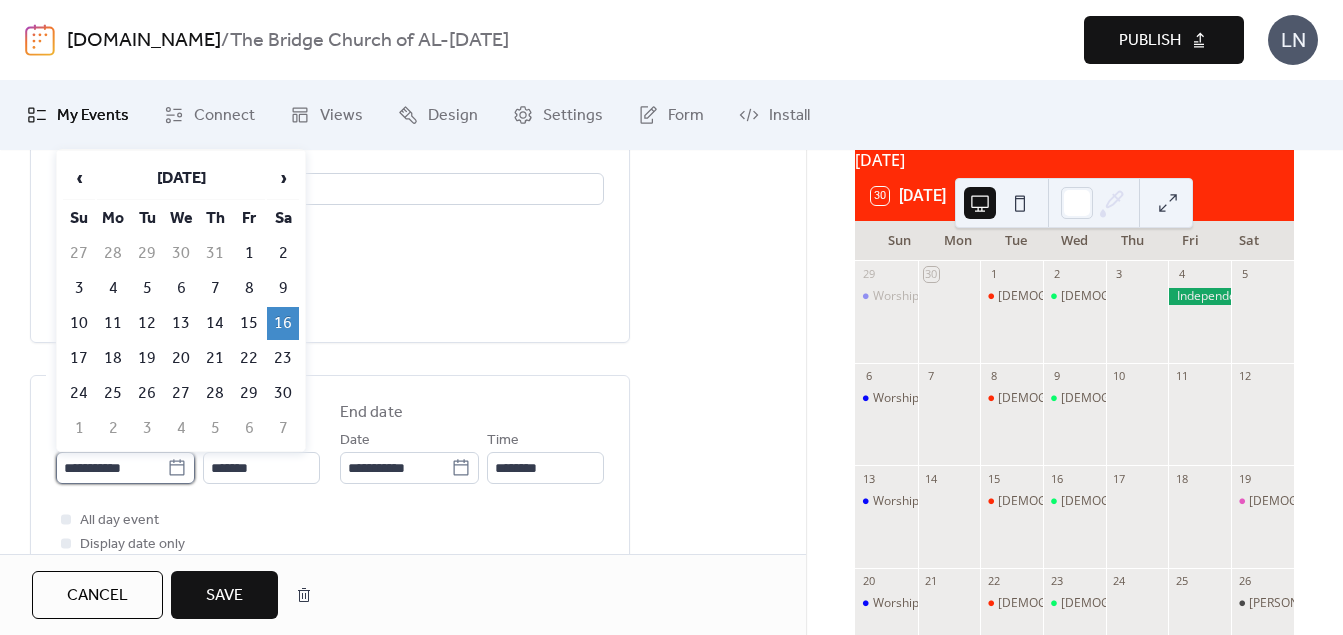 click on "**********" at bounding box center [111, 468] 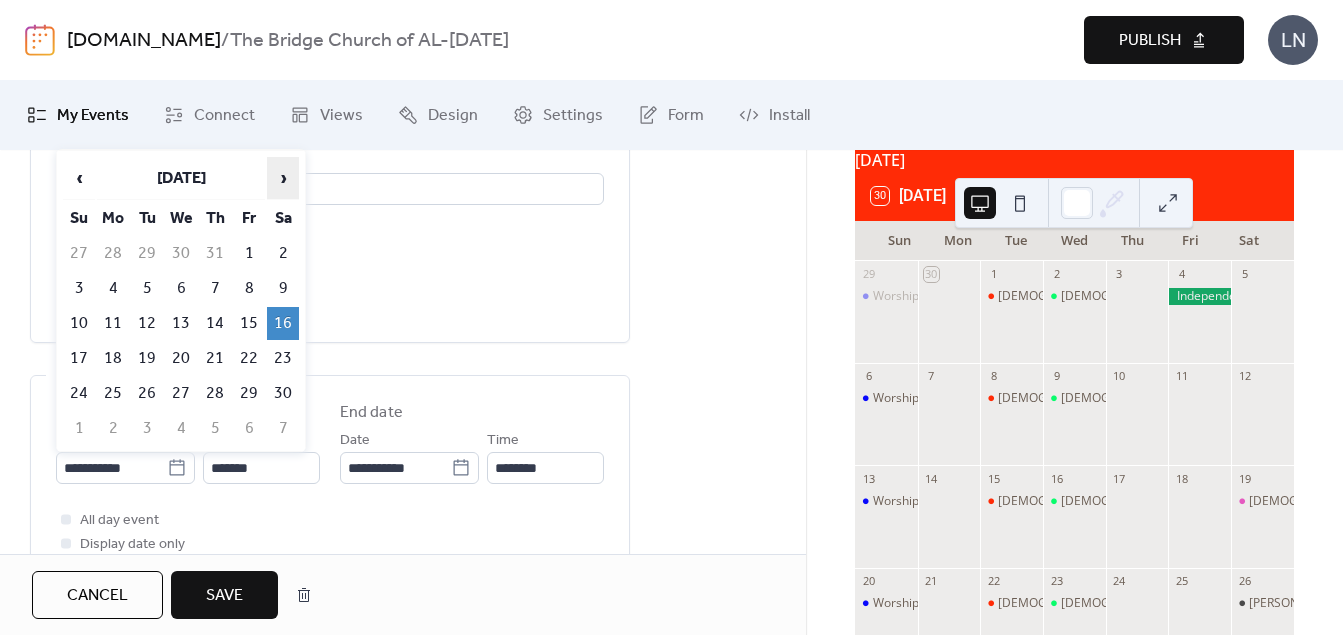 click on "›" at bounding box center (283, 178) 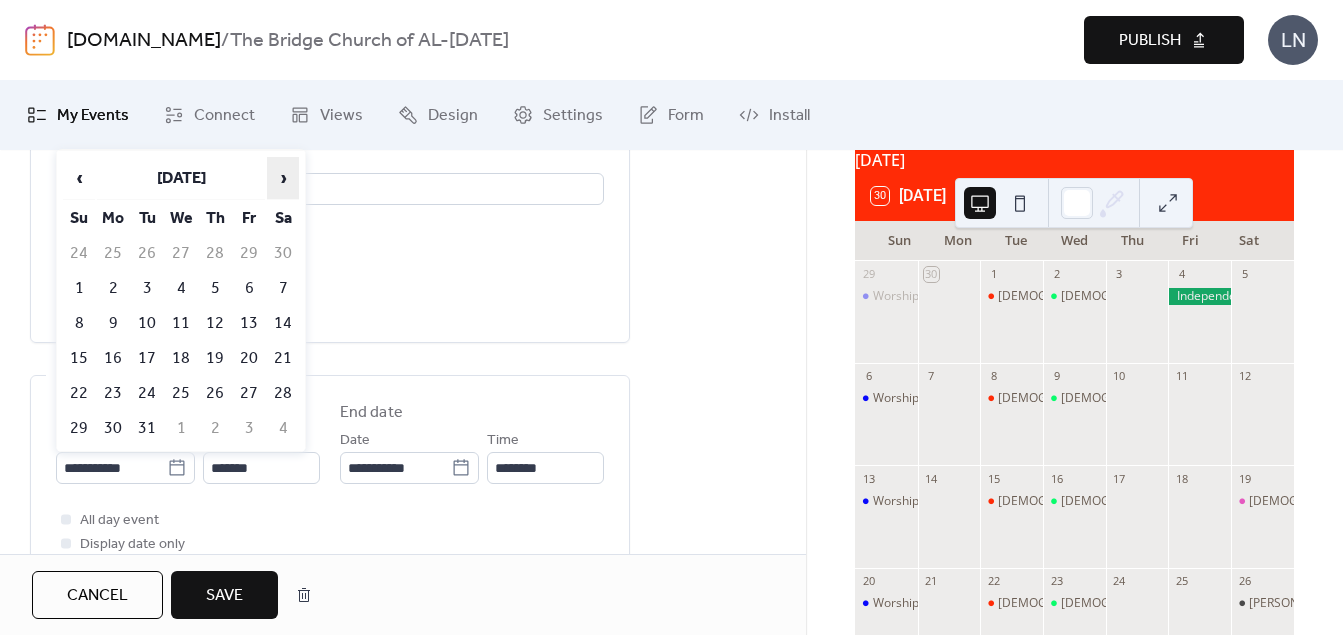 click on "›" at bounding box center (283, 178) 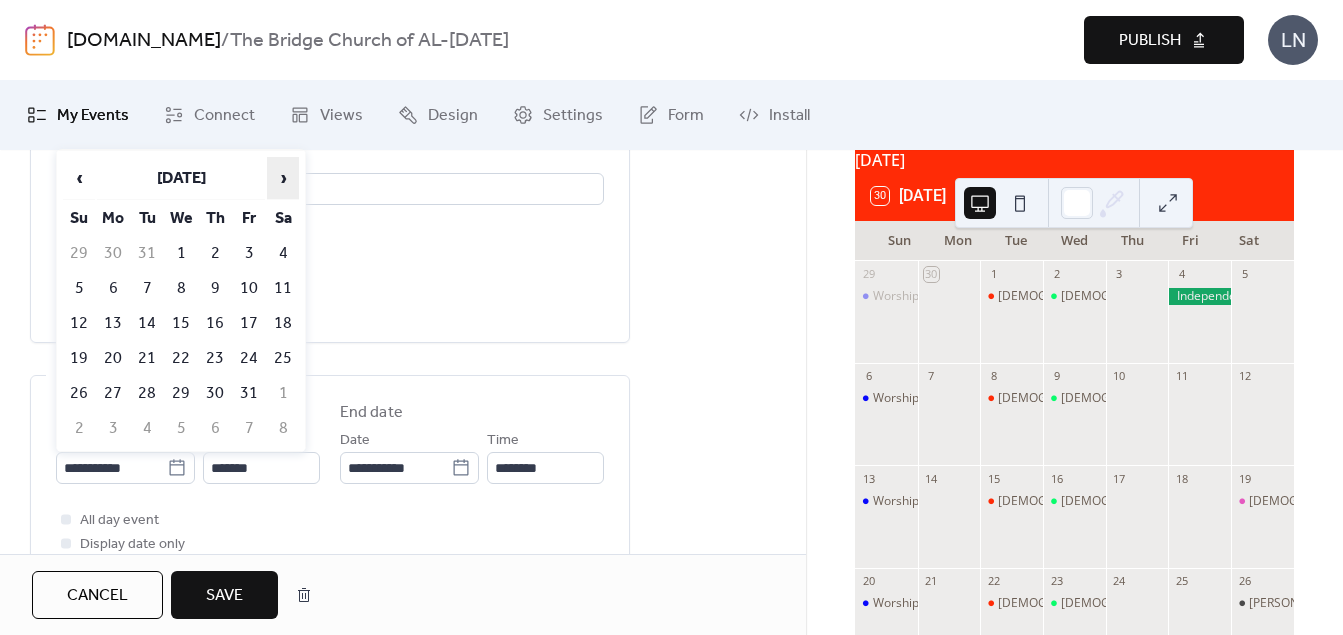 click on "›" at bounding box center (283, 178) 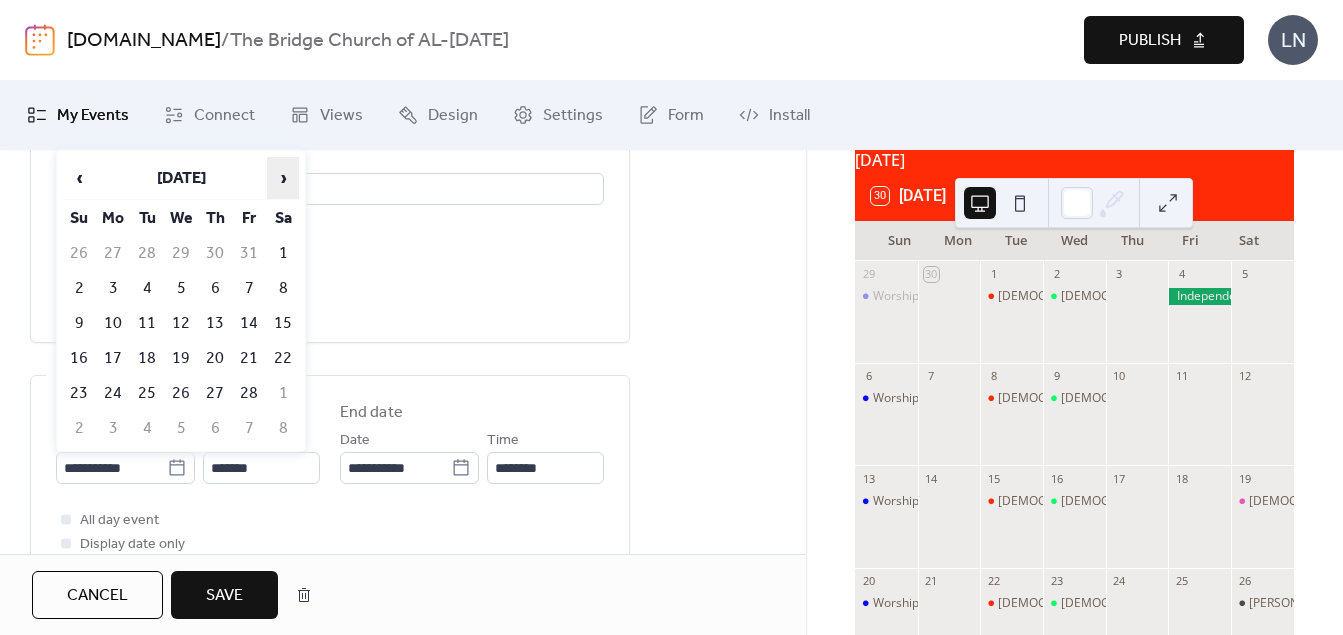 click on "›" at bounding box center (283, 178) 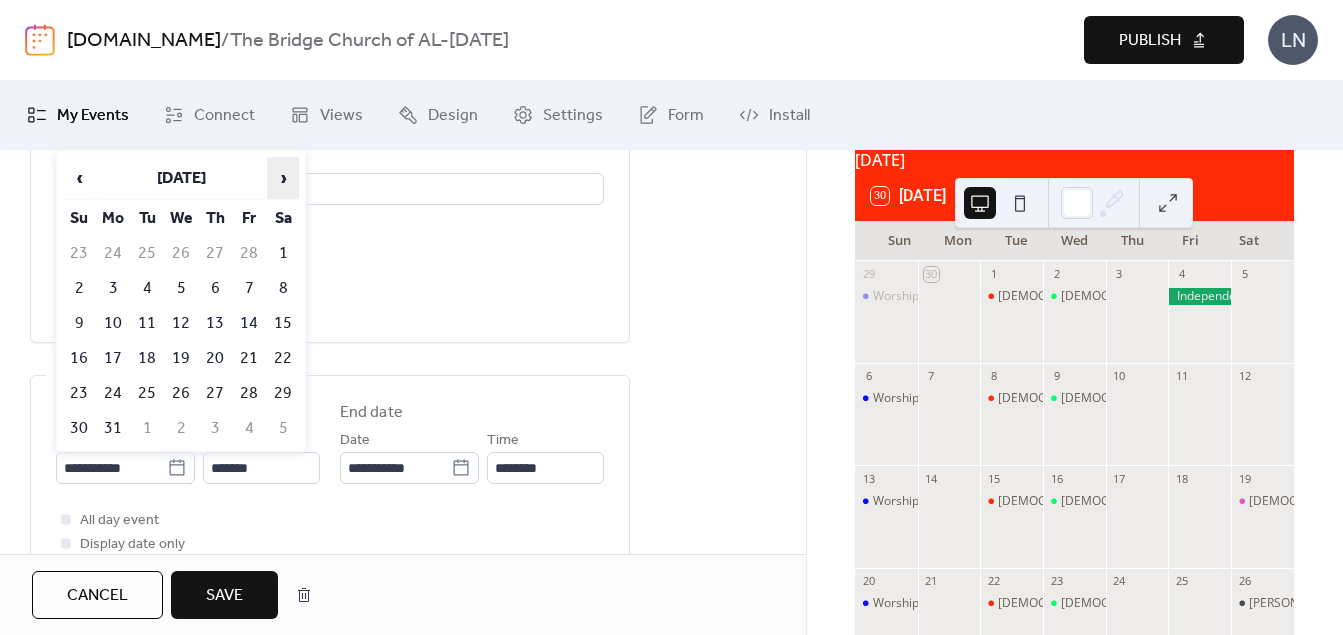 click on "›" at bounding box center (283, 178) 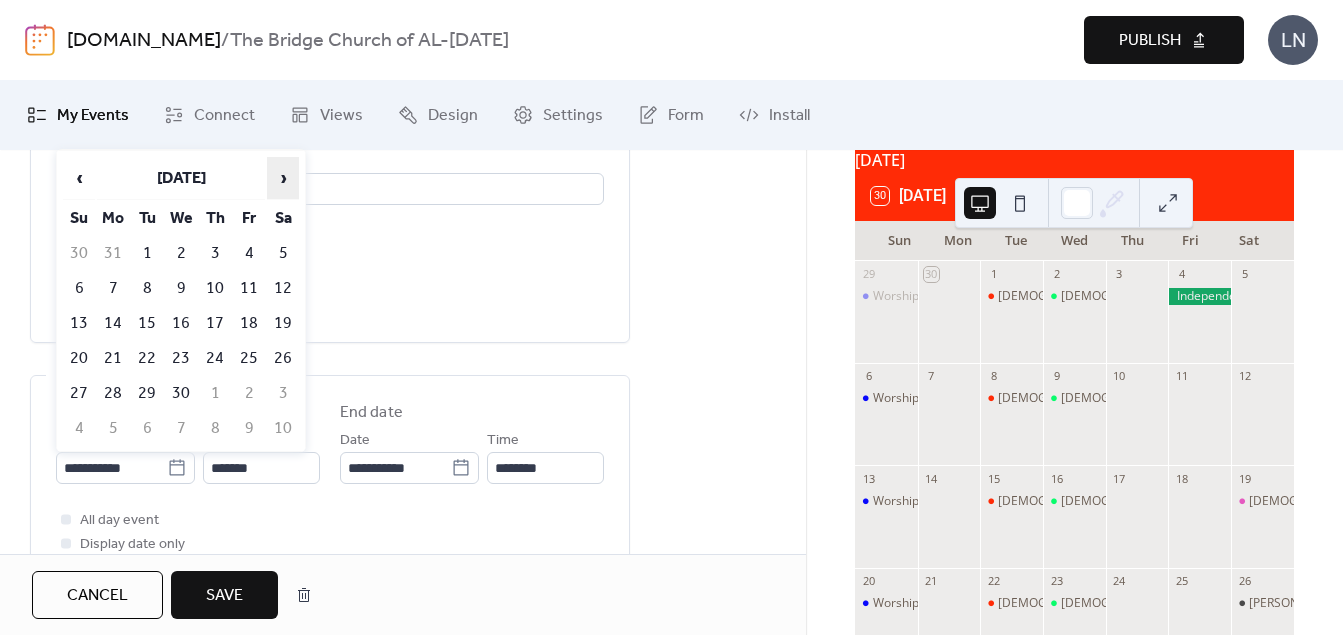 click on "›" at bounding box center (283, 178) 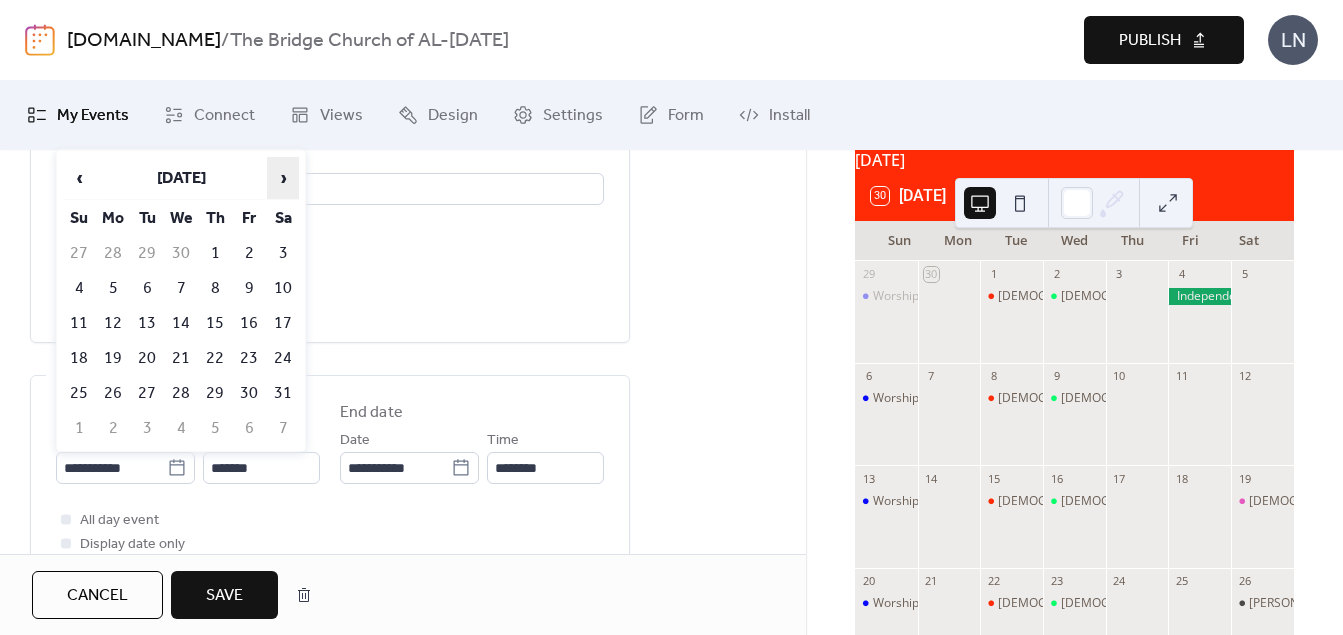 click on "›" at bounding box center (283, 178) 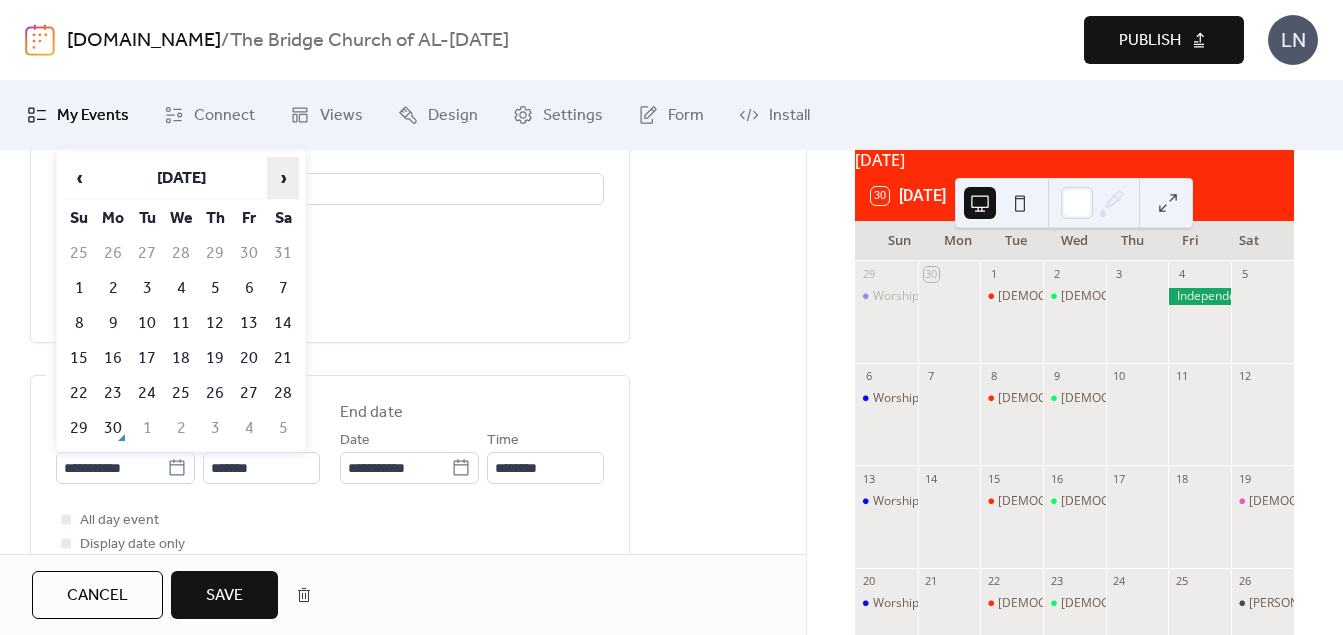 click on "›" at bounding box center (283, 178) 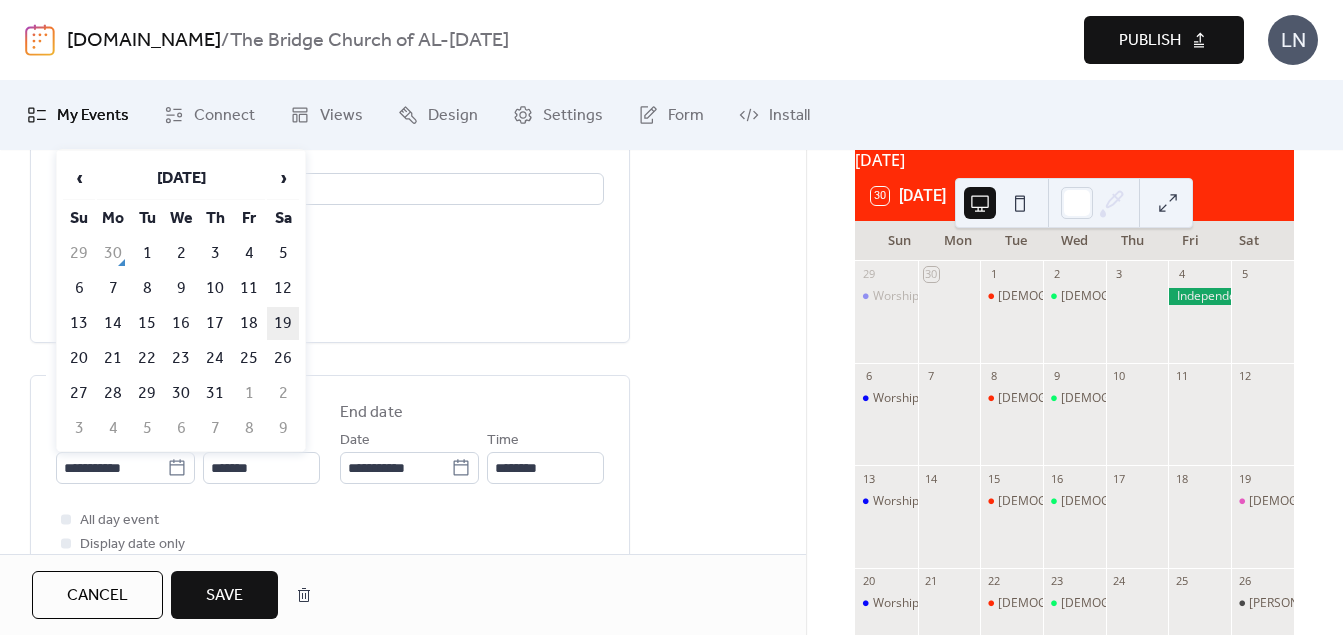 click on "19" at bounding box center (283, 323) 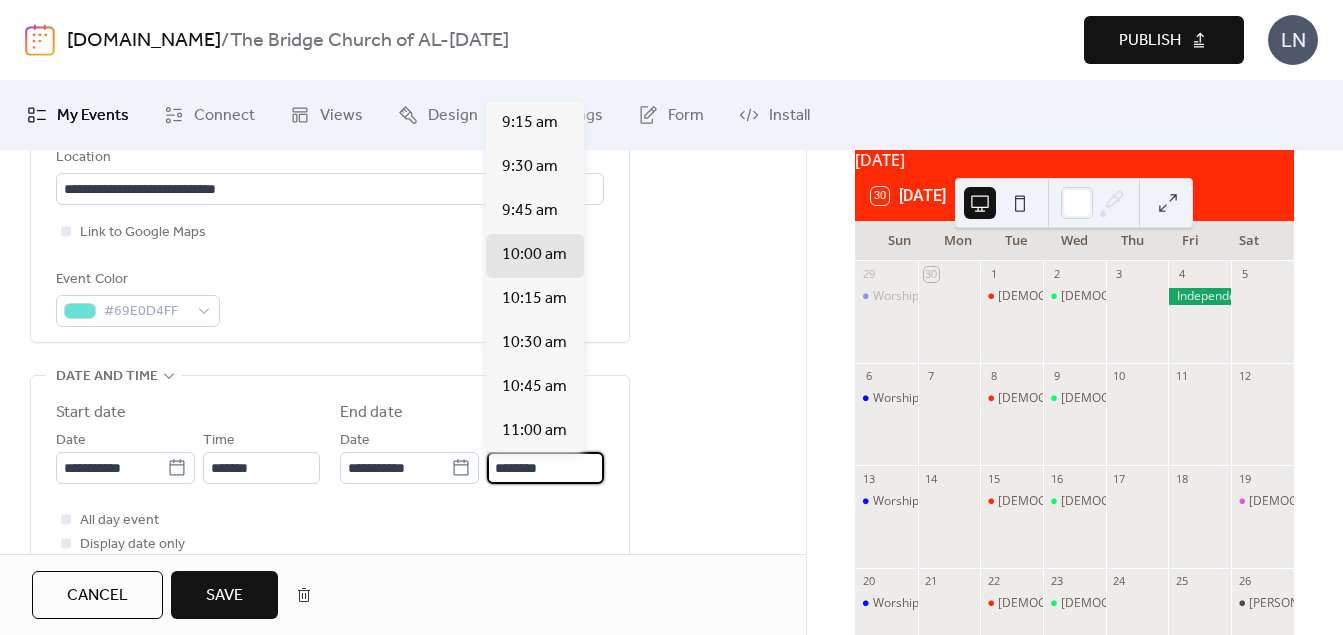 click on "********" at bounding box center (545, 468) 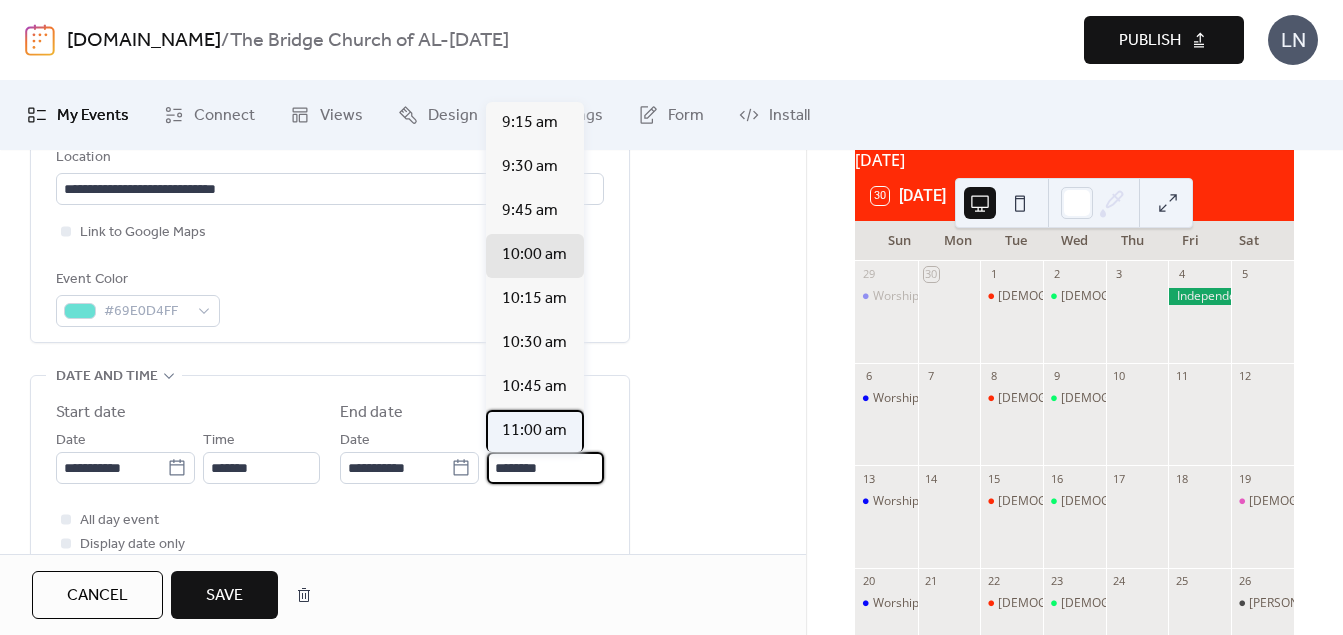 click on "11:00 am" at bounding box center [534, 431] 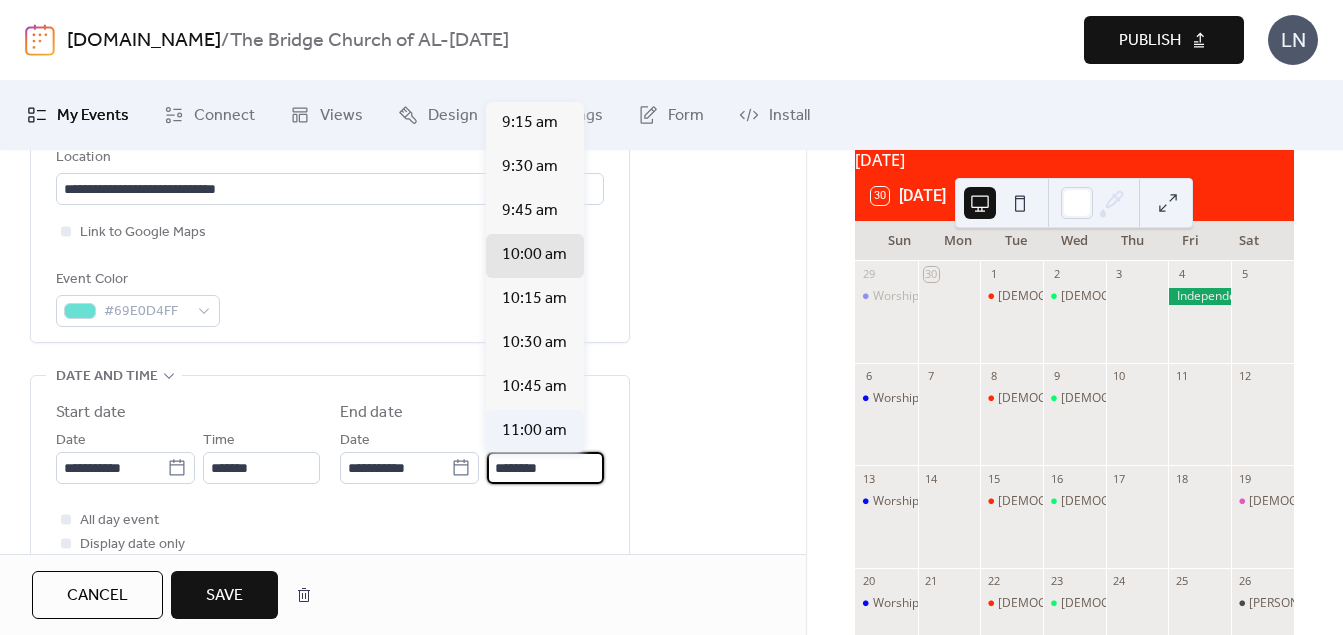 type on "********" 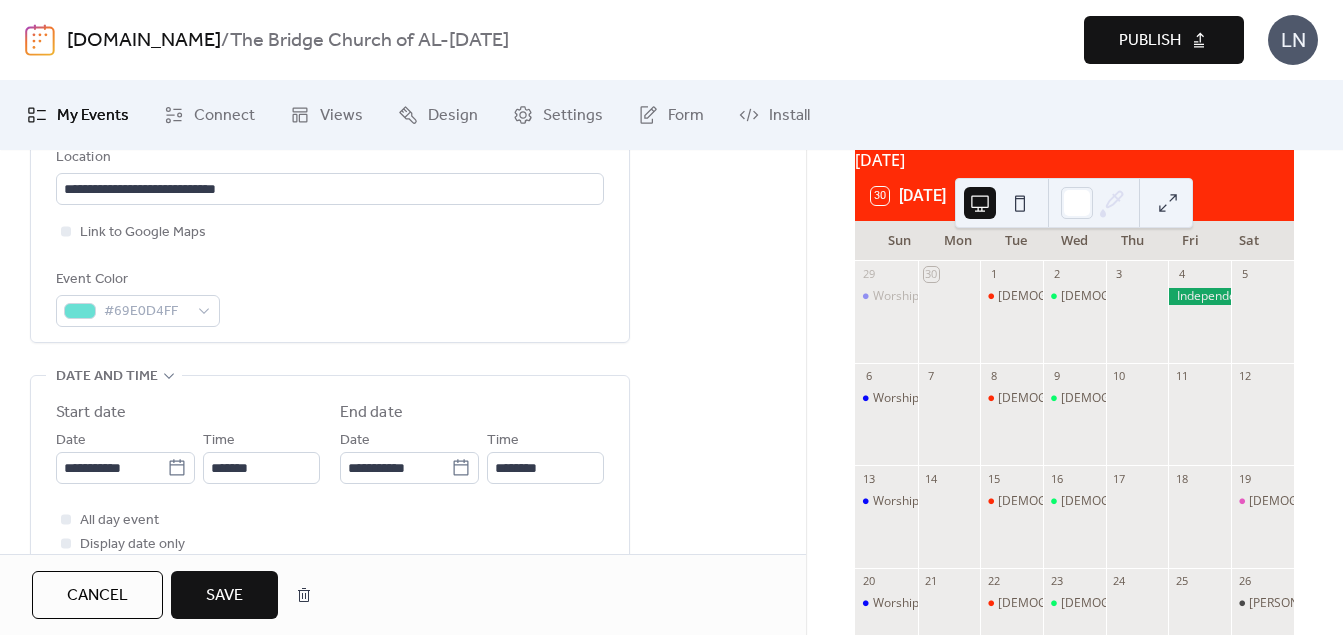 click on "Save" at bounding box center (224, 595) 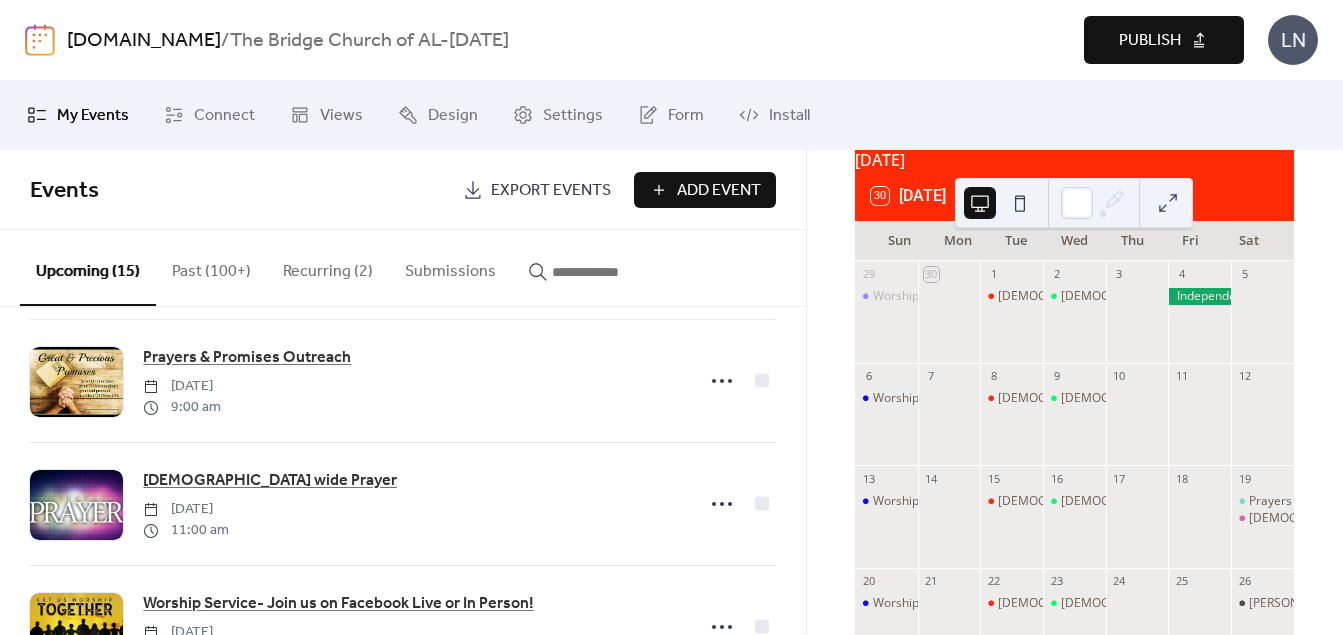 scroll, scrollTop: 626, scrollLeft: 0, axis: vertical 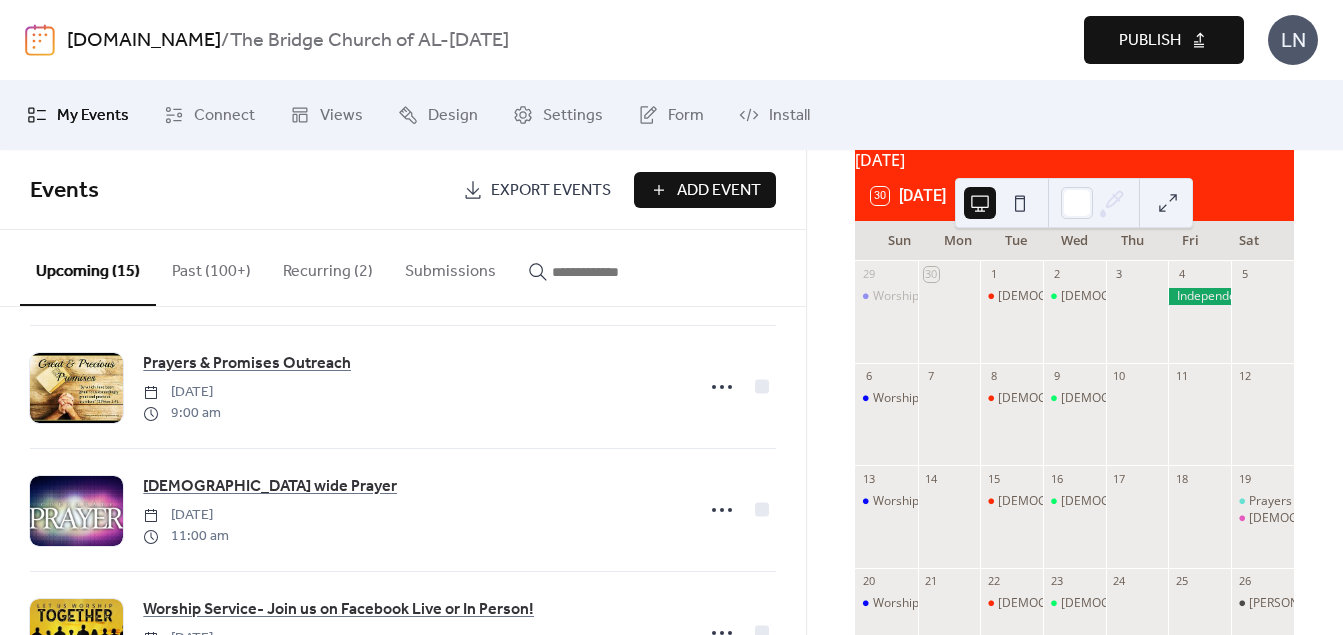 click on "6" at bounding box center (886, 376) 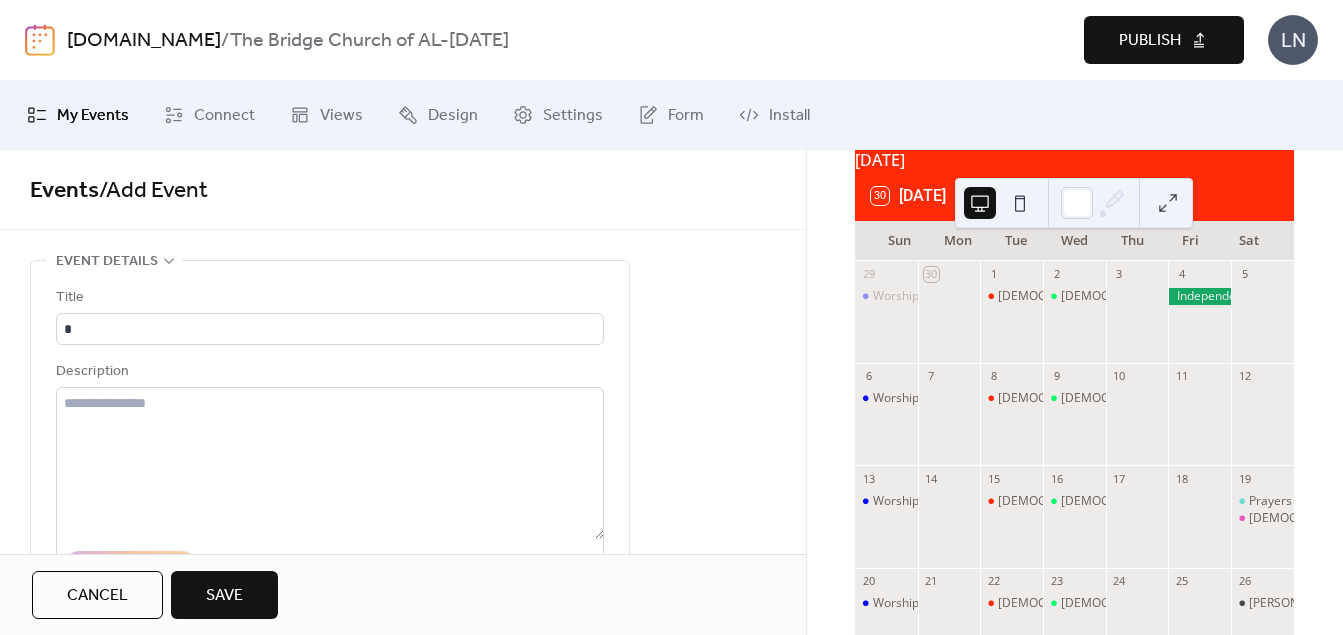 click on "Events  /  Add Event" at bounding box center (403, 190) 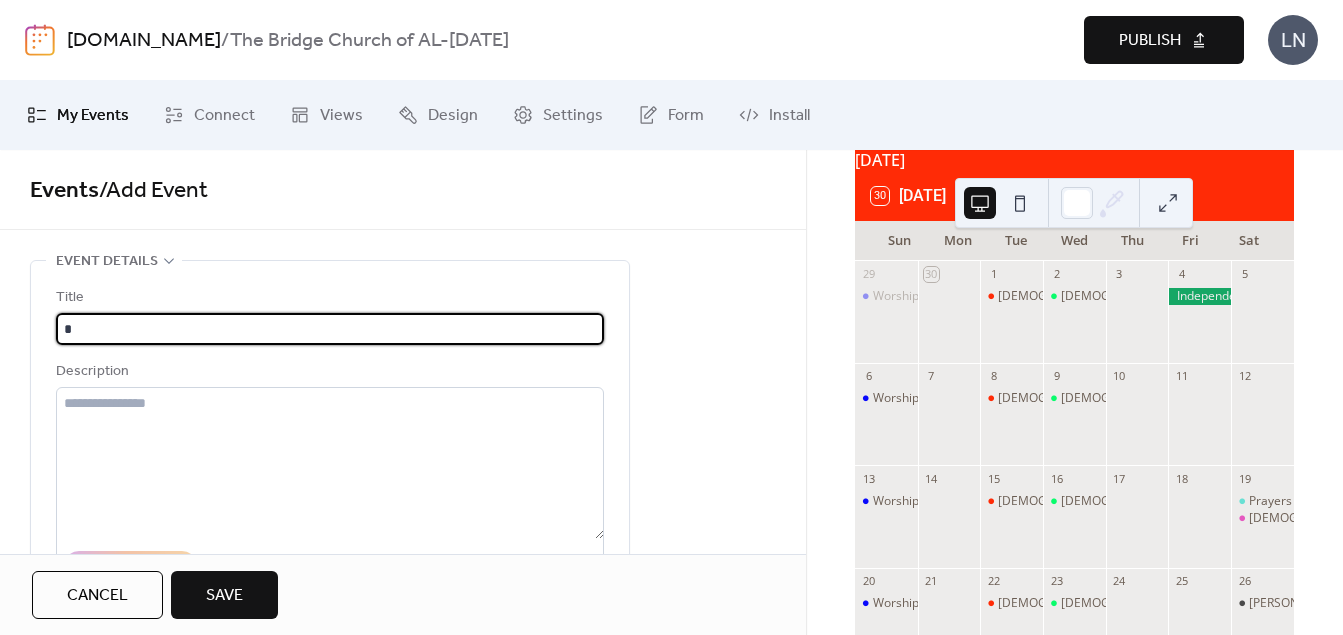 click on "*" at bounding box center (330, 329) 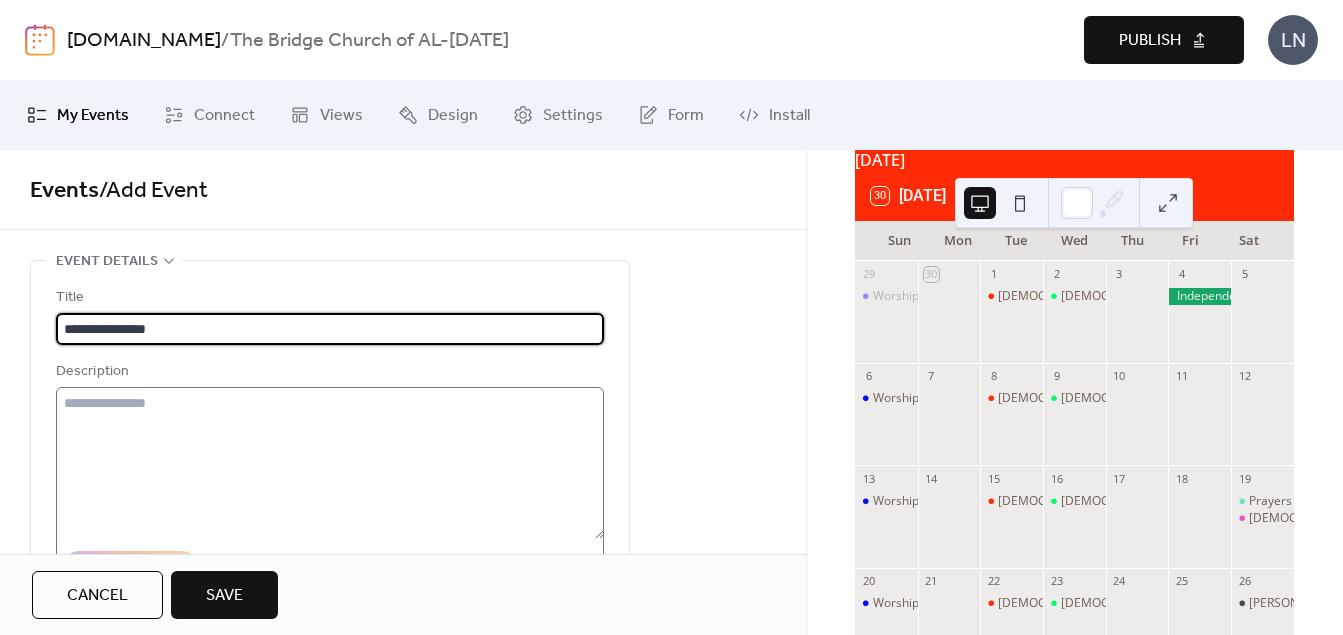 type on "**********" 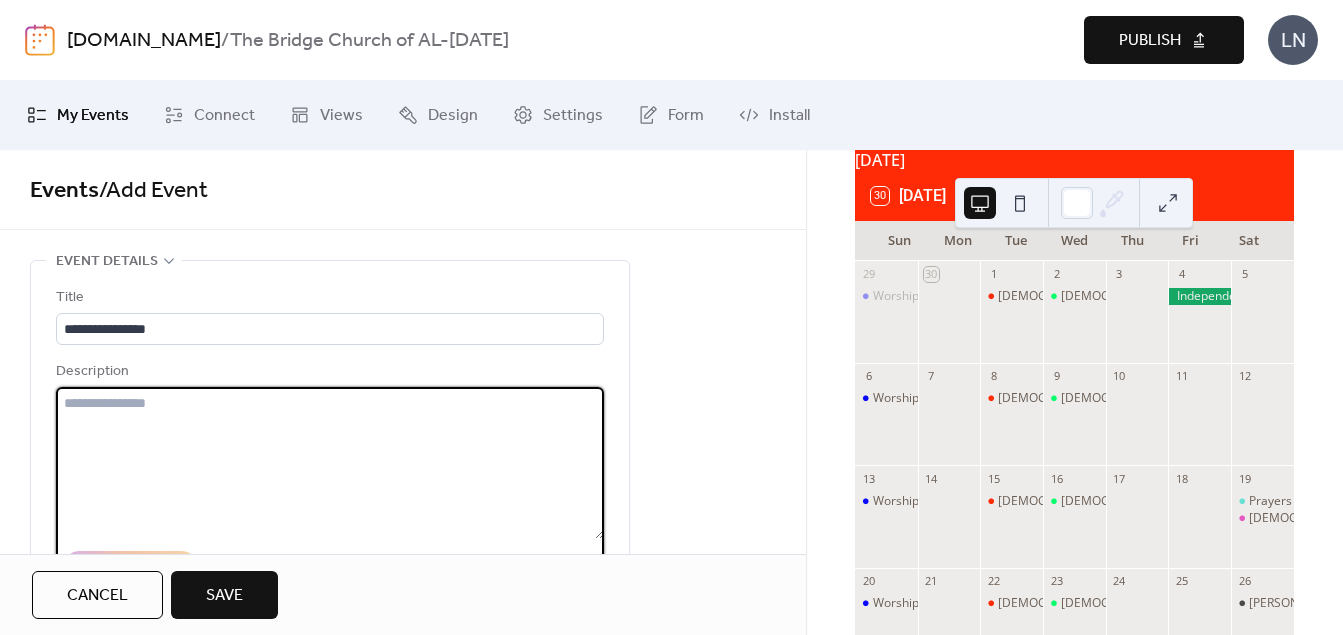 click at bounding box center (330, 463) 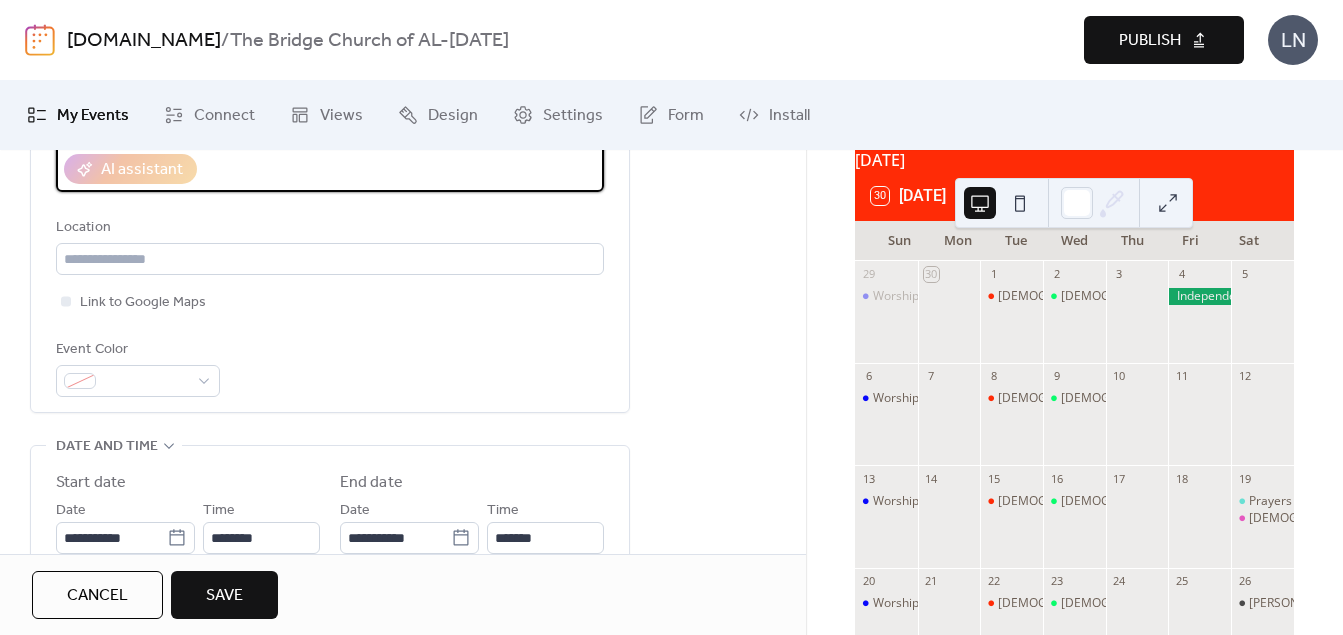 scroll, scrollTop: 405, scrollLeft: 0, axis: vertical 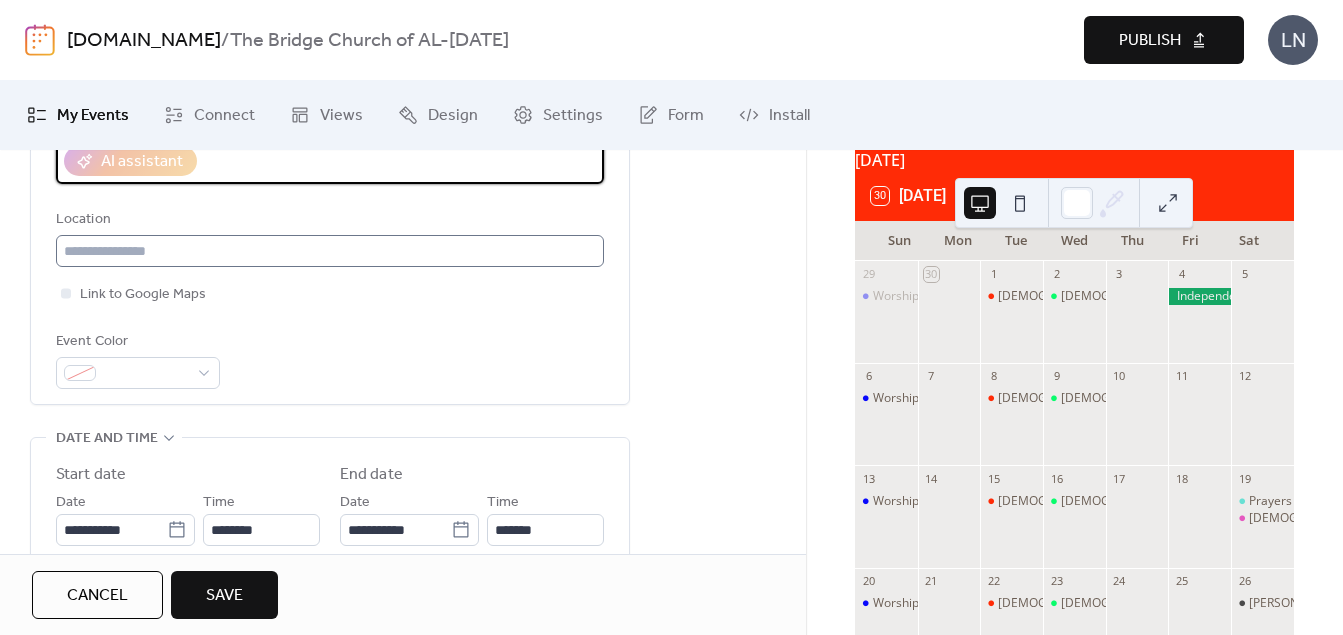 type on "**********" 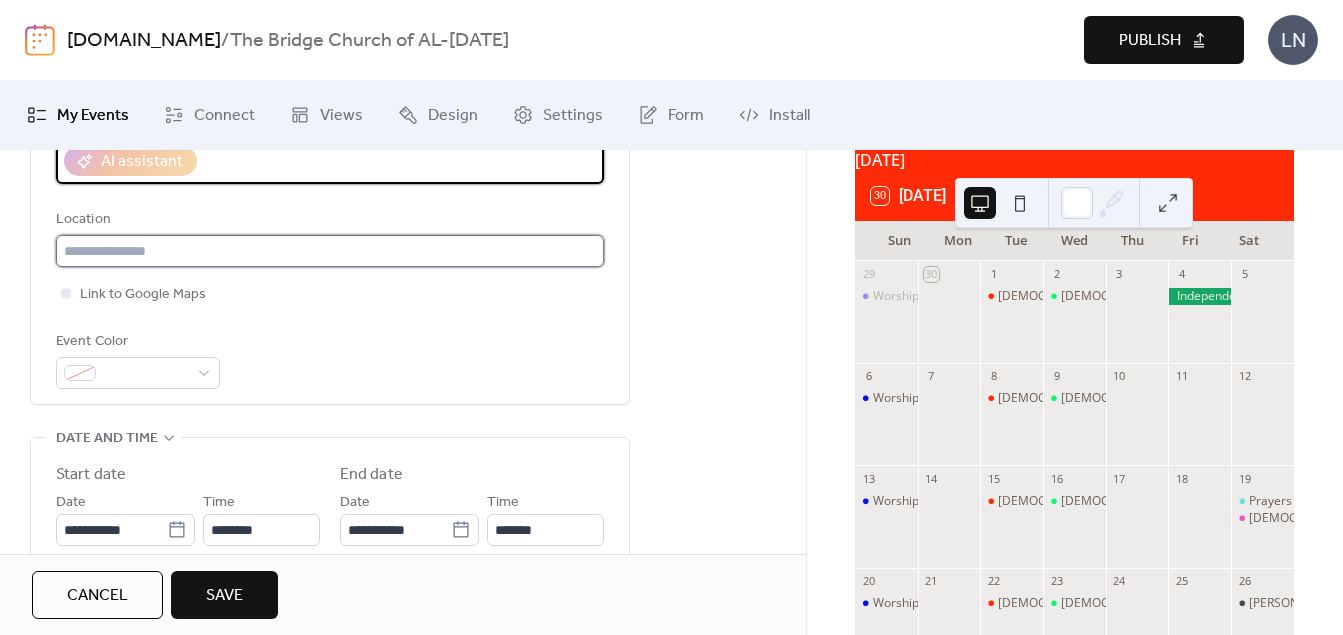click at bounding box center [330, 251] 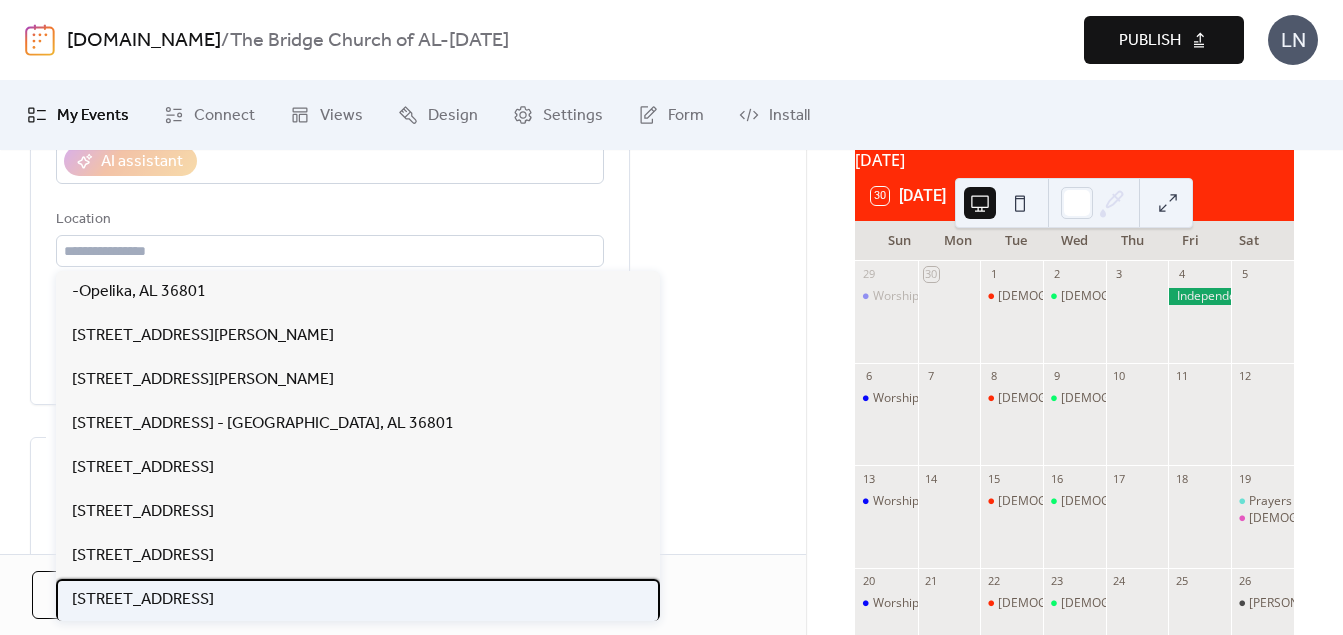 click on "[STREET_ADDRESS]" at bounding box center (143, 600) 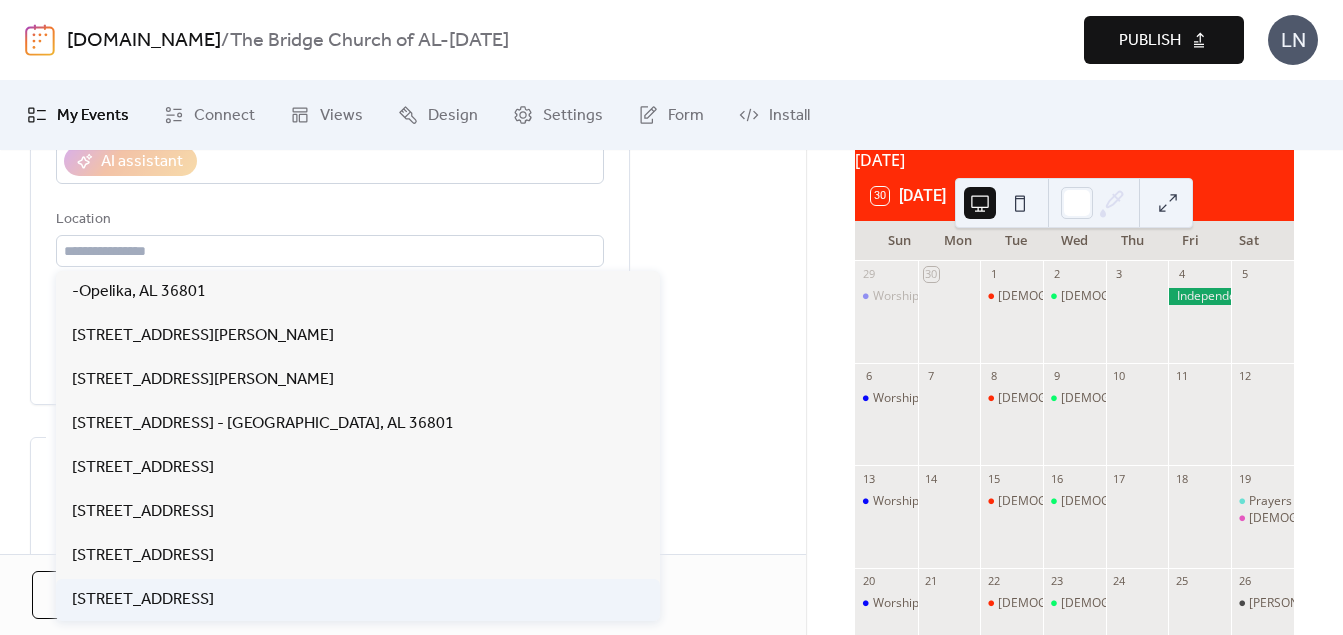type on "**********" 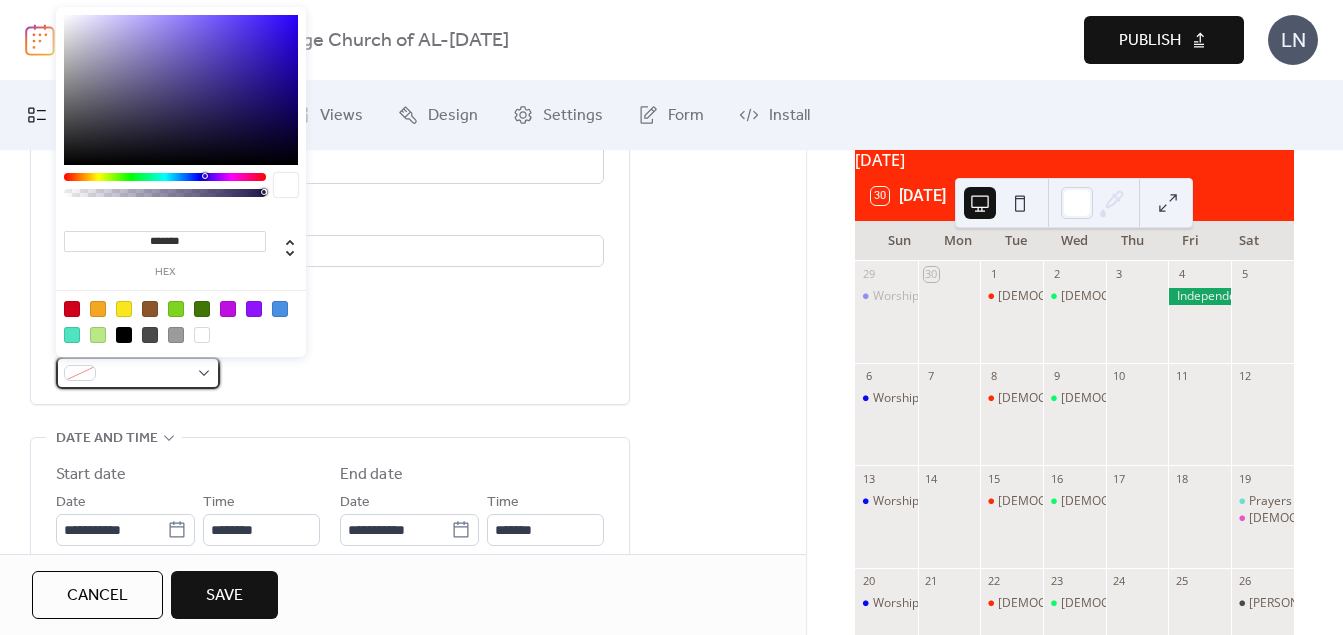 click at bounding box center (138, 373) 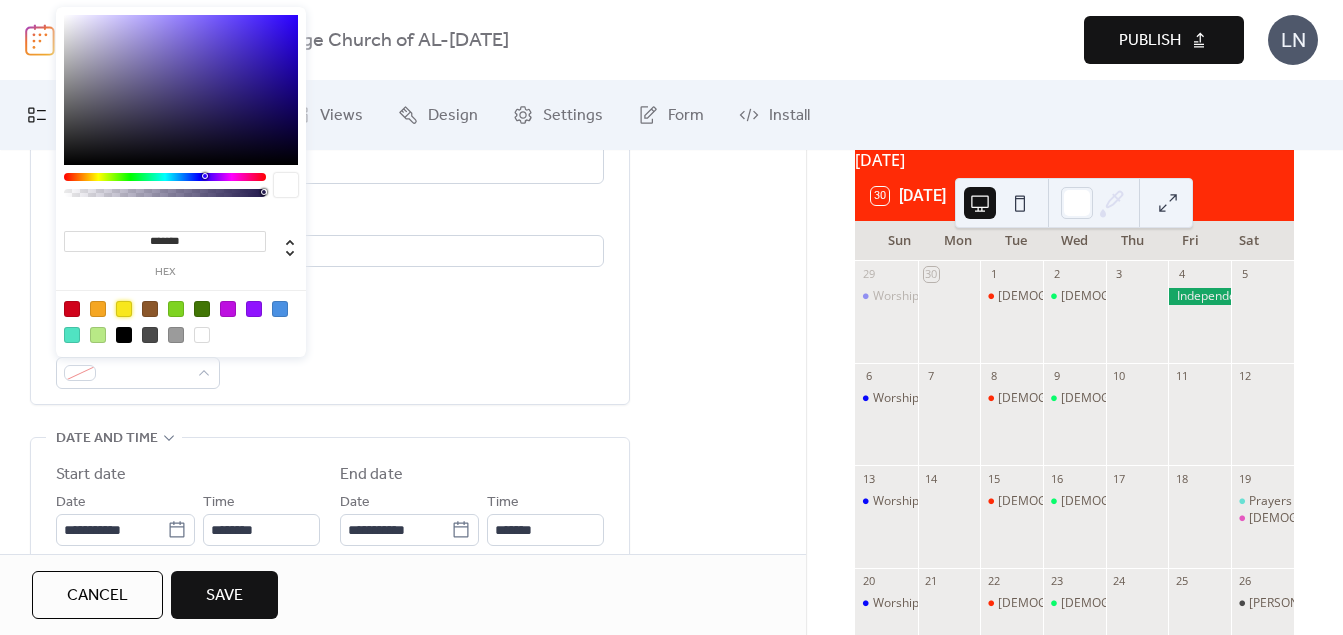 click at bounding box center [124, 309] 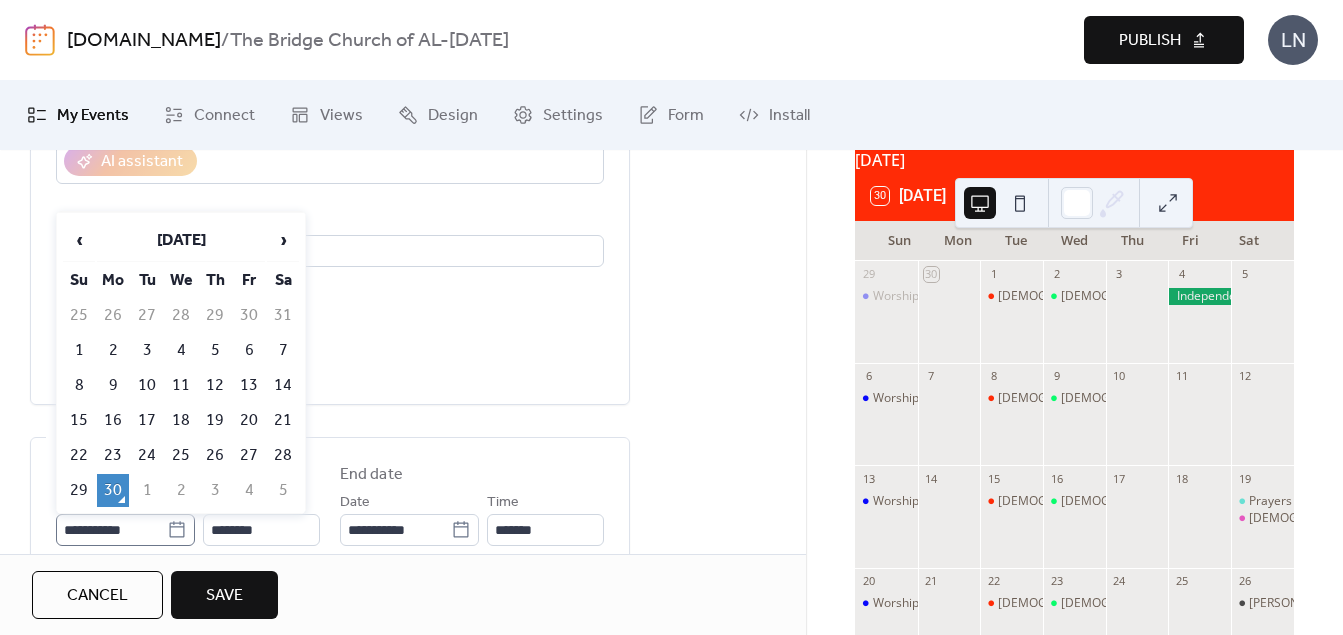 click 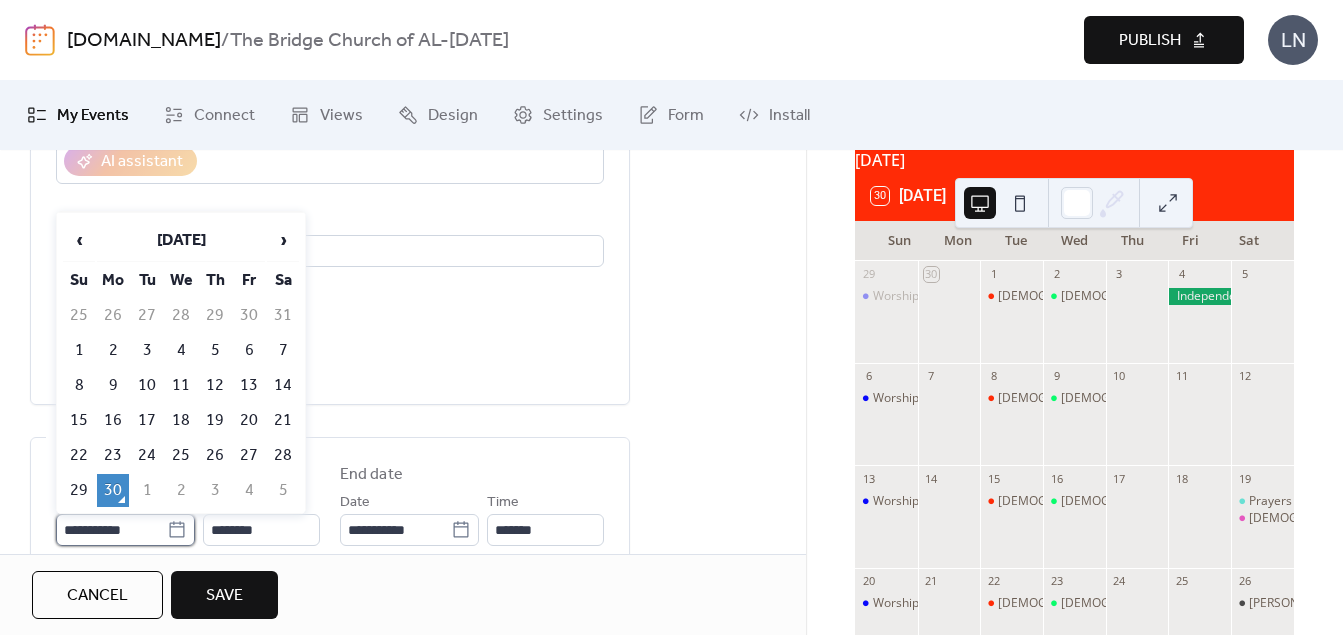 click on "**********" at bounding box center [111, 530] 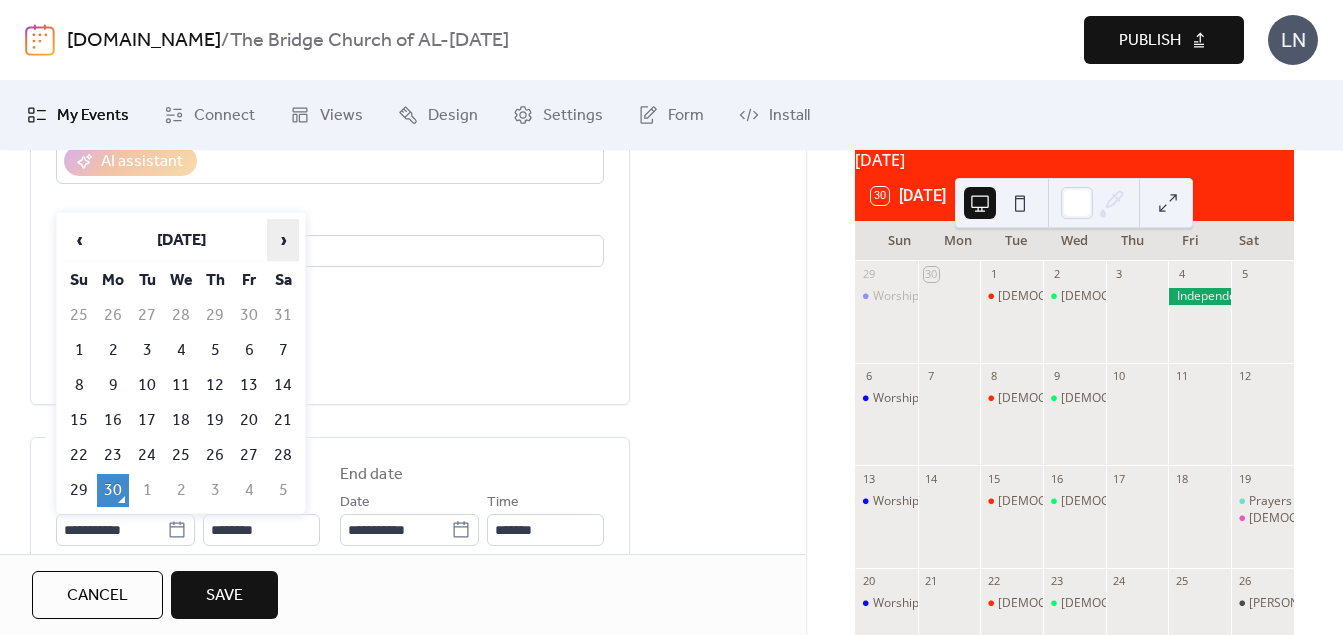 click on "›" at bounding box center (283, 240) 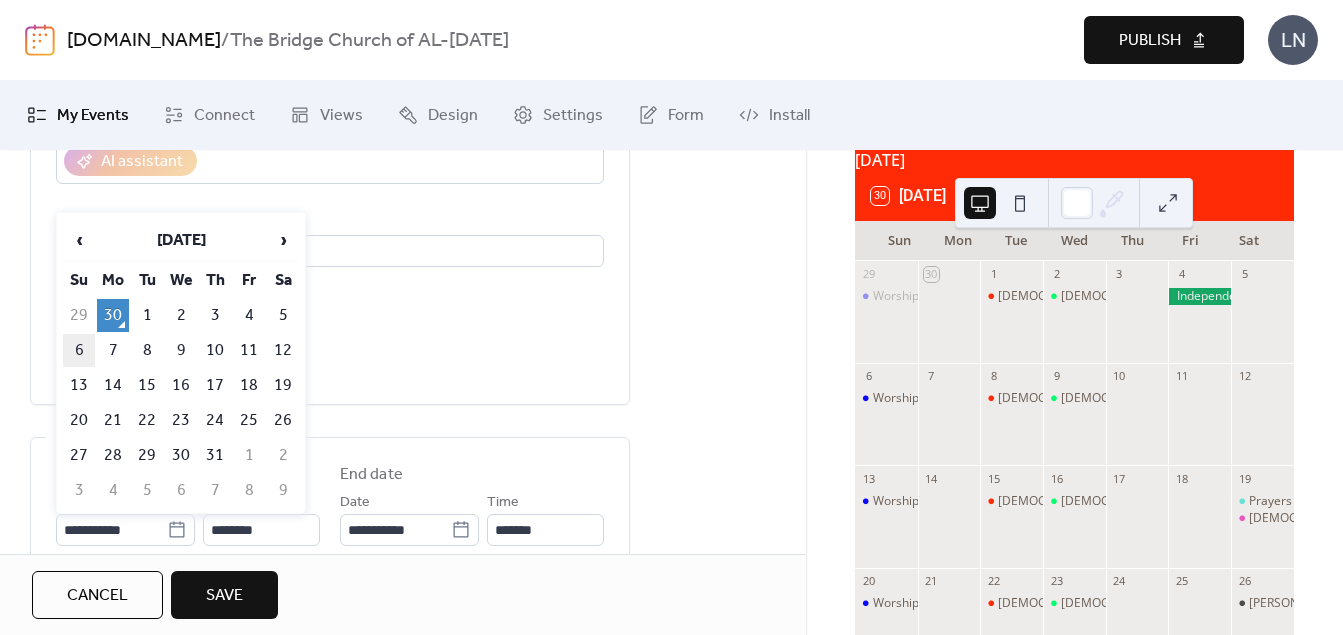 click on "6" at bounding box center [79, 350] 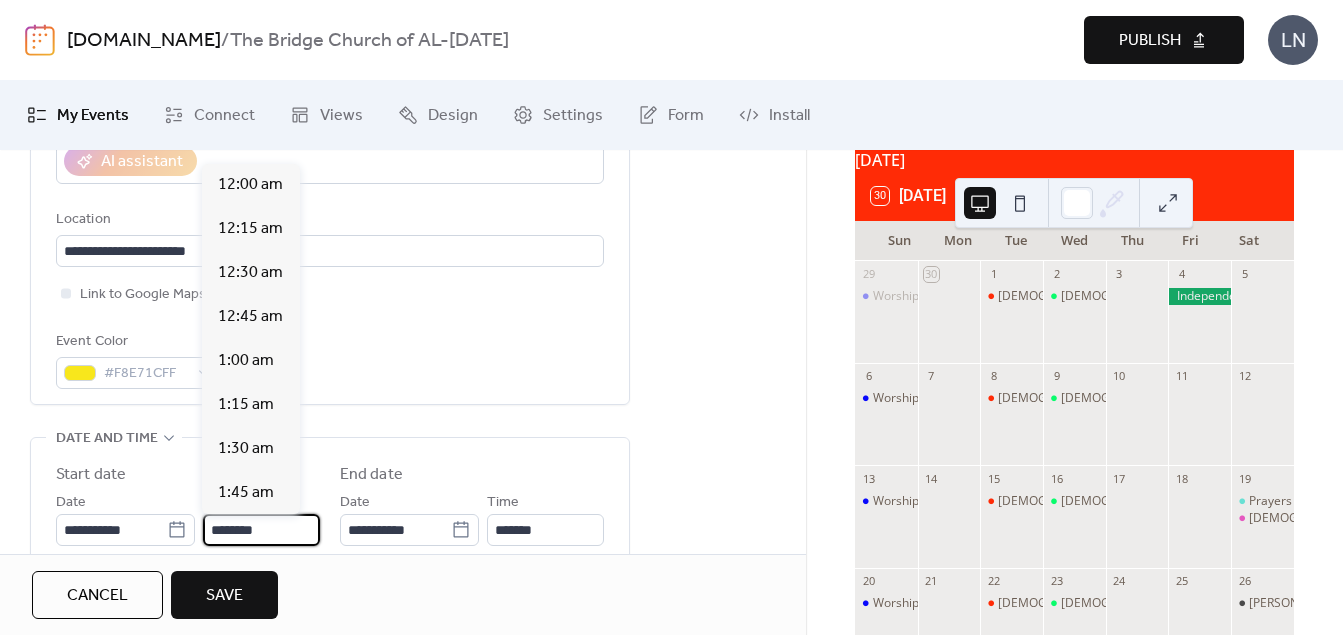 click on "********" at bounding box center (261, 530) 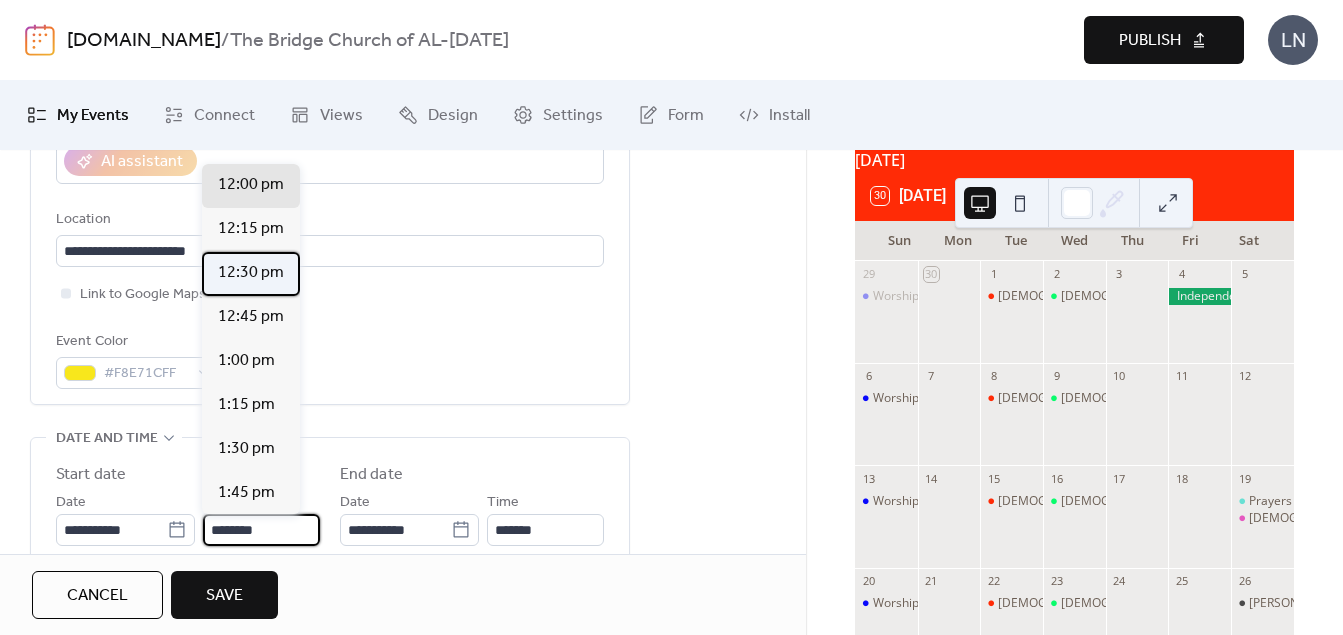 click on "12:30 pm" at bounding box center [251, 273] 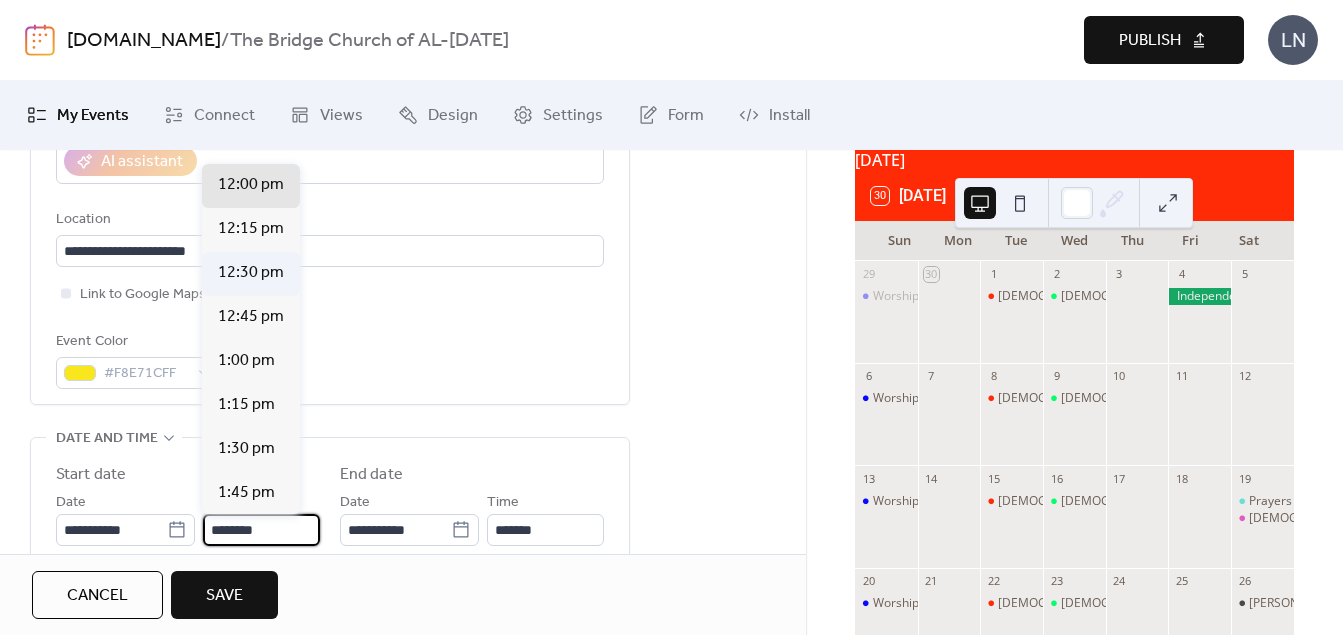 type on "********" 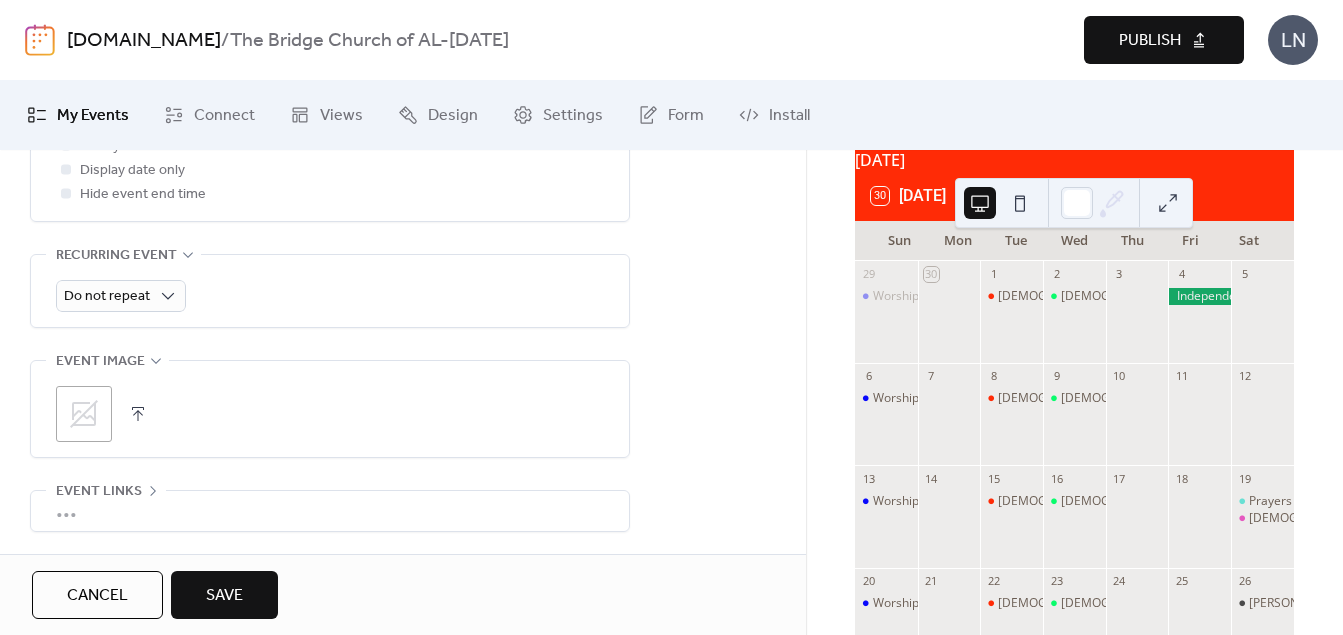scroll, scrollTop: 848, scrollLeft: 0, axis: vertical 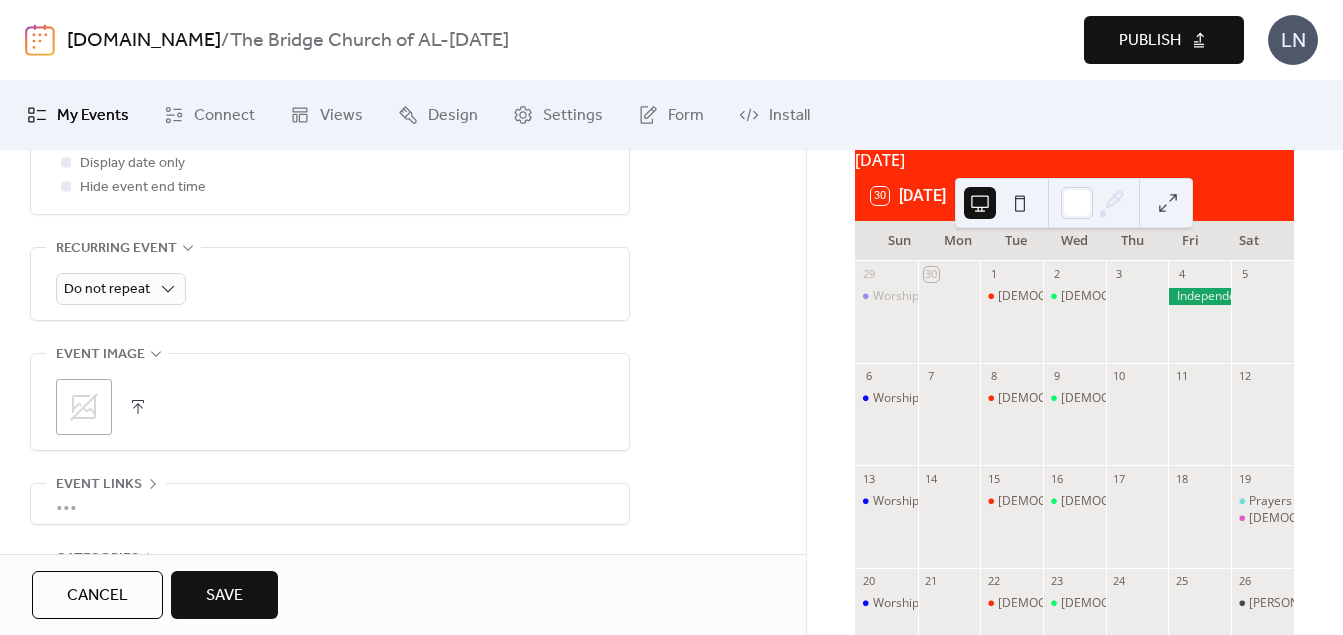 click at bounding box center (138, 407) 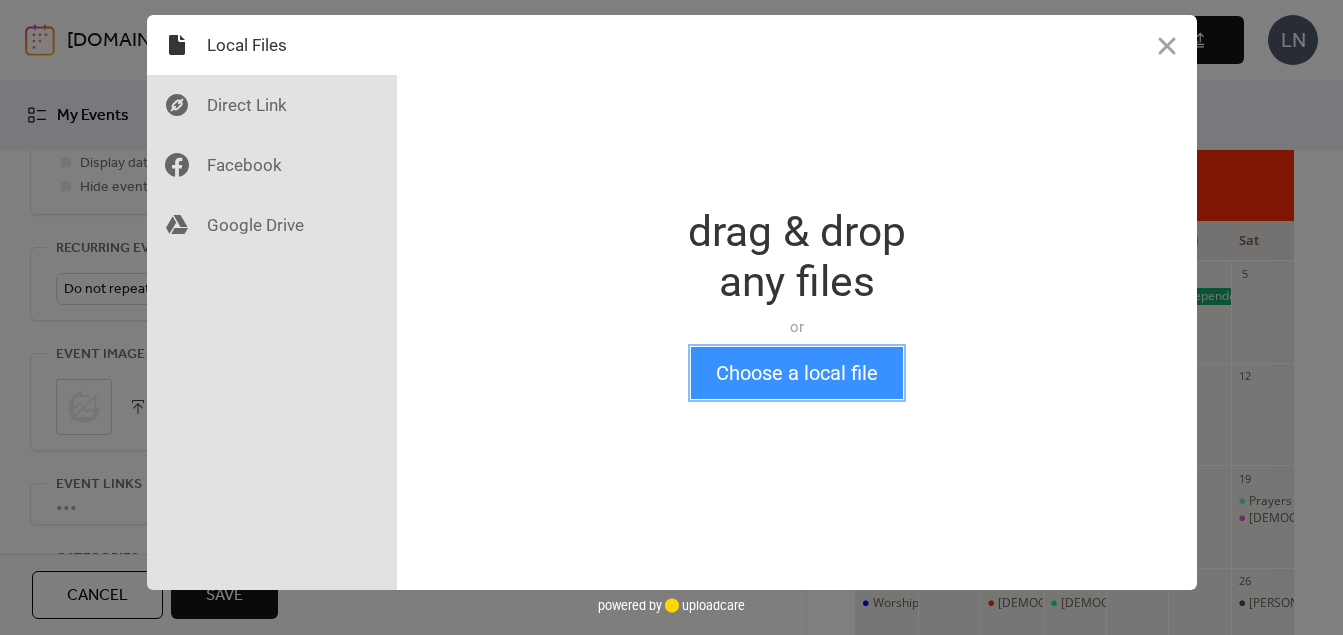 click on "Choose a local file" at bounding box center (797, 373) 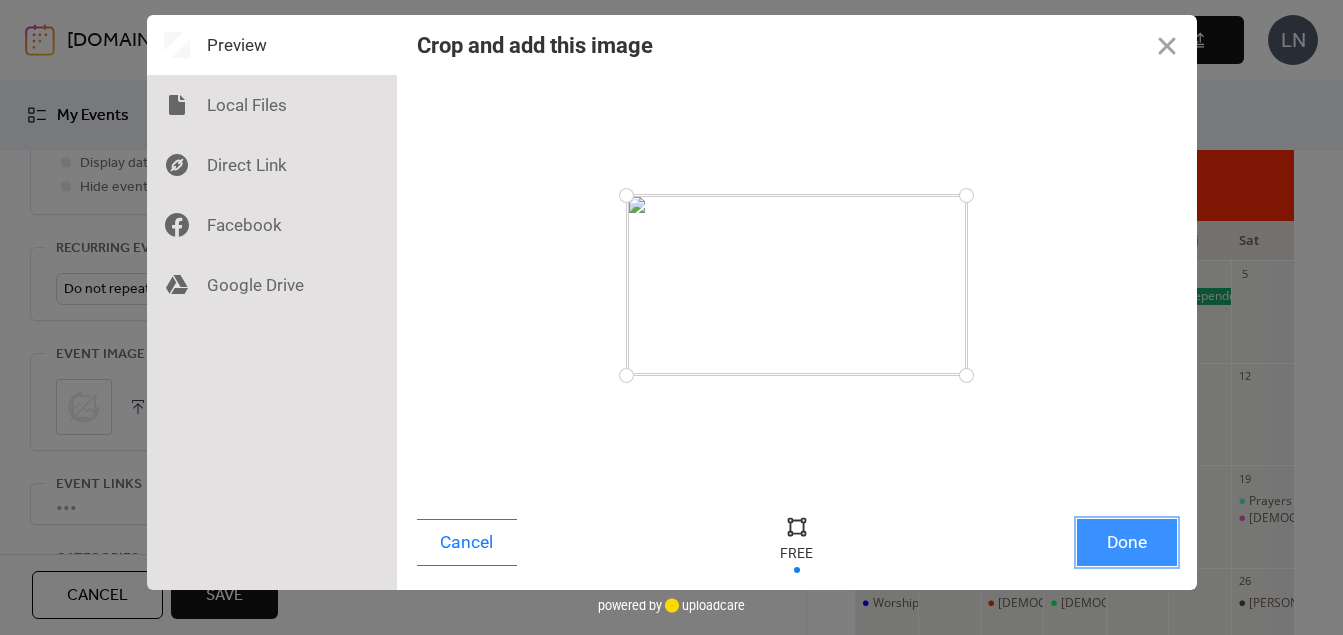 click on "Done" at bounding box center (1127, 542) 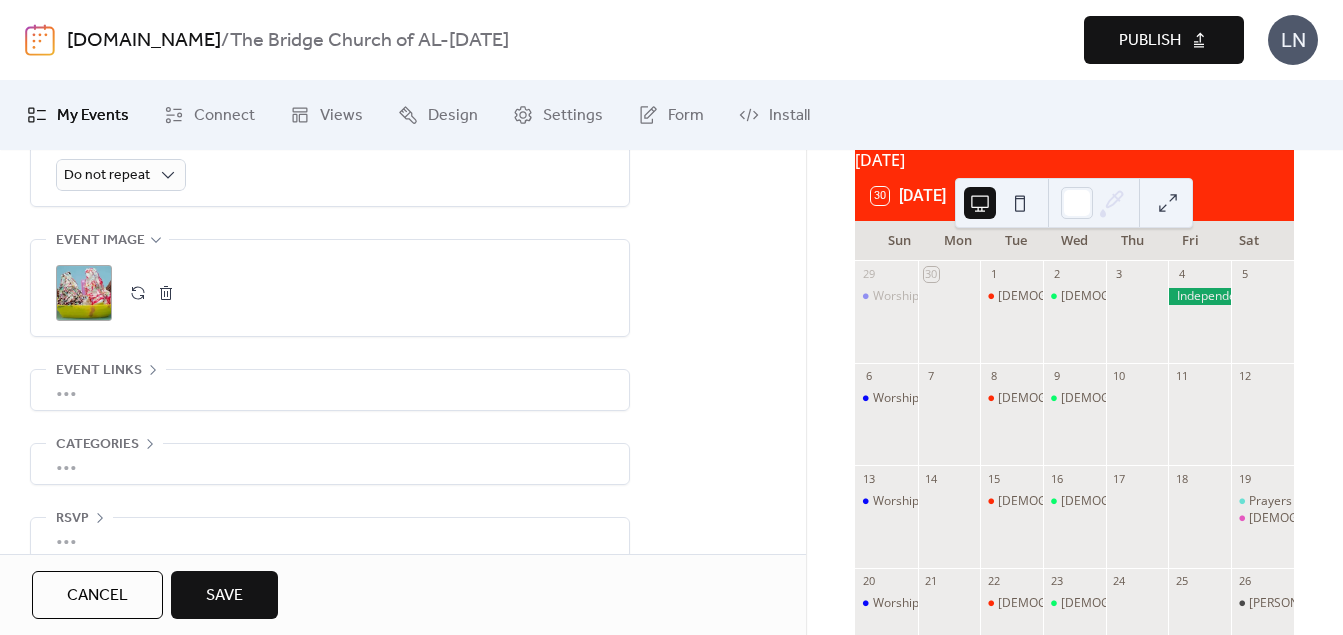 scroll, scrollTop: 993, scrollLeft: 0, axis: vertical 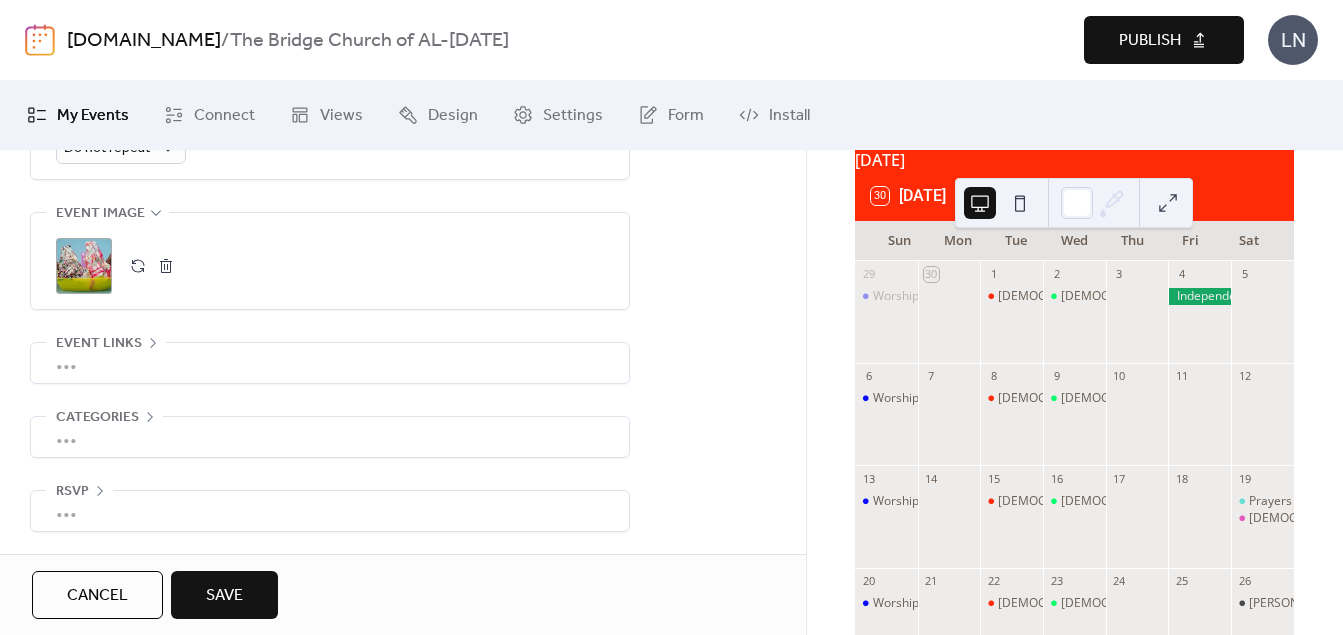 click on "Save" at bounding box center (224, 596) 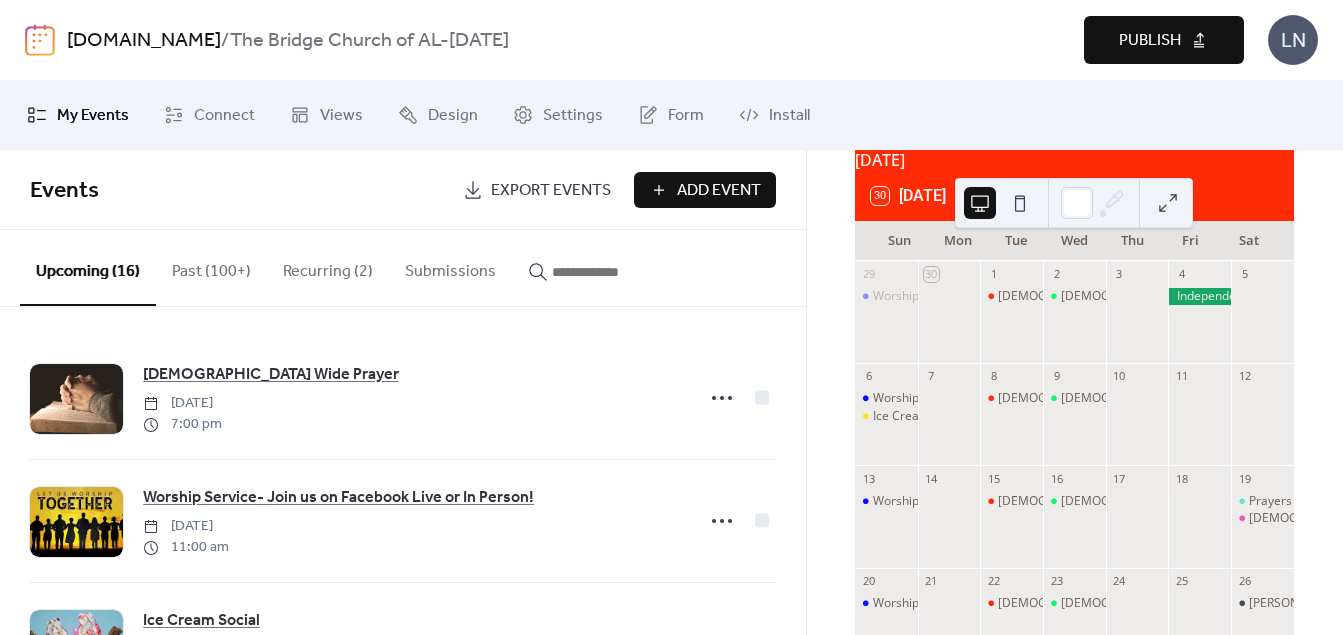 click on "Add Event" at bounding box center (719, 191) 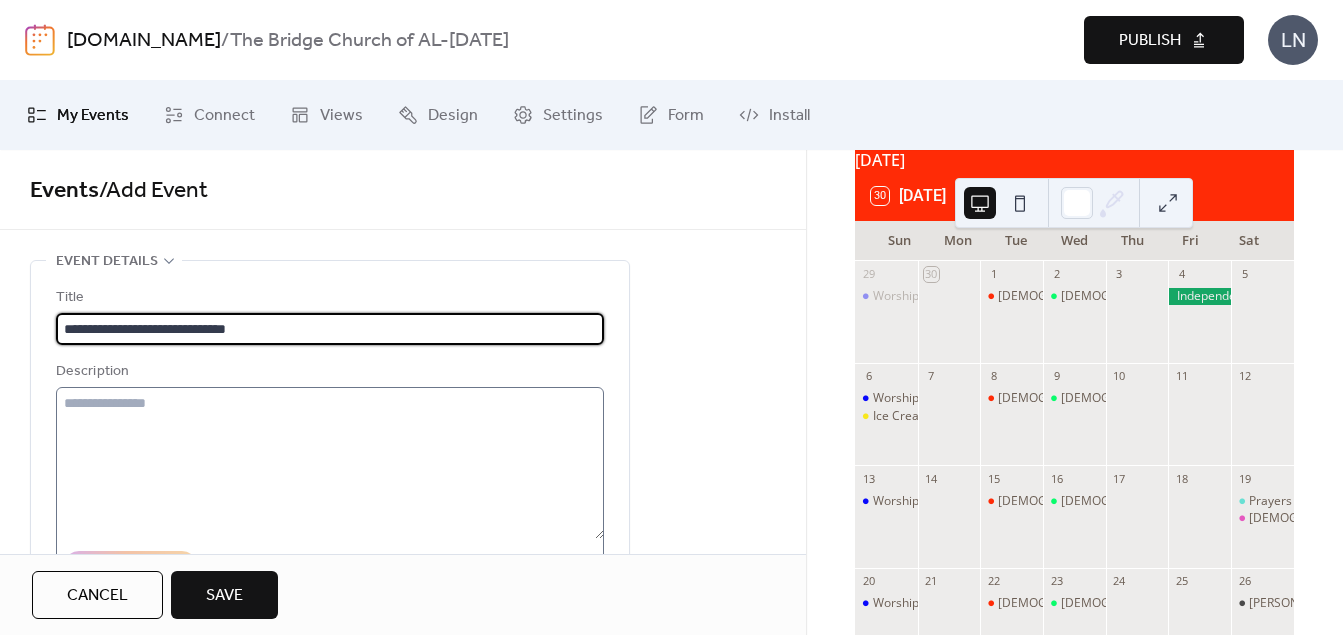 type on "**********" 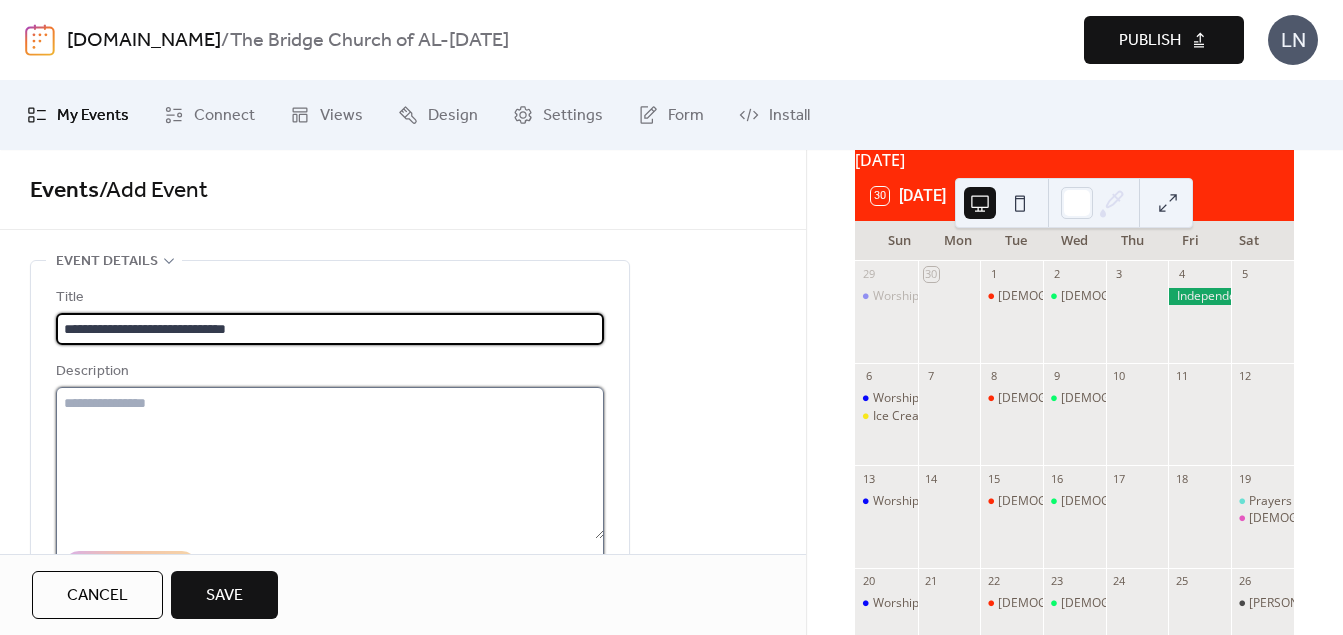 click at bounding box center [330, 463] 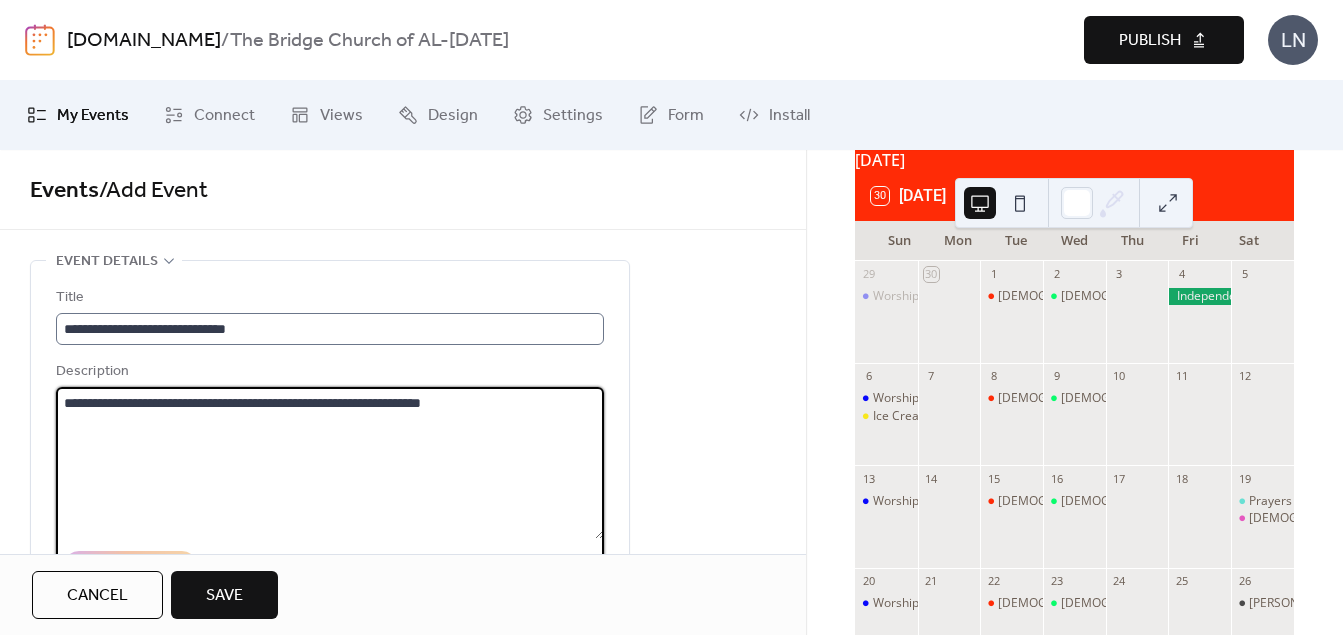 type on "**********" 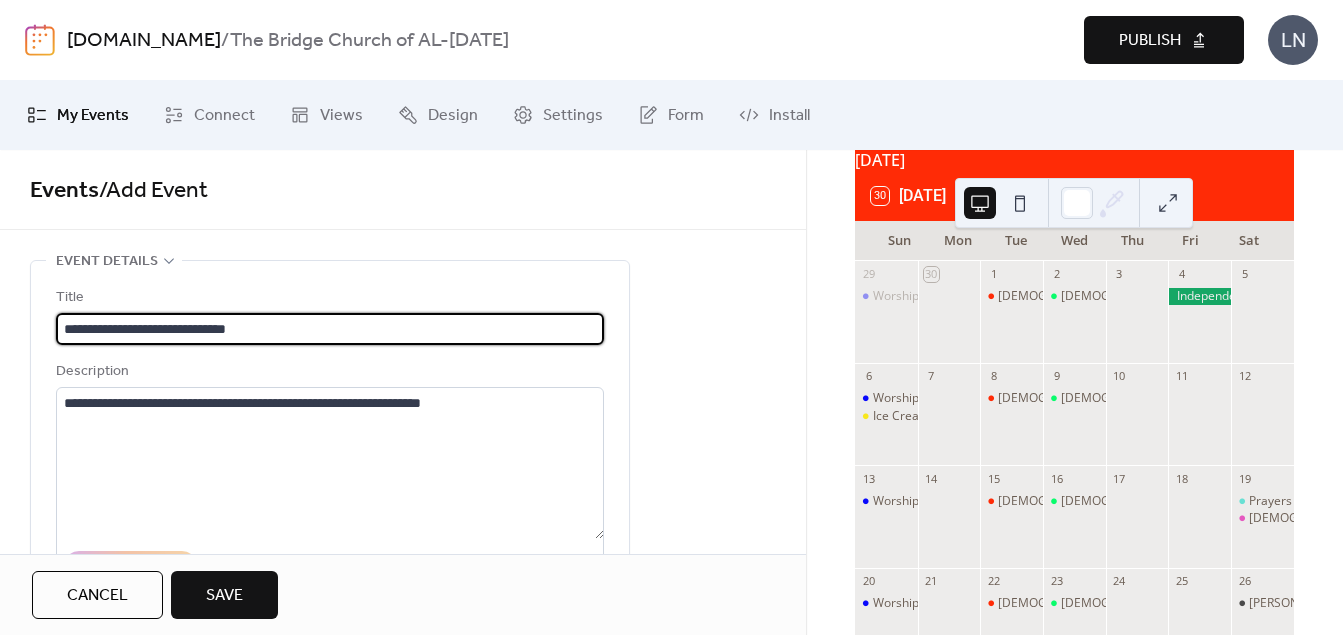click on "**********" at bounding box center [330, 329] 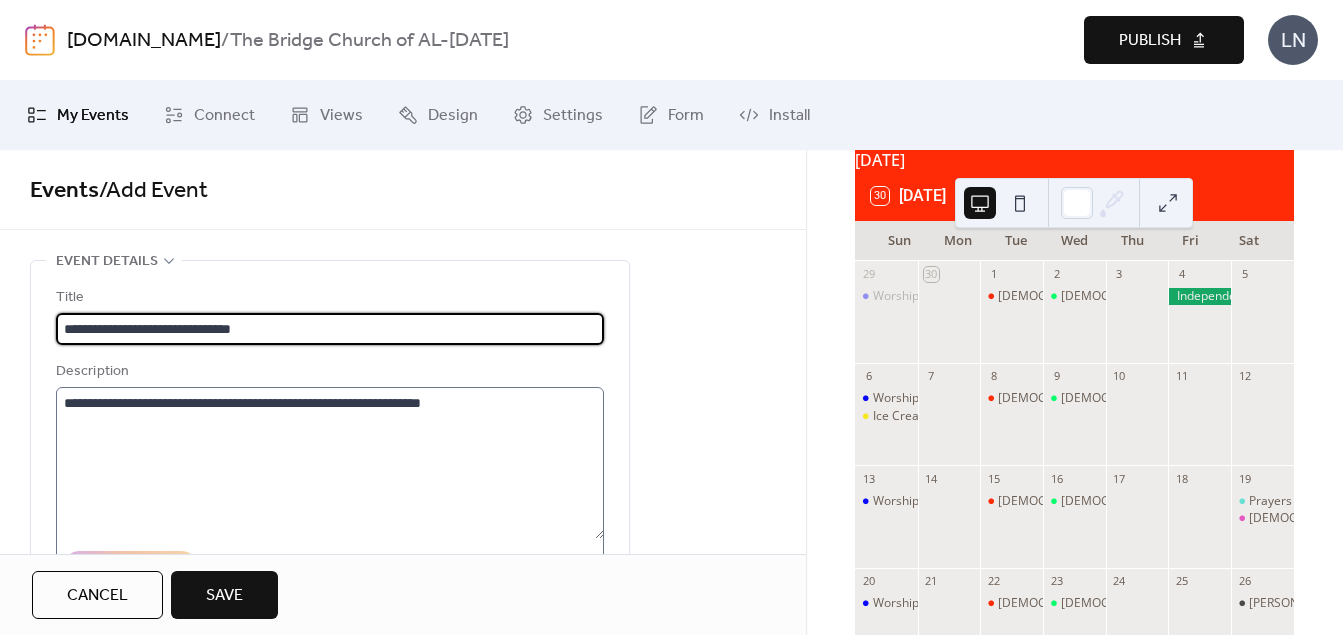 type on "**********" 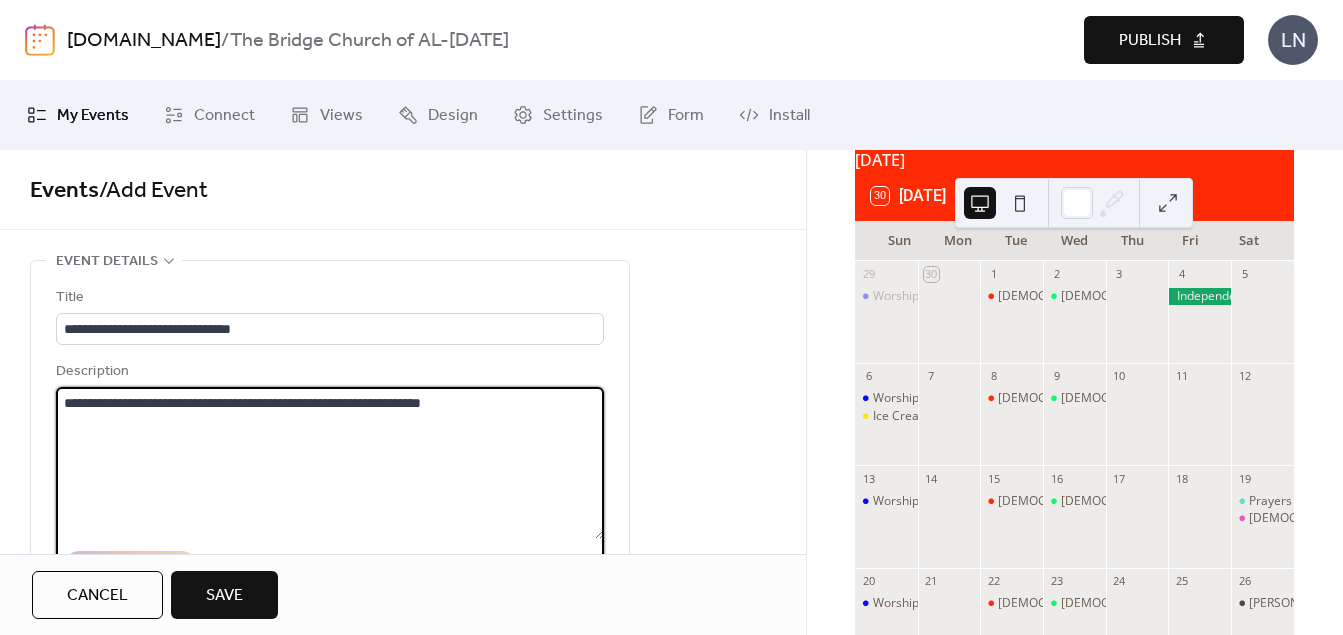 click on "**********" at bounding box center (330, 463) 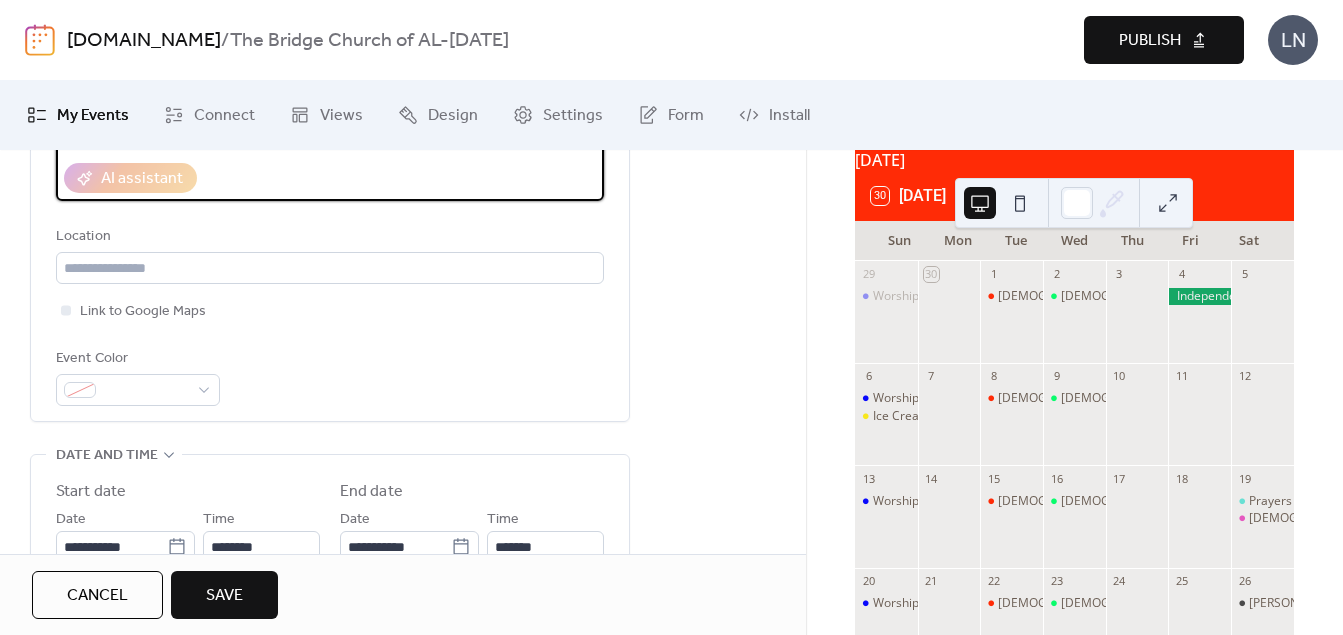scroll, scrollTop: 394, scrollLeft: 0, axis: vertical 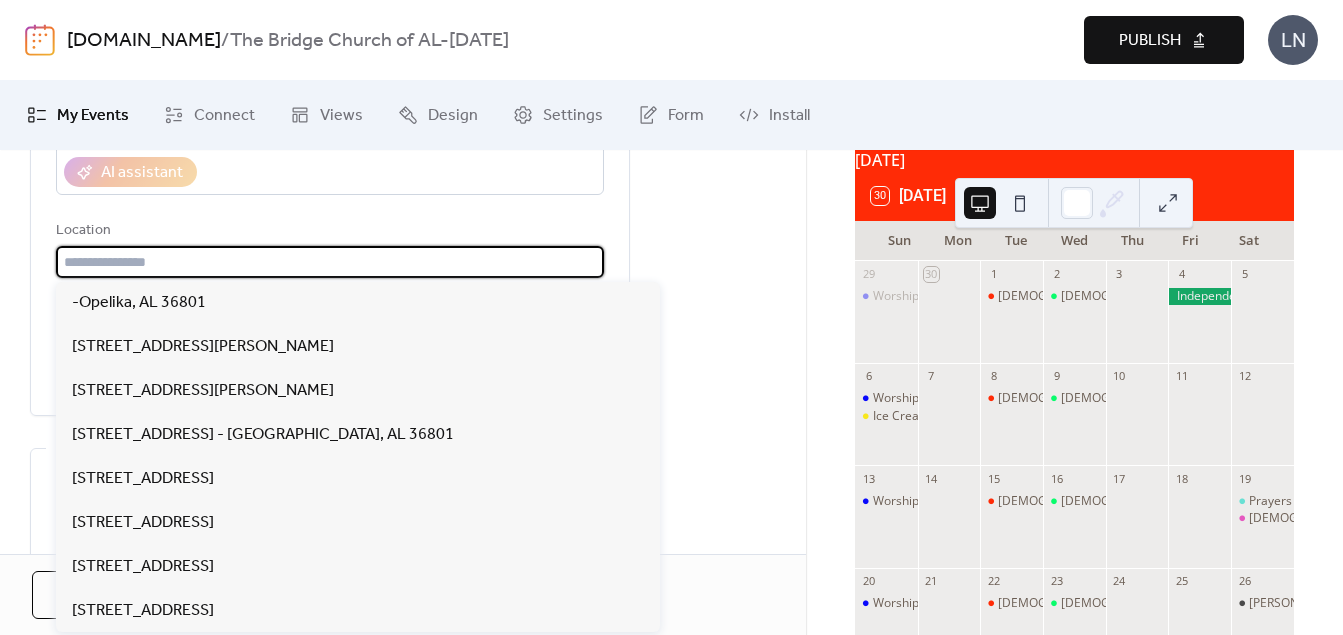 click at bounding box center (330, 262) 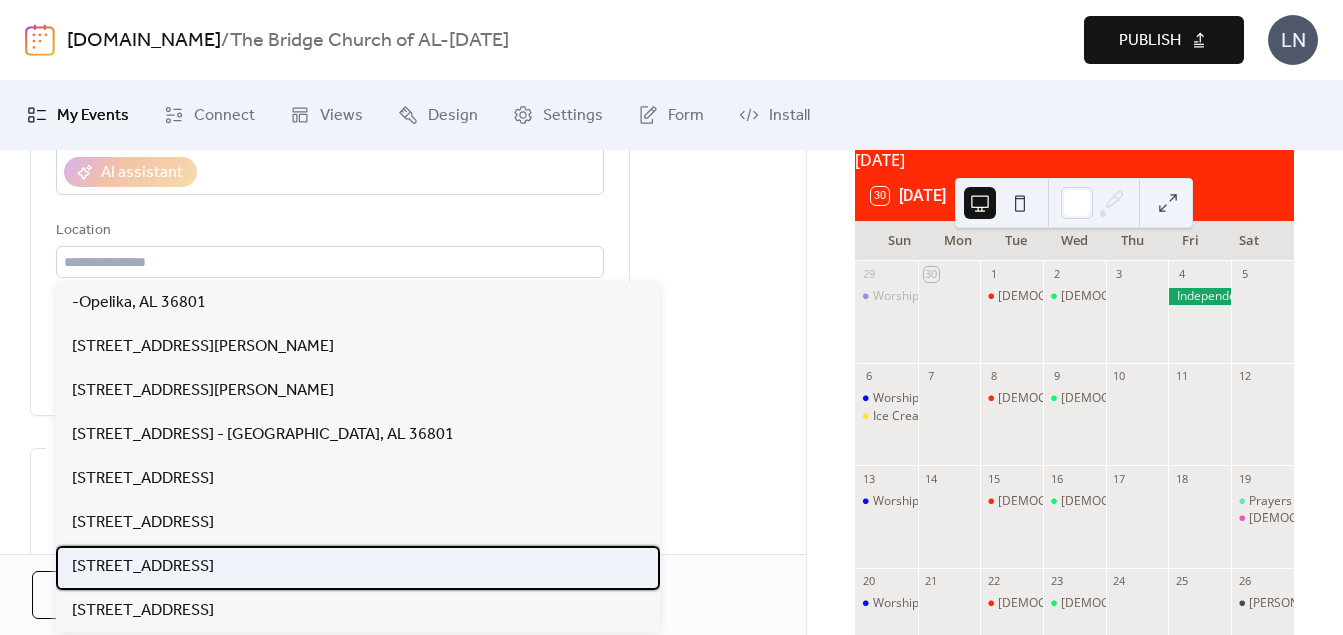 click on "[STREET_ADDRESS]" at bounding box center (143, 567) 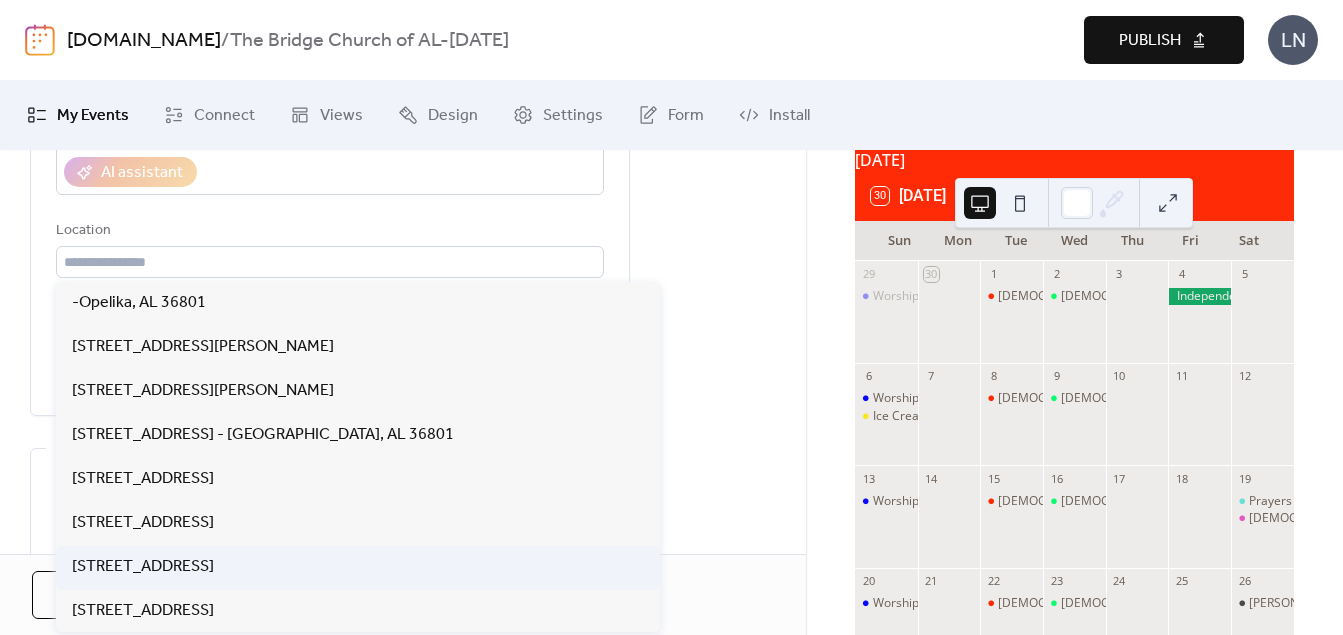 type on "**********" 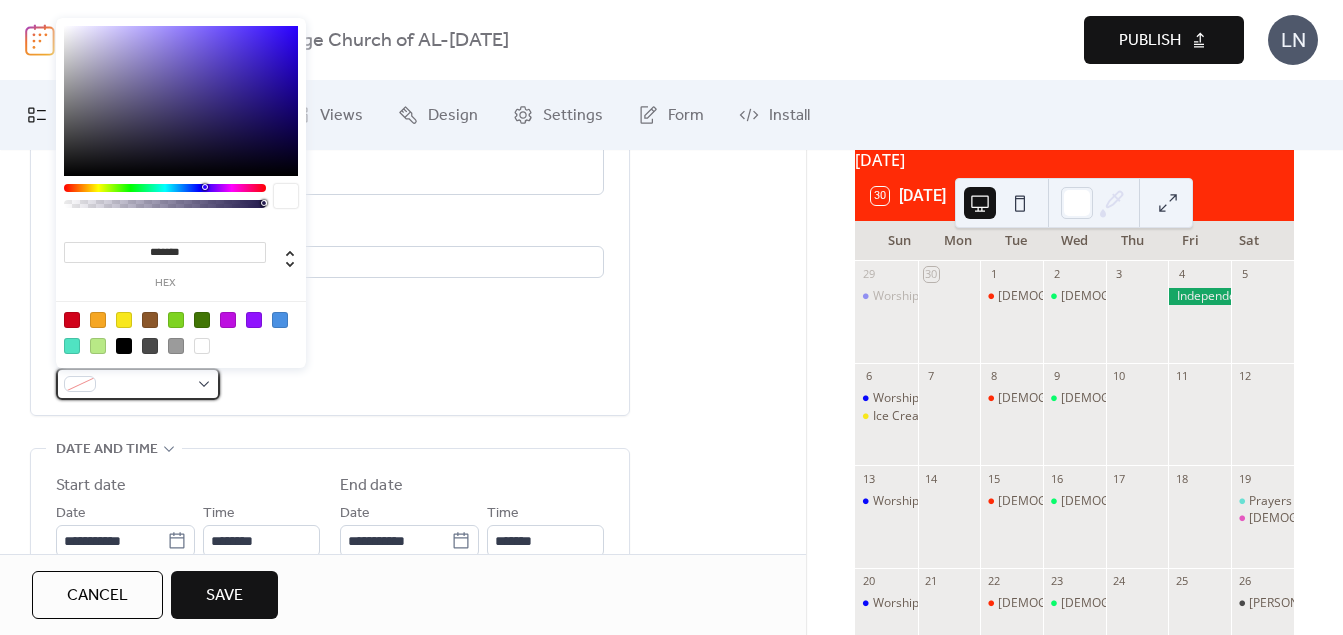 click at bounding box center [138, 384] 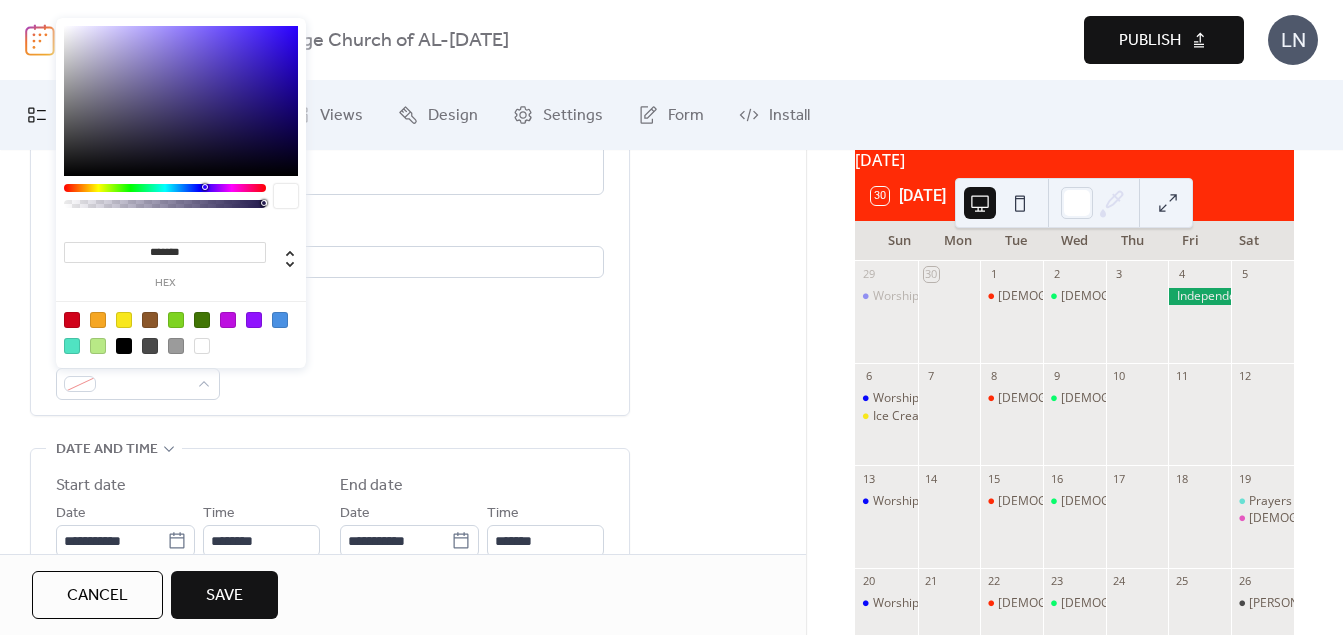 click at bounding box center [165, 188] 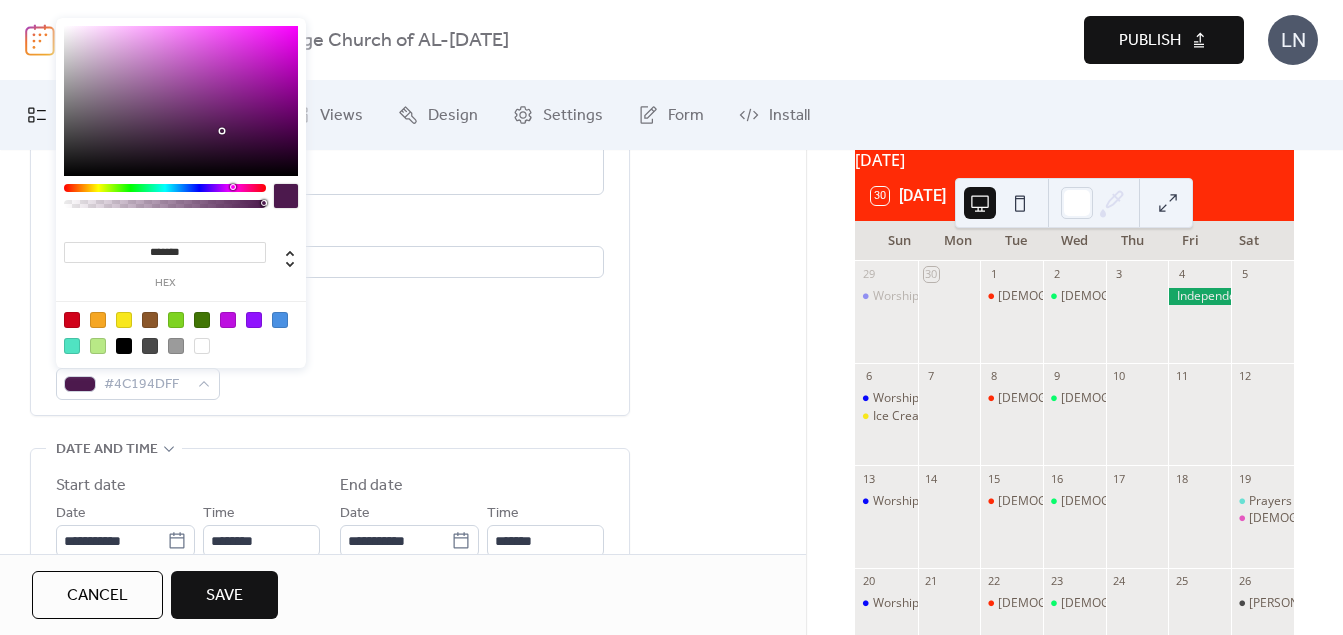 click at bounding box center (165, 188) 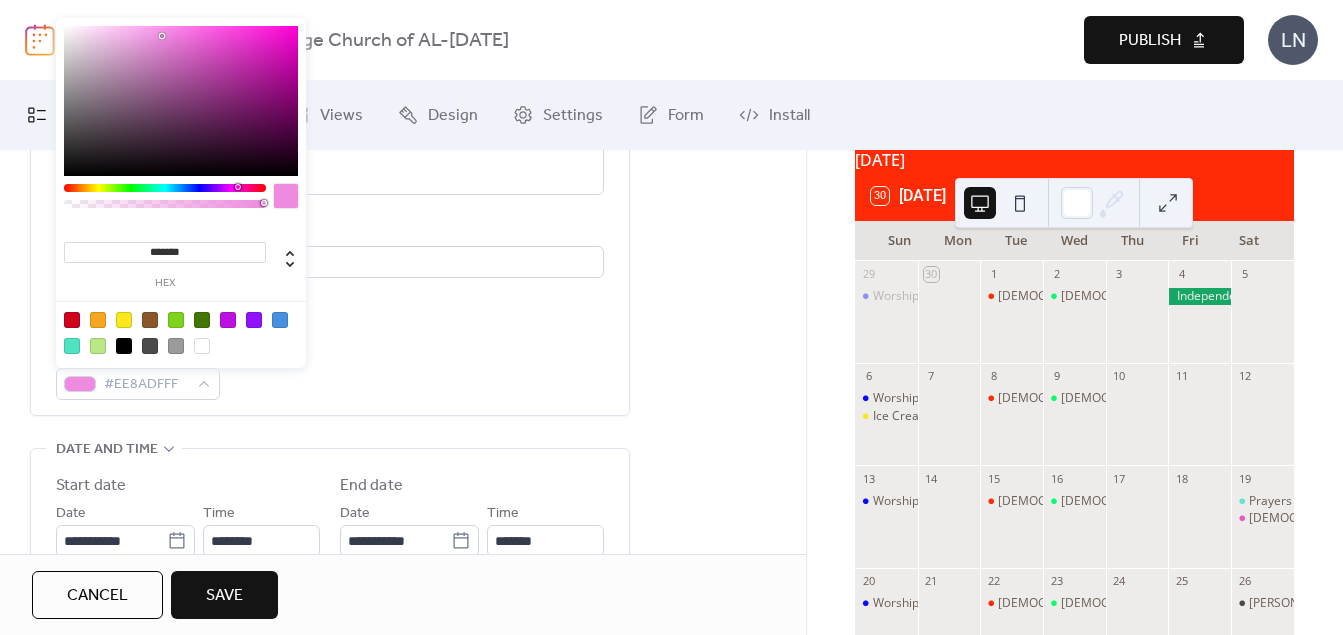 drag, startPoint x: 220, startPoint y: 129, endPoint x: 162, endPoint y: 36, distance: 109.60383 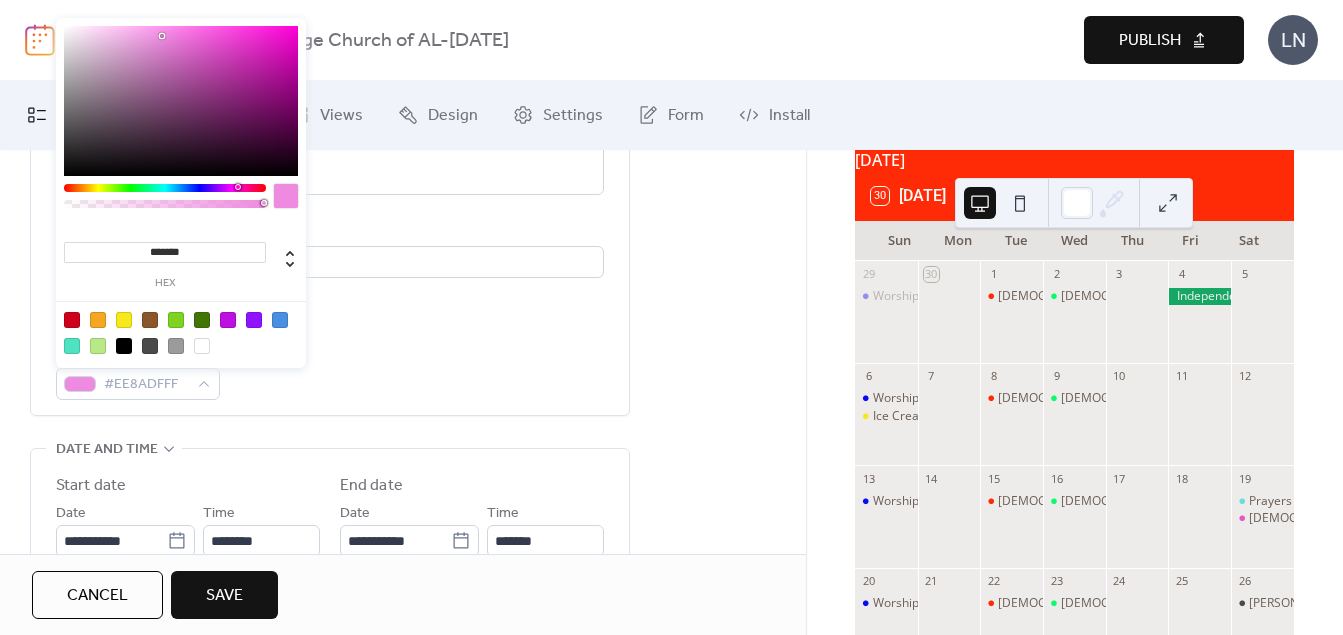click at bounding box center (162, 36) 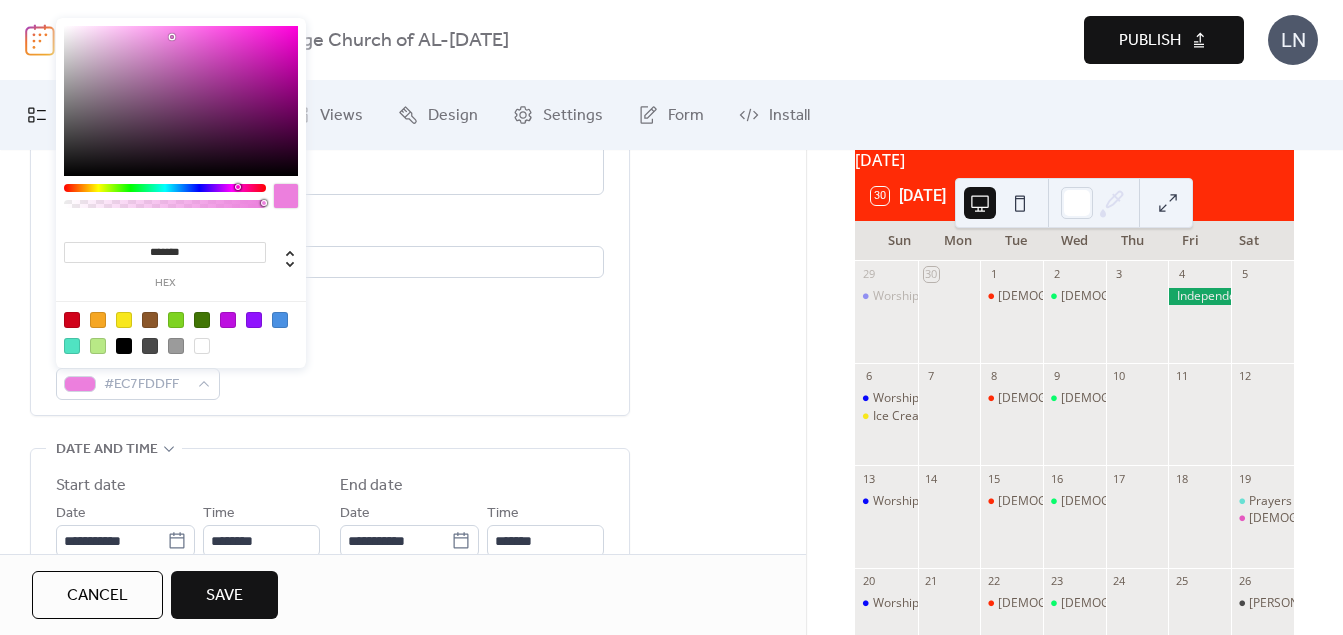 type on "*******" 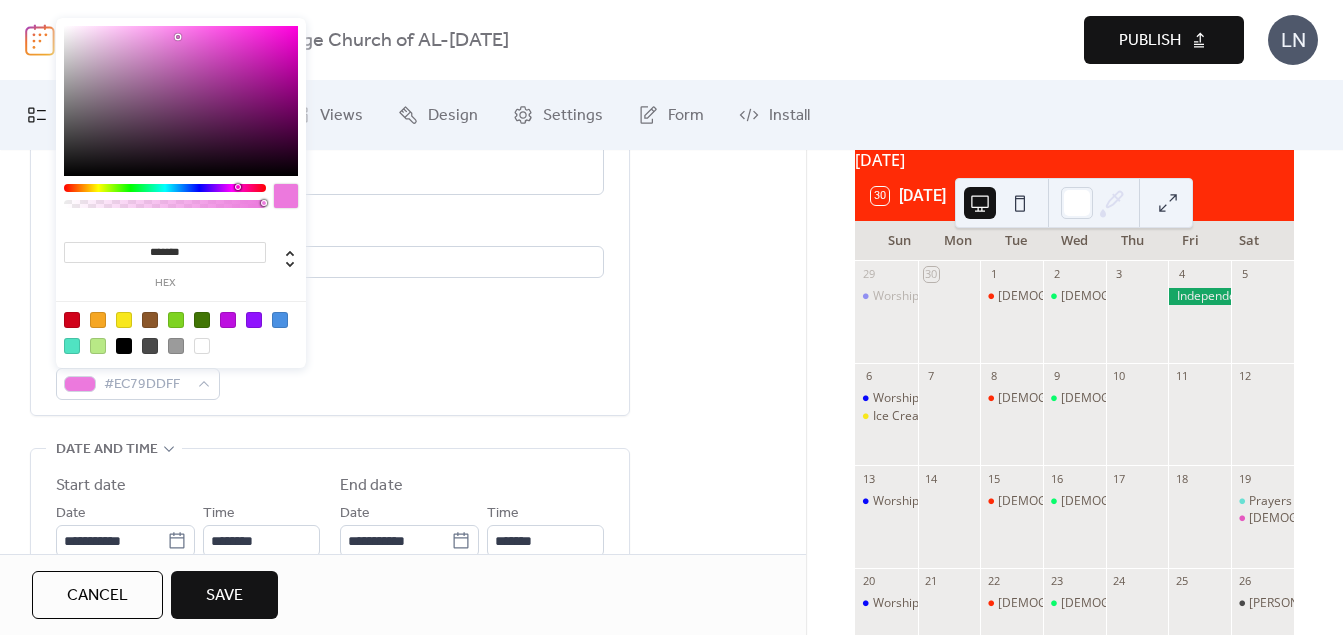 drag, startPoint x: 161, startPoint y: 35, endPoint x: 178, endPoint y: 37, distance: 17.117243 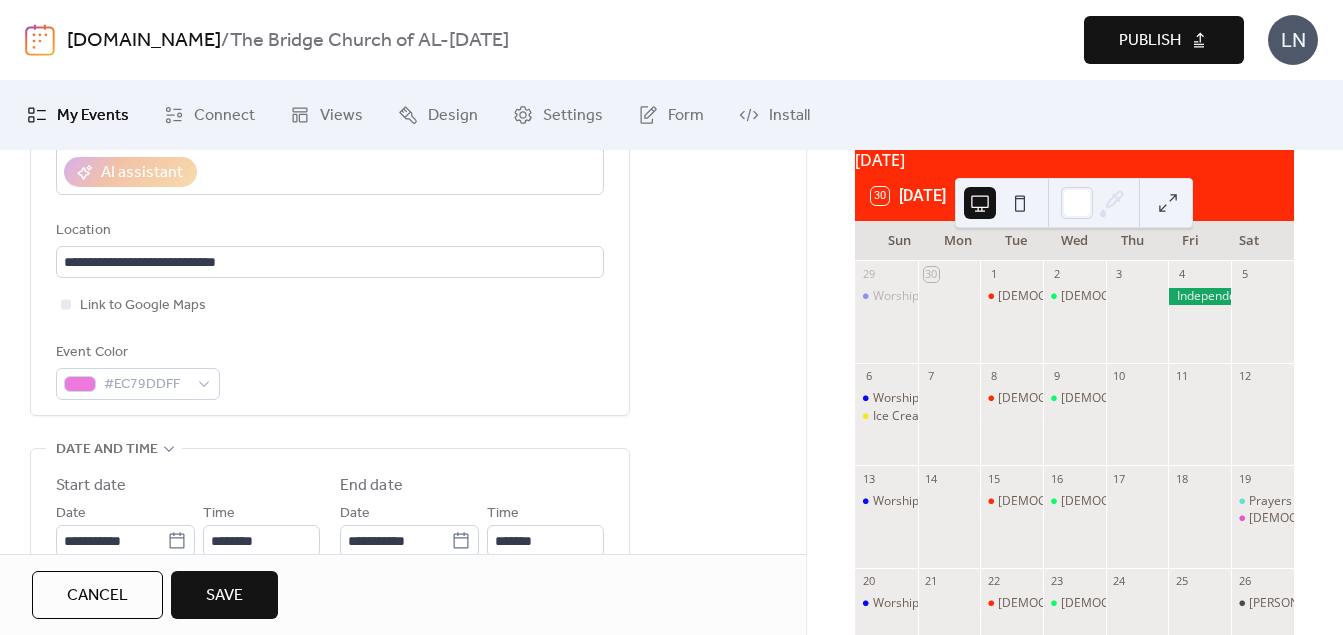 click on "**********" at bounding box center [330, 146] 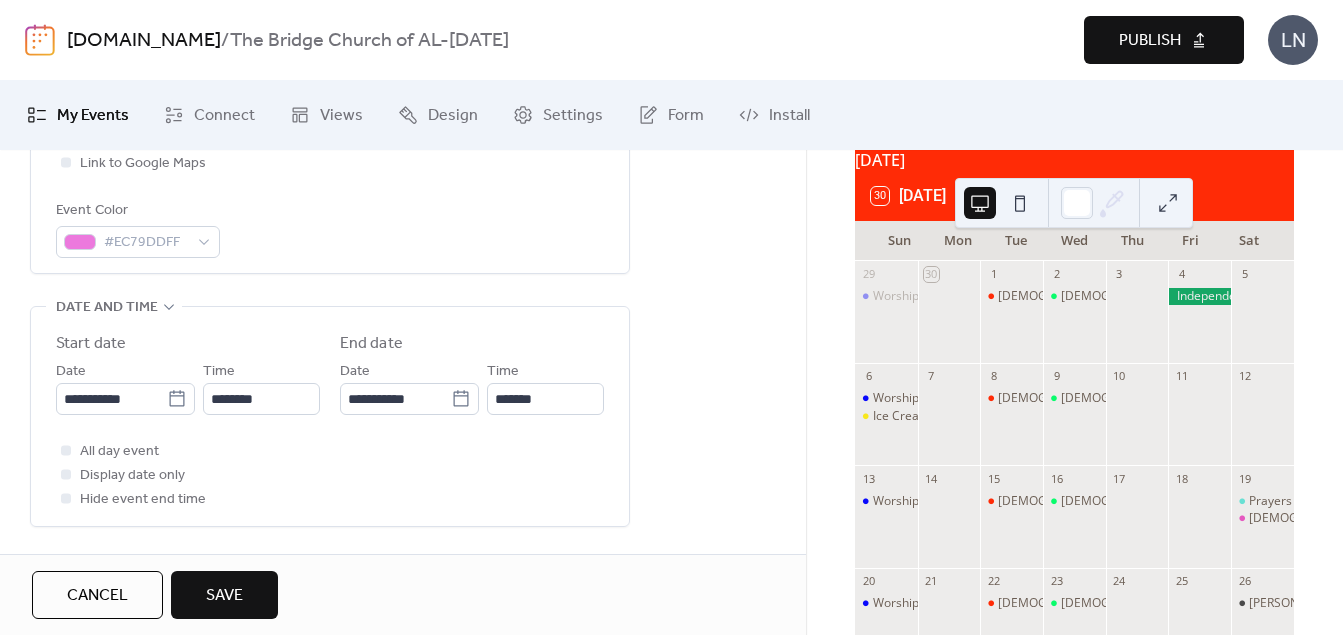scroll, scrollTop: 557, scrollLeft: 0, axis: vertical 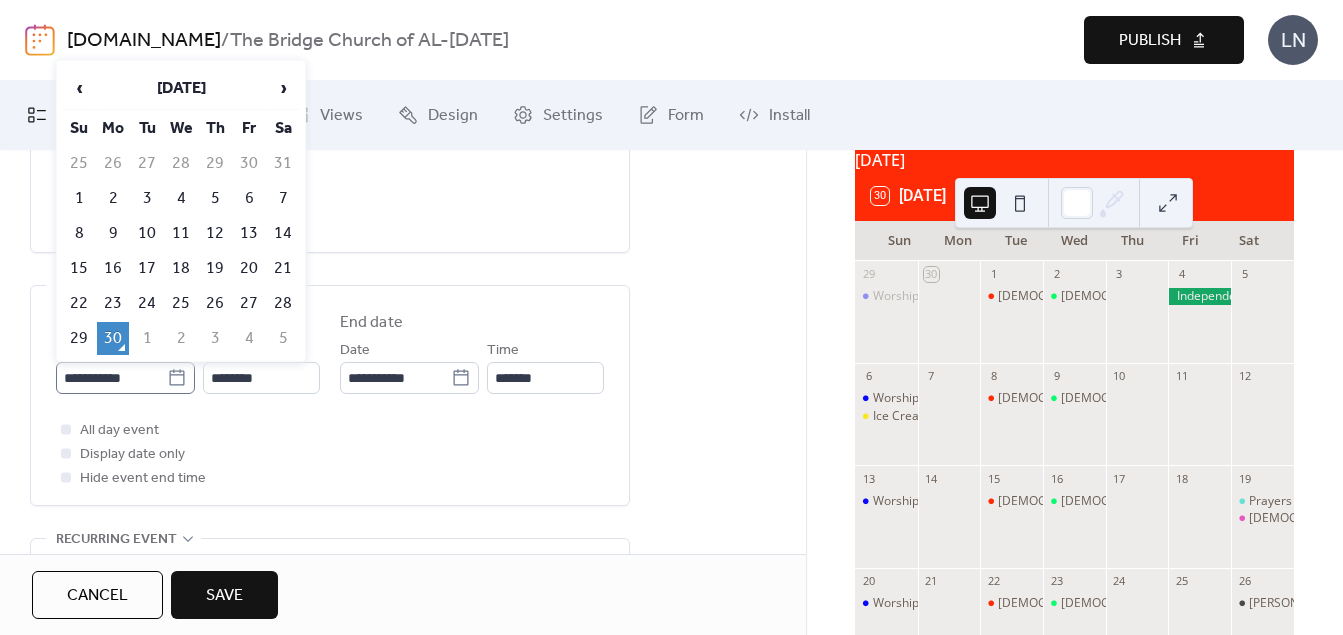 click 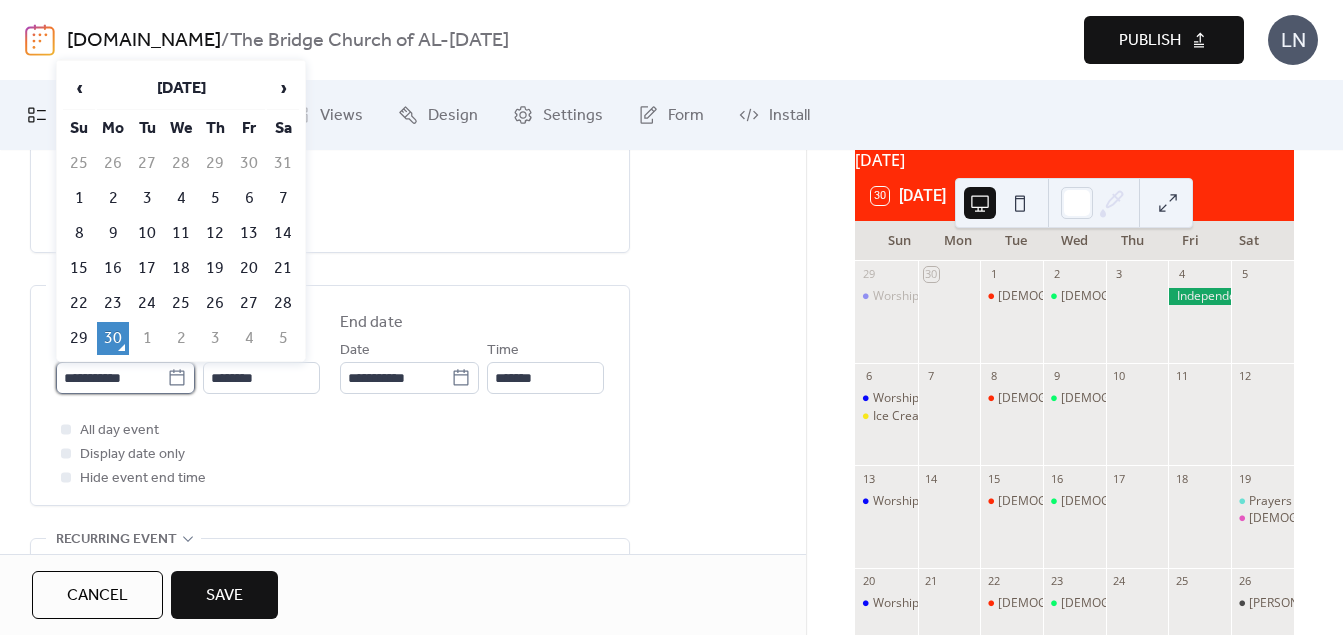 click on "**********" at bounding box center [111, 378] 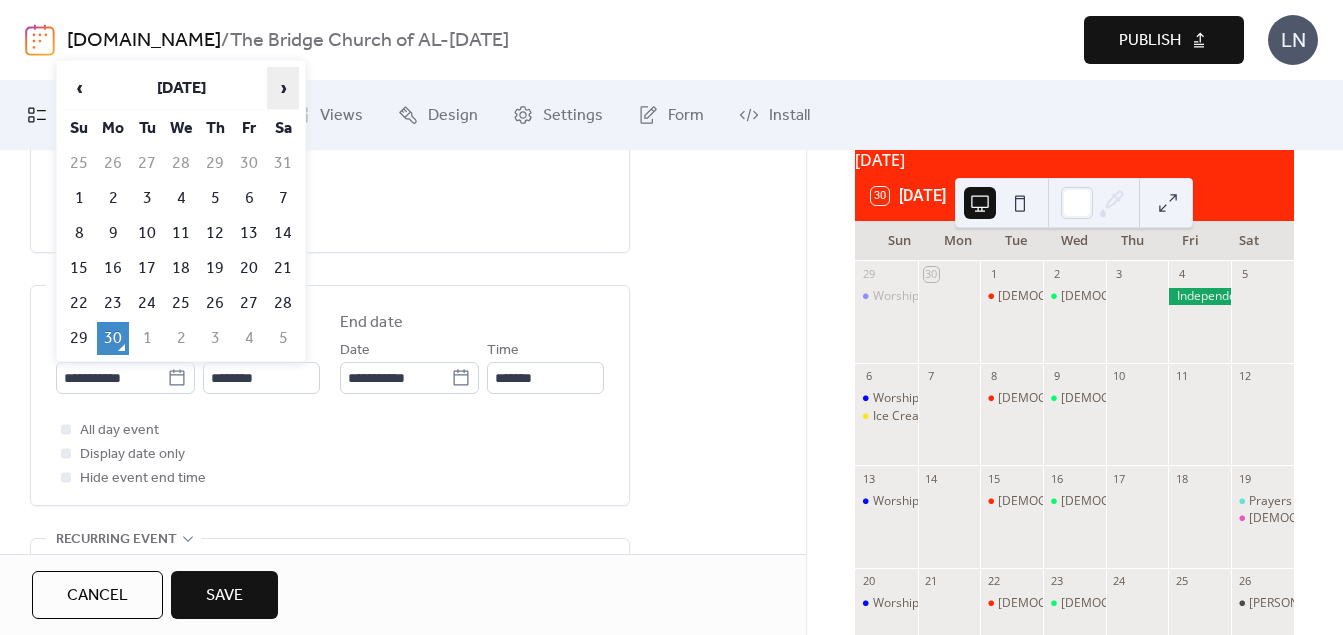 click on "›" at bounding box center [283, 88] 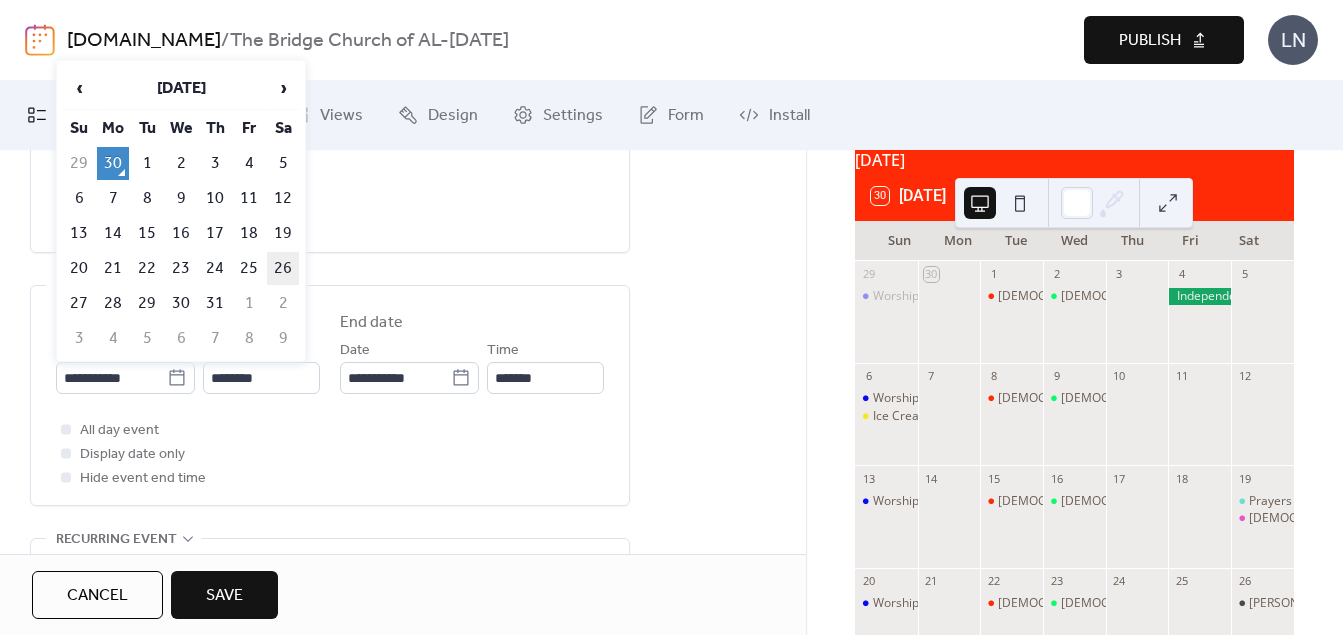 click on "26" at bounding box center (283, 268) 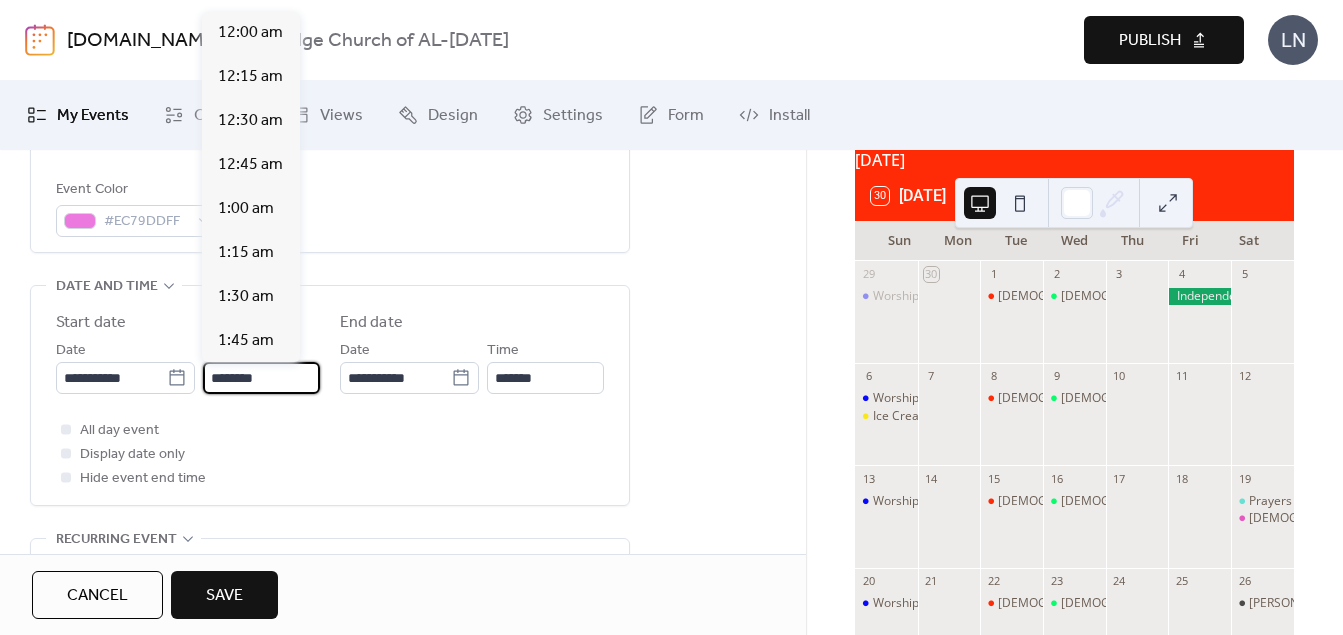 click on "********" at bounding box center (261, 378) 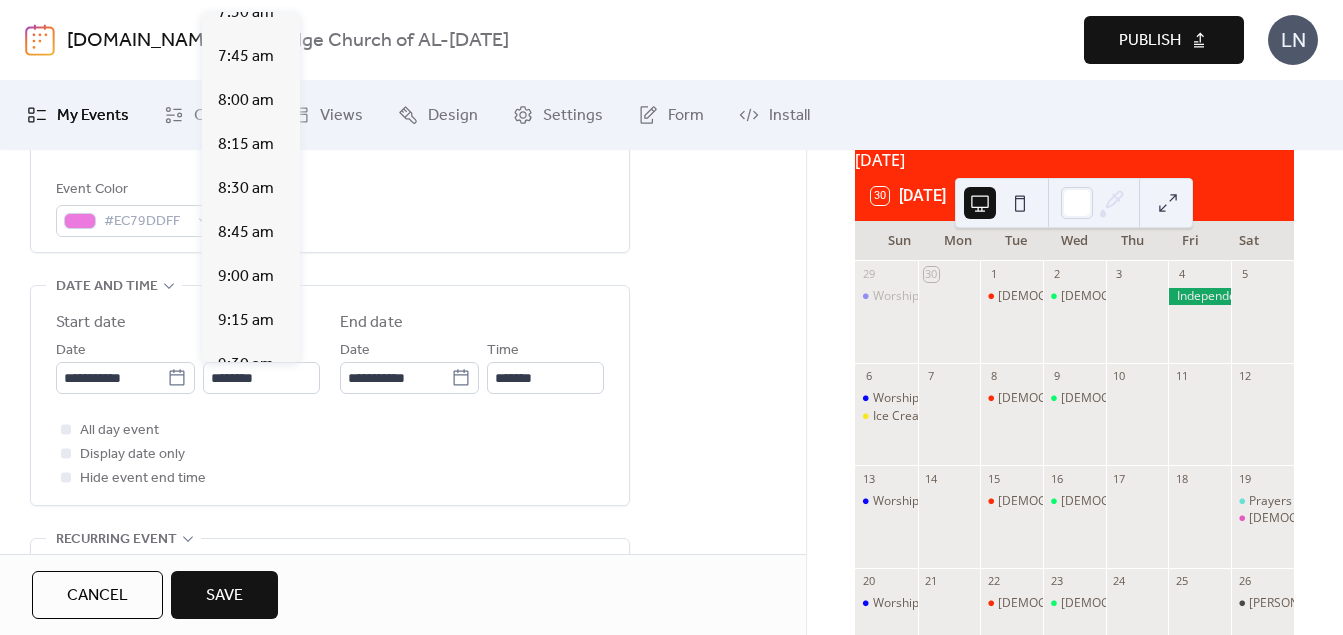 scroll, scrollTop: 1364, scrollLeft: 0, axis: vertical 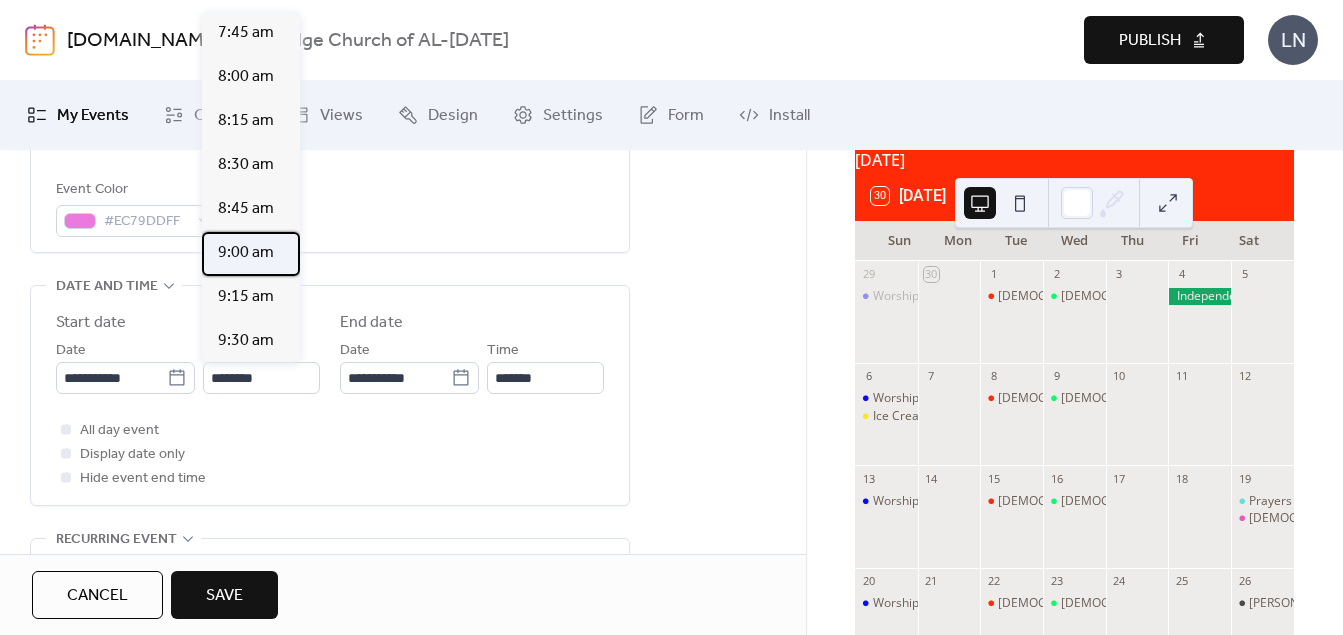 click on "9:00 am" at bounding box center [246, 253] 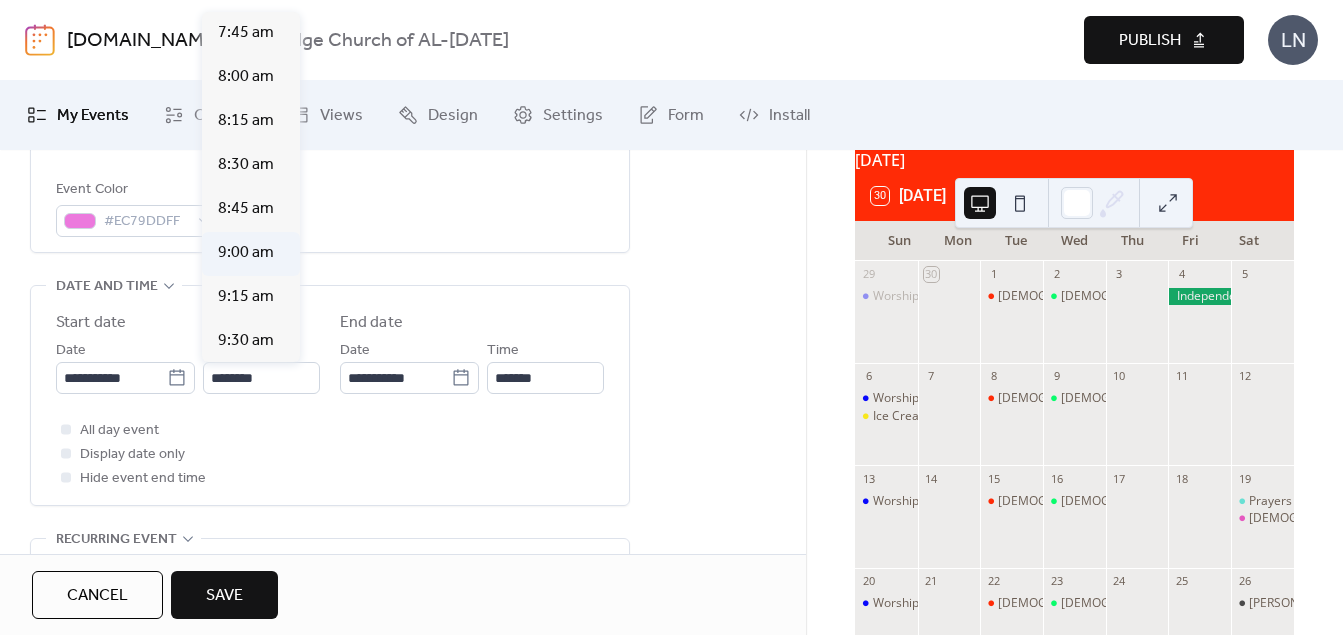 type on "*******" 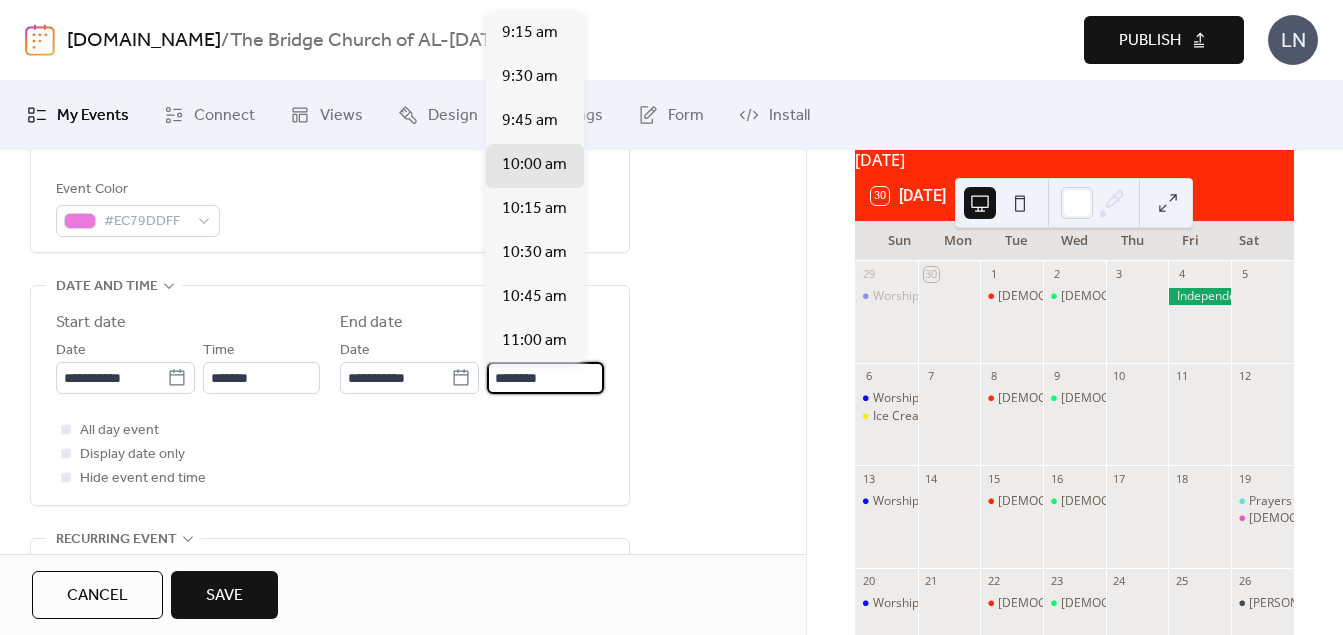 click on "********" at bounding box center [545, 378] 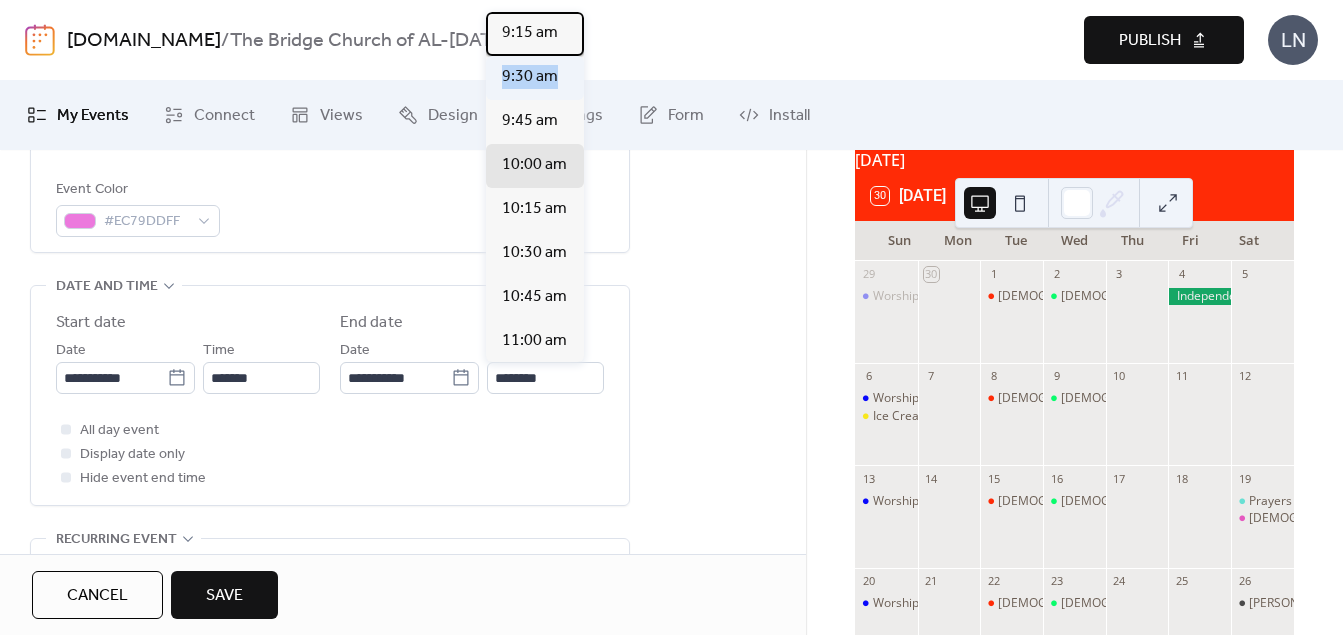 drag, startPoint x: 581, startPoint y: 43, endPoint x: 581, endPoint y: 61, distance: 18 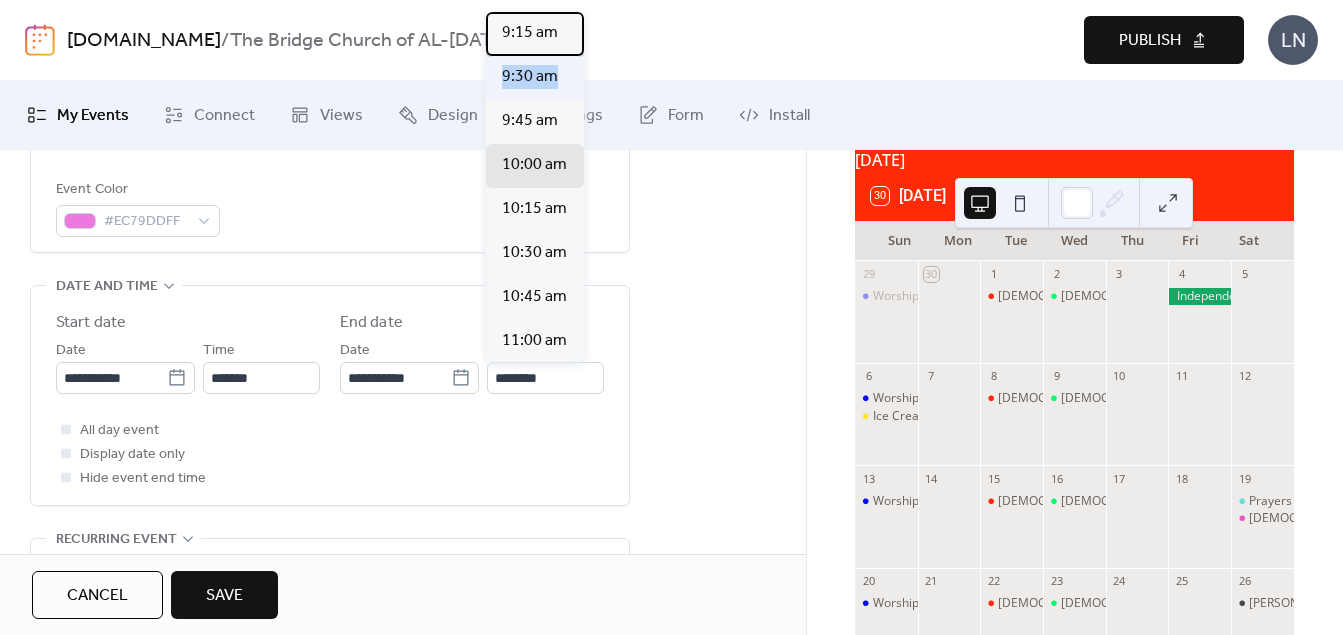 click on "9:15 am 9:30 am 9:45 am 10:00 am 10:15 am 10:30 am 10:45 am 11:00 am 11:15 am 11:30 am 11:45 am 12:00 pm 12:15 pm 12:30 pm 12:45 pm 1:00 pm 1:15 pm 1:30 pm 1:45 pm 2:00 pm 2:15 pm 2:30 pm 2:45 pm 3:00 pm 3:15 pm 3:30 pm 3:45 pm 4:00 pm 4:15 pm 4:30 pm 4:45 pm 5:00 pm 5:15 pm 5:30 pm 5:45 pm 6:00 pm 6:15 pm 6:30 pm 6:45 pm 7:00 pm 7:15 pm 7:30 pm 7:45 pm 8:00 pm 8:15 pm 8:30 pm 8:45 pm 9:00 pm 9:15 pm 9:30 pm 9:45 pm 10:00 pm 10:15 pm 10:30 pm 10:45 pm 11:00 pm 11:15 pm 11:30 pm 11:45 pm" at bounding box center (535, 187) 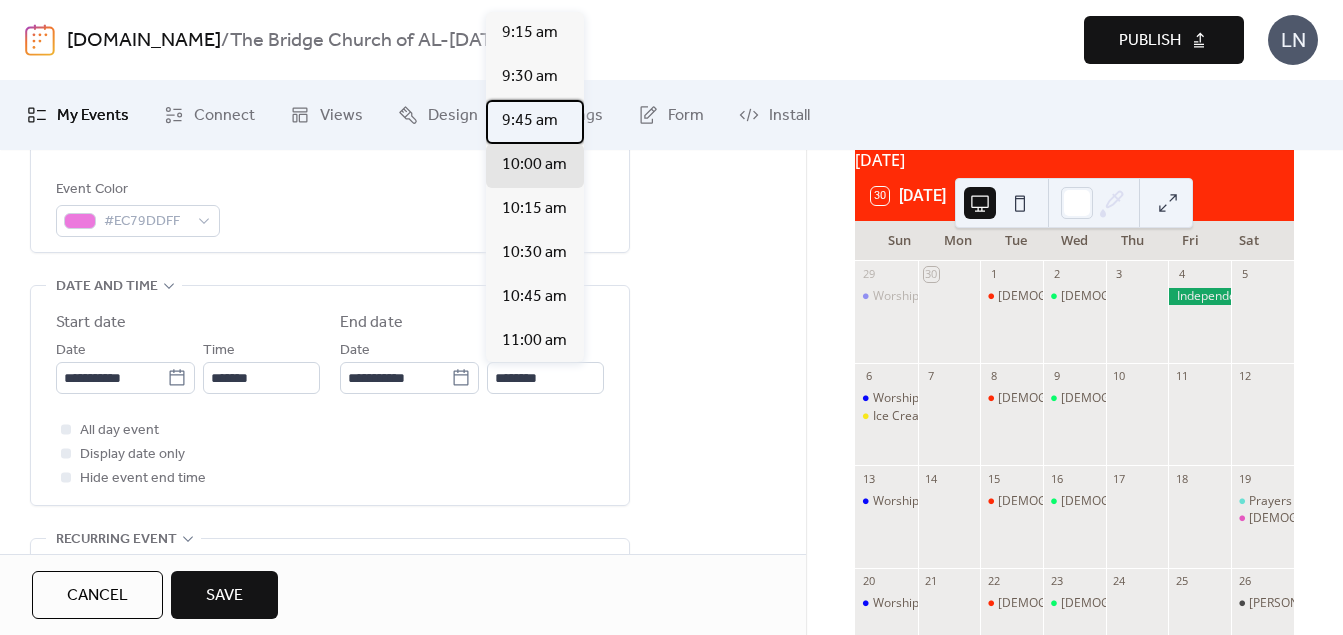 drag, startPoint x: 581, startPoint y: 61, endPoint x: 578, endPoint y: 113, distance: 52.086468 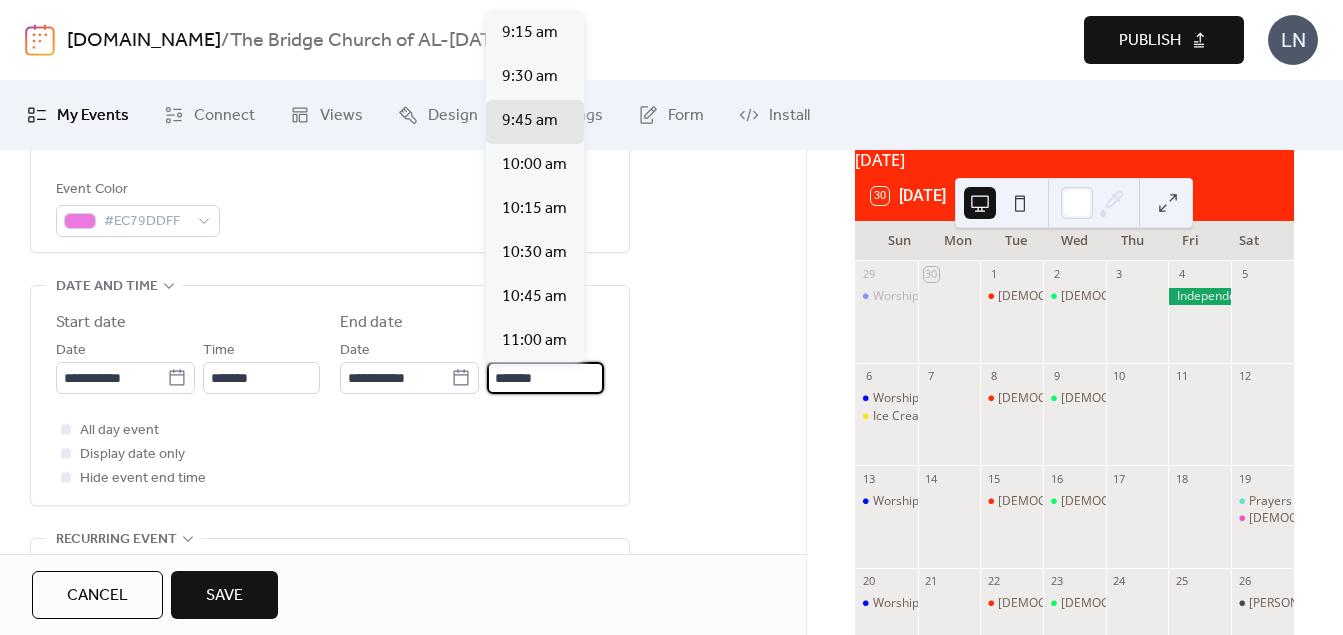click on "*******" at bounding box center [545, 378] 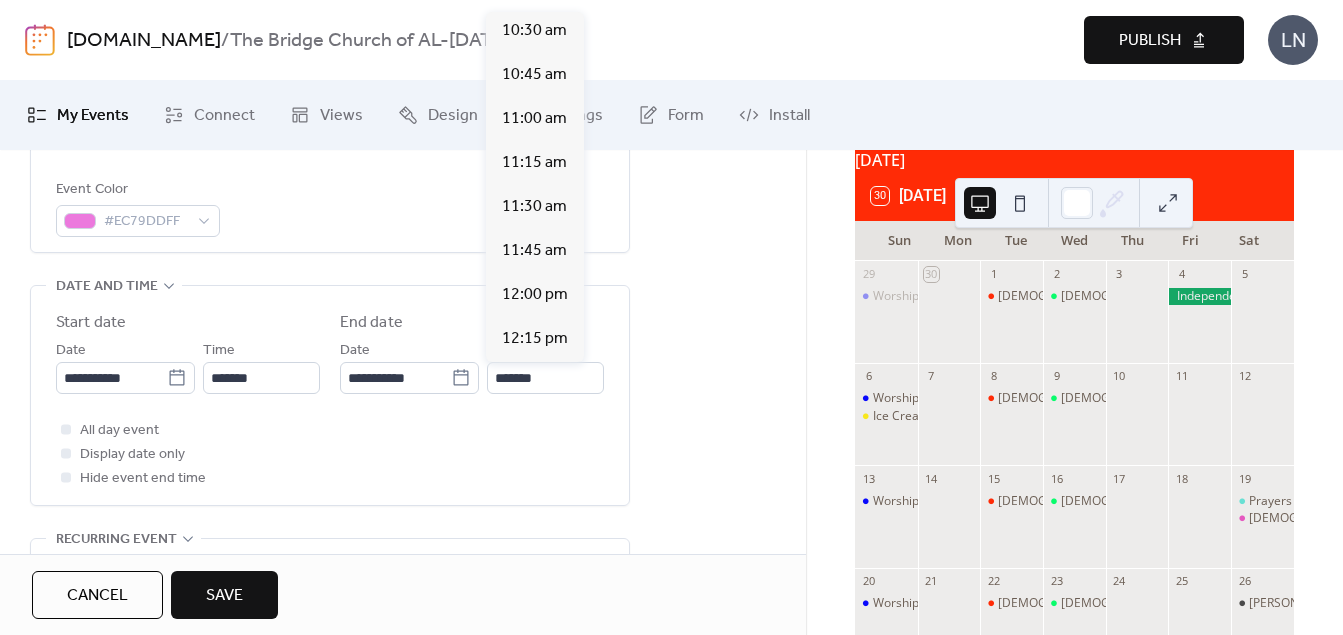 scroll, scrollTop: 245, scrollLeft: 0, axis: vertical 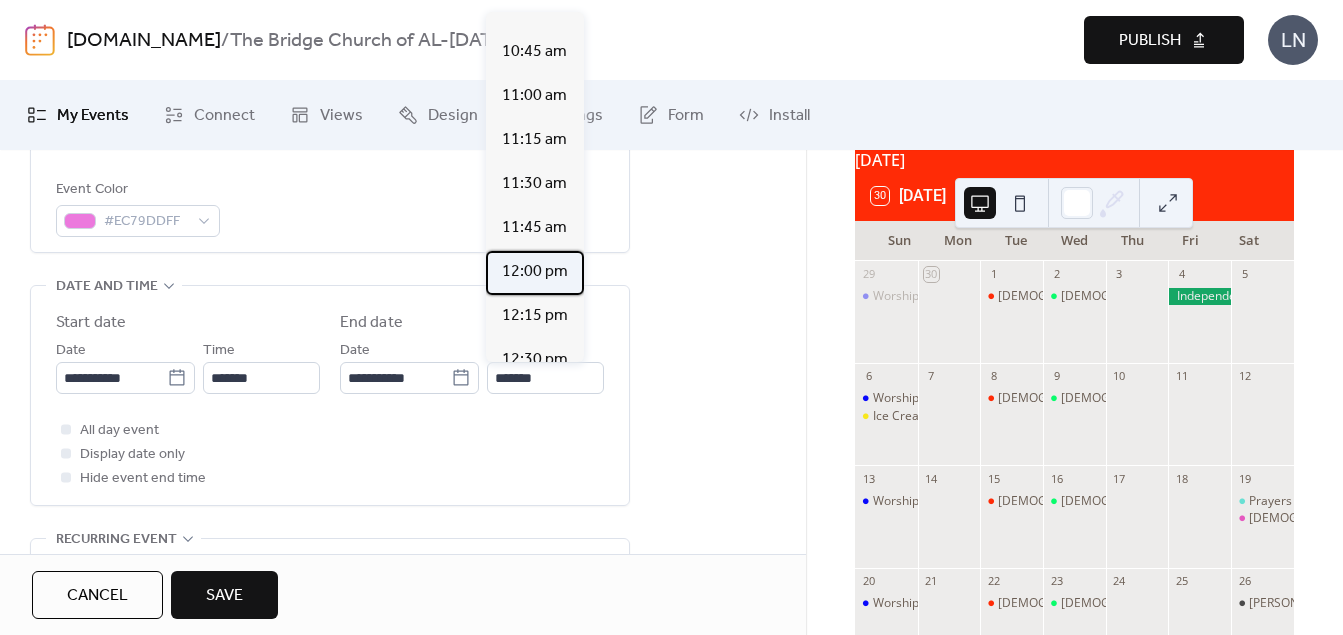 click on "12:00 pm" at bounding box center [535, 272] 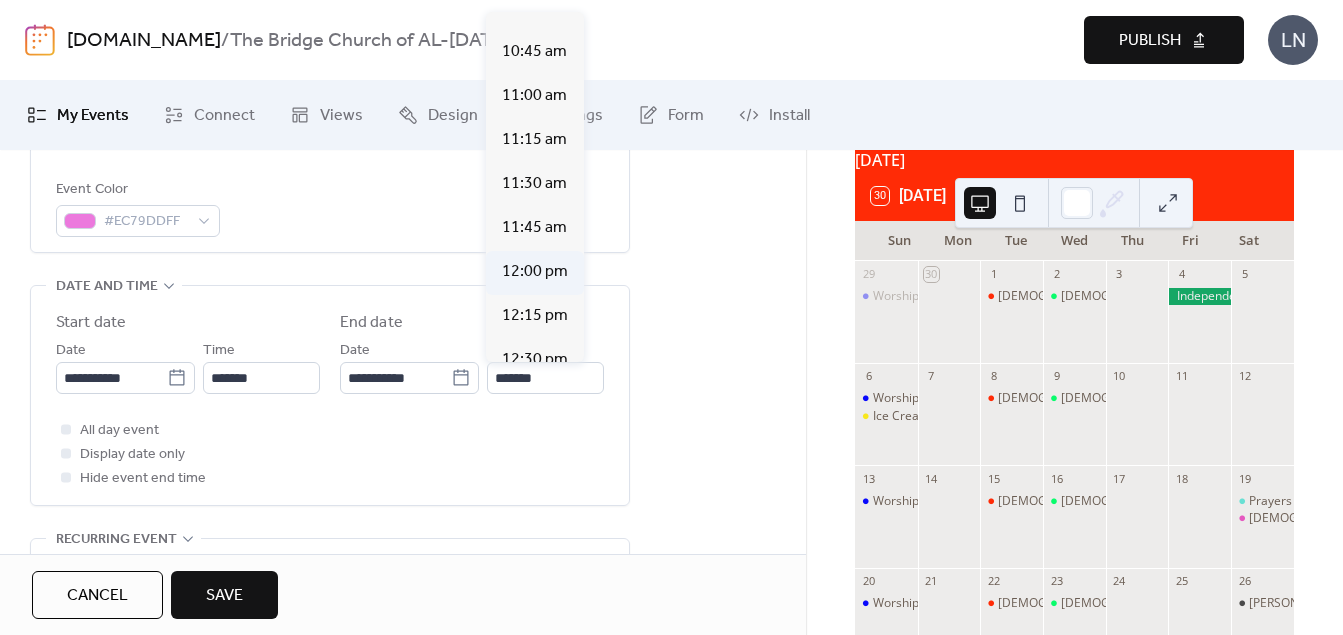 type on "********" 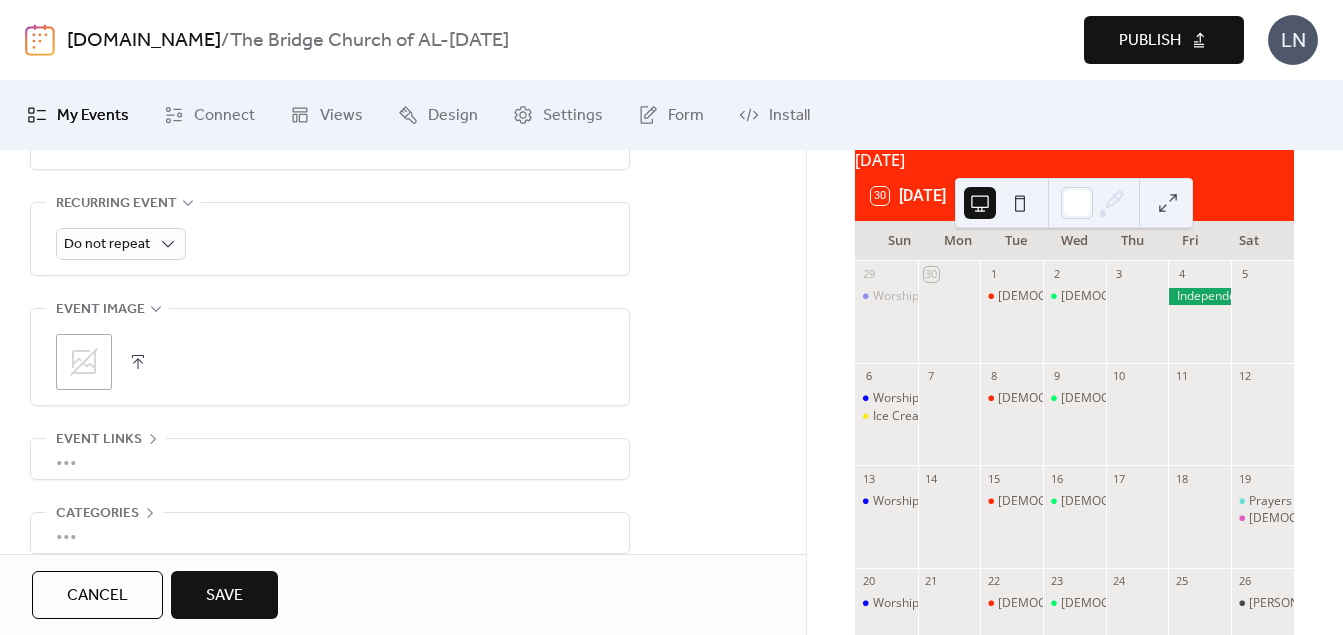 scroll, scrollTop: 900, scrollLeft: 0, axis: vertical 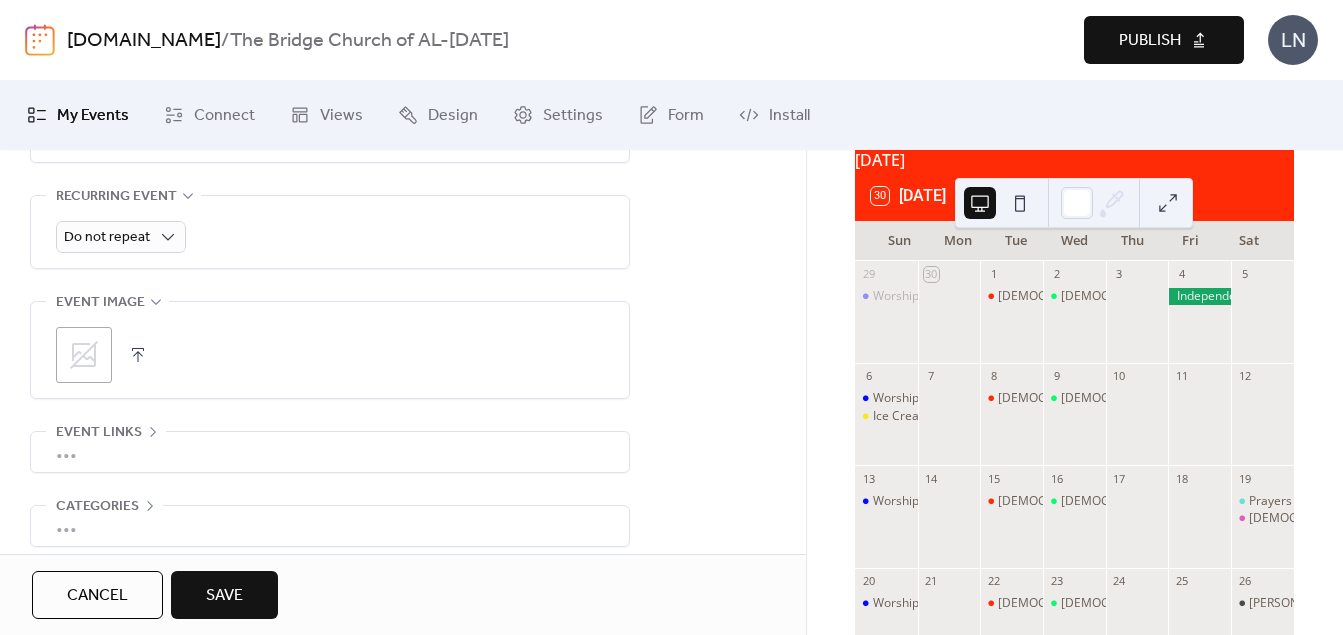 click at bounding box center [138, 355] 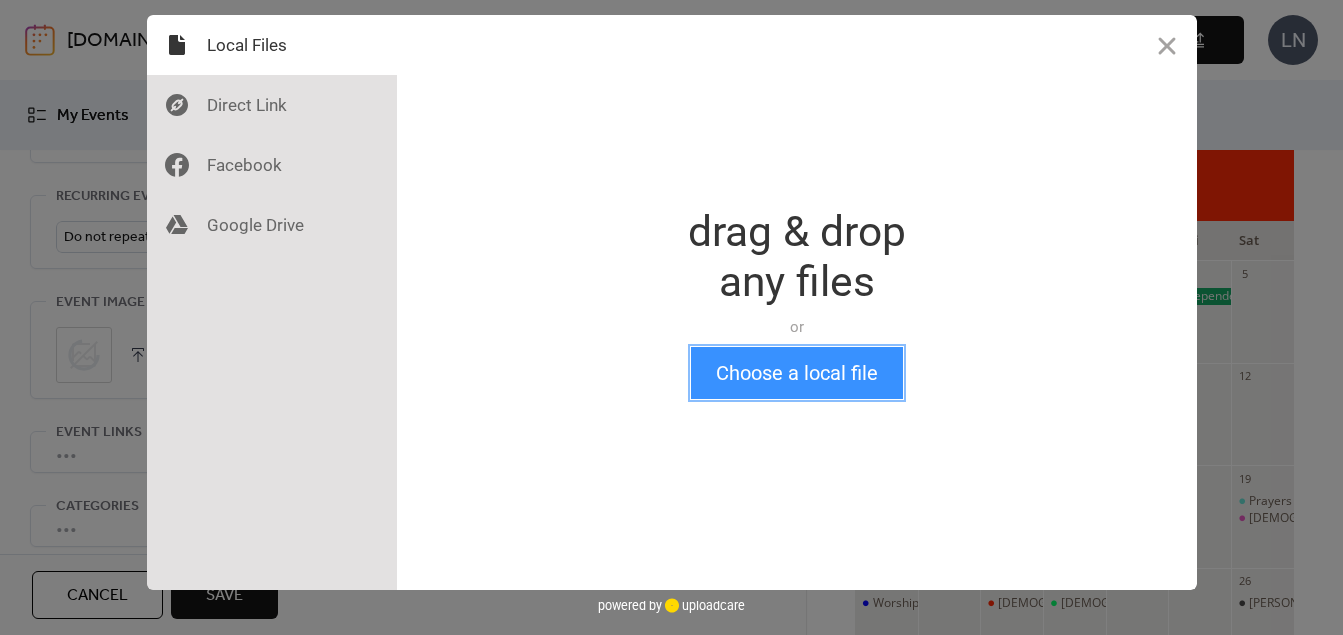 click on "Choose a local file" at bounding box center (797, 373) 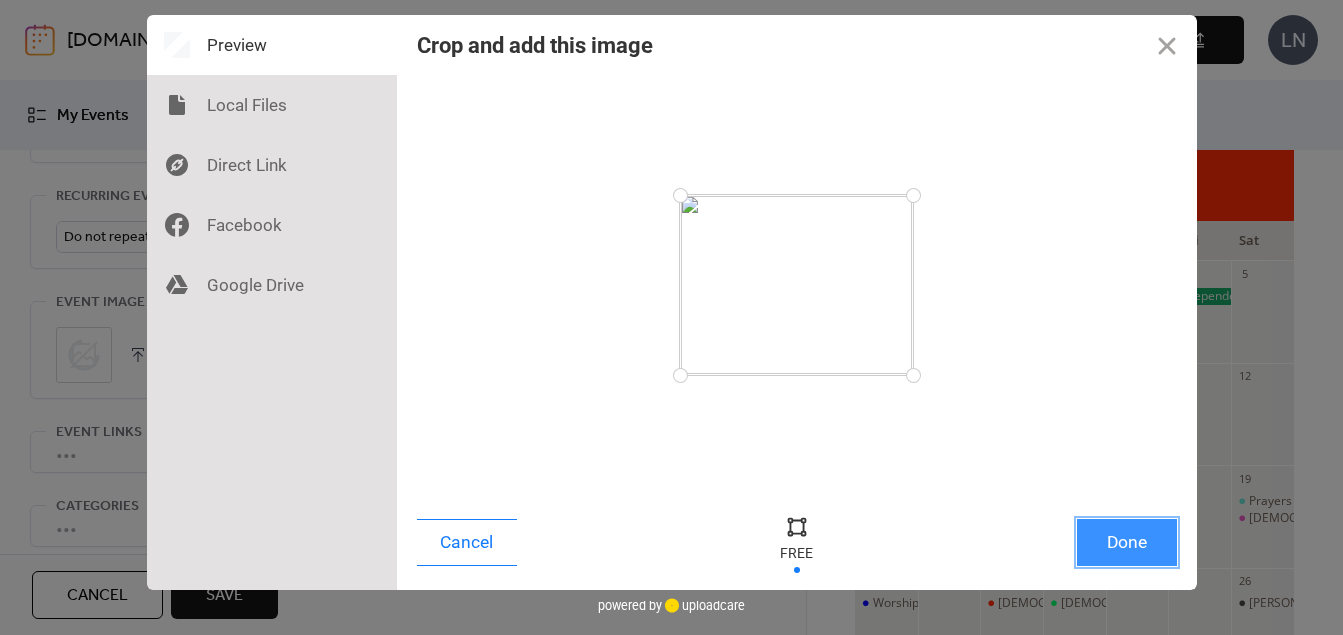 click on "Done" at bounding box center (1127, 542) 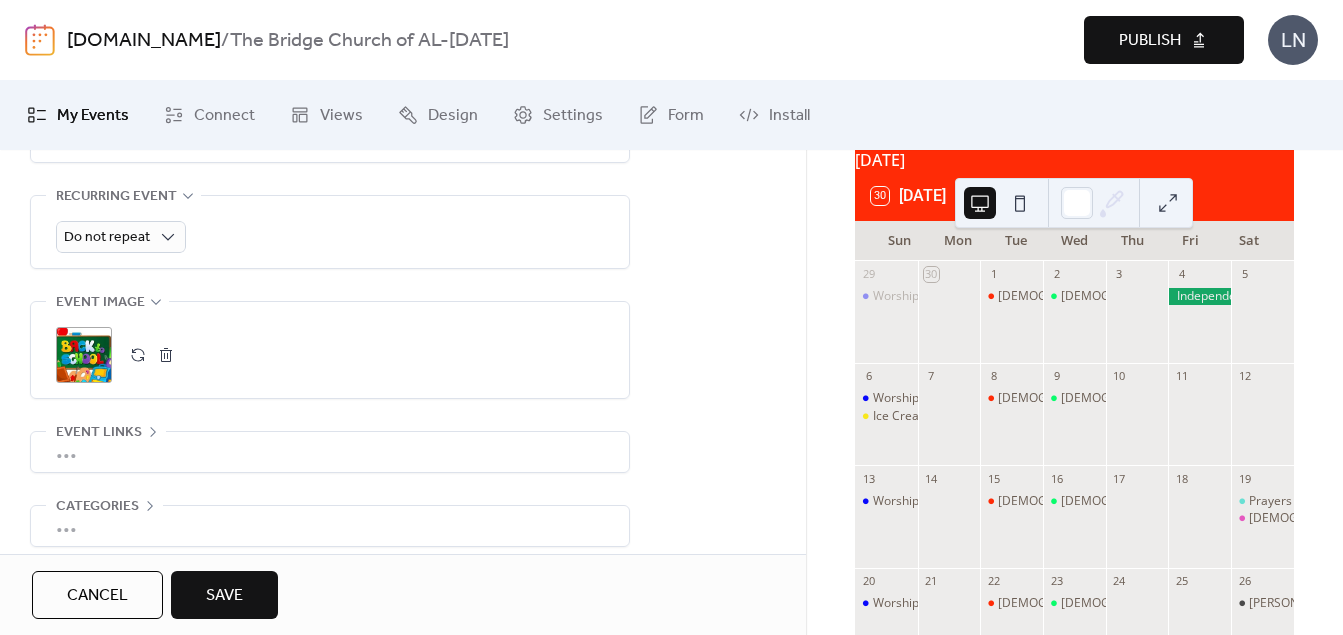 click on "Save" at bounding box center (224, 596) 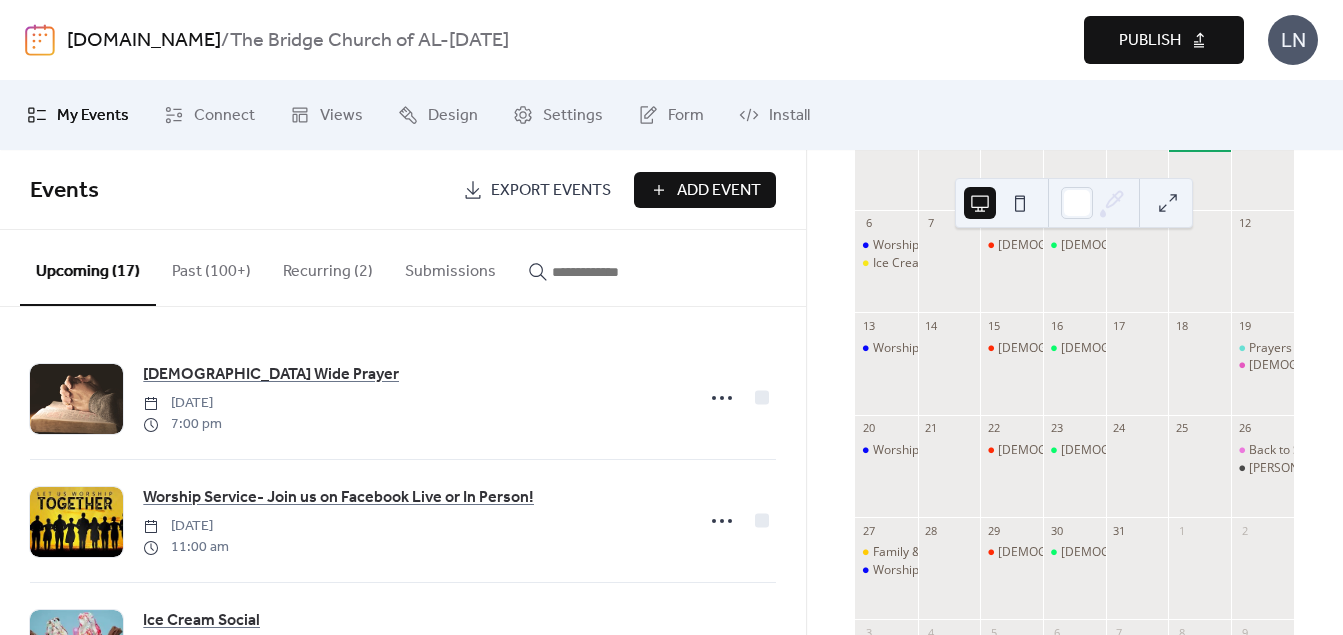 scroll, scrollTop: 263, scrollLeft: 0, axis: vertical 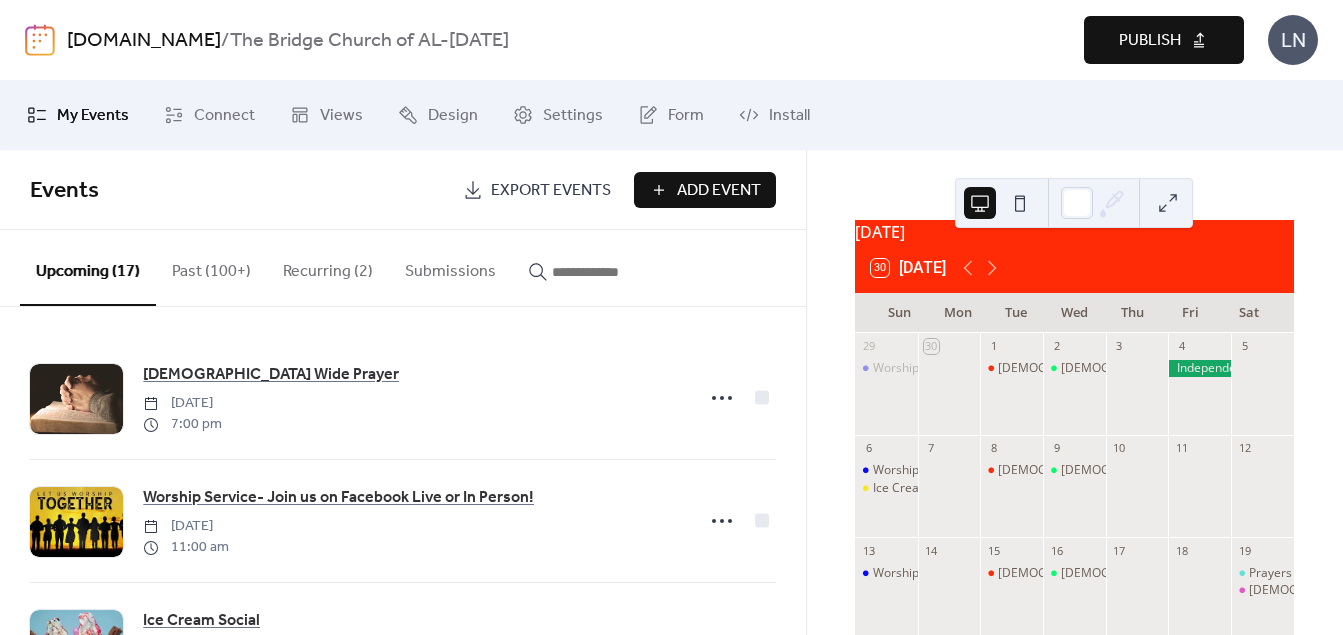 click on "Publish" at bounding box center (1150, 41) 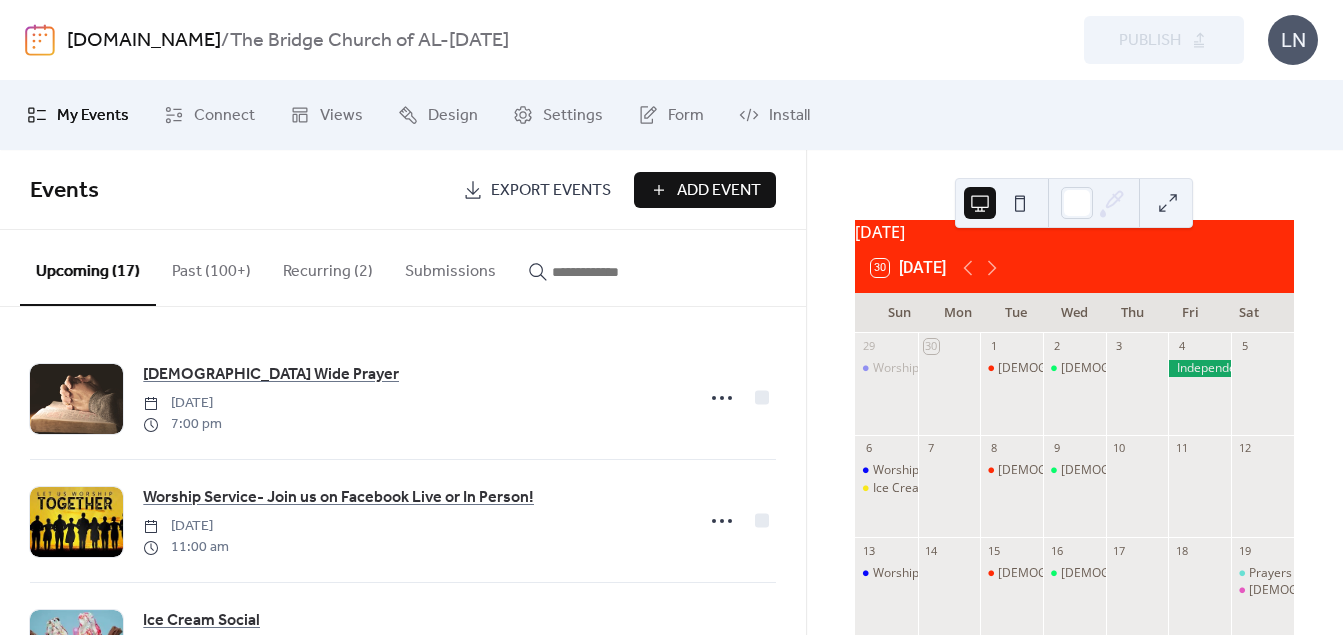 click on "LN" at bounding box center (1293, 40) 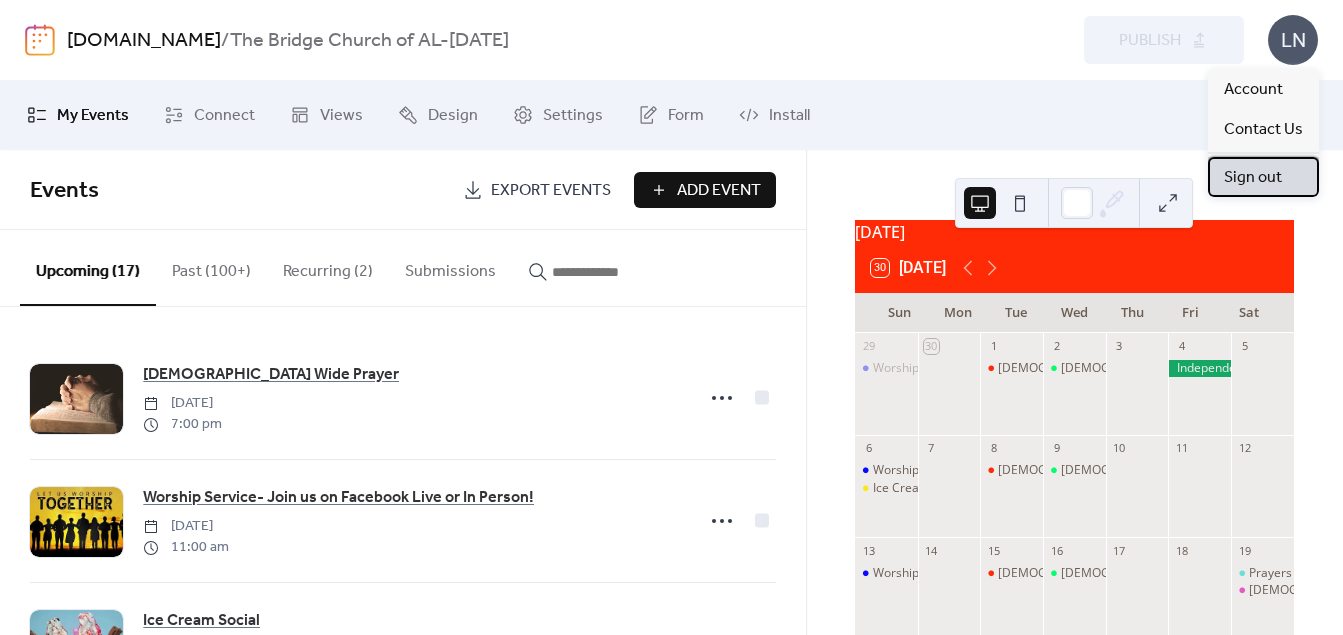 click on "Sign out" at bounding box center [1253, 178] 